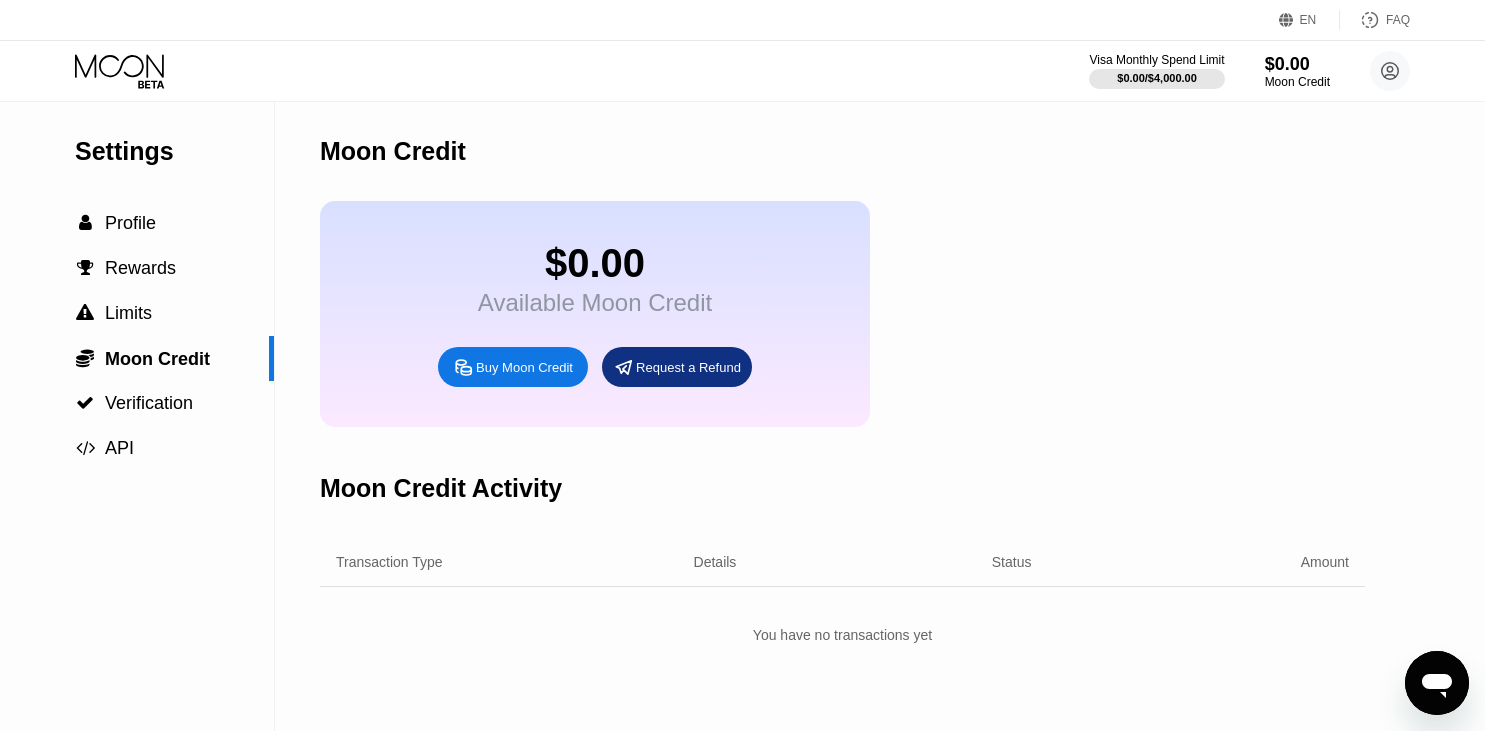 scroll, scrollTop: 0, scrollLeft: 0, axis: both 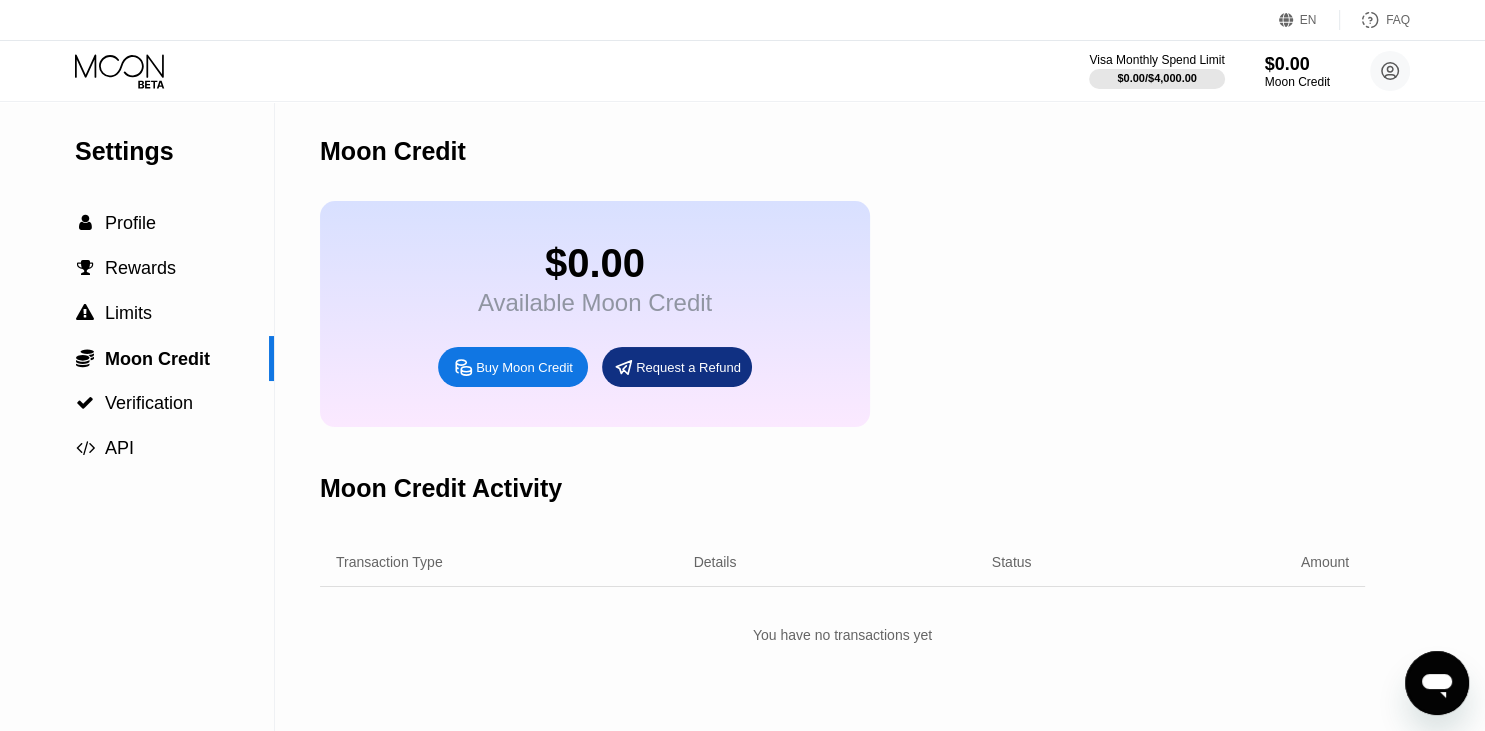 click on "$0.00" at bounding box center [595, 263] 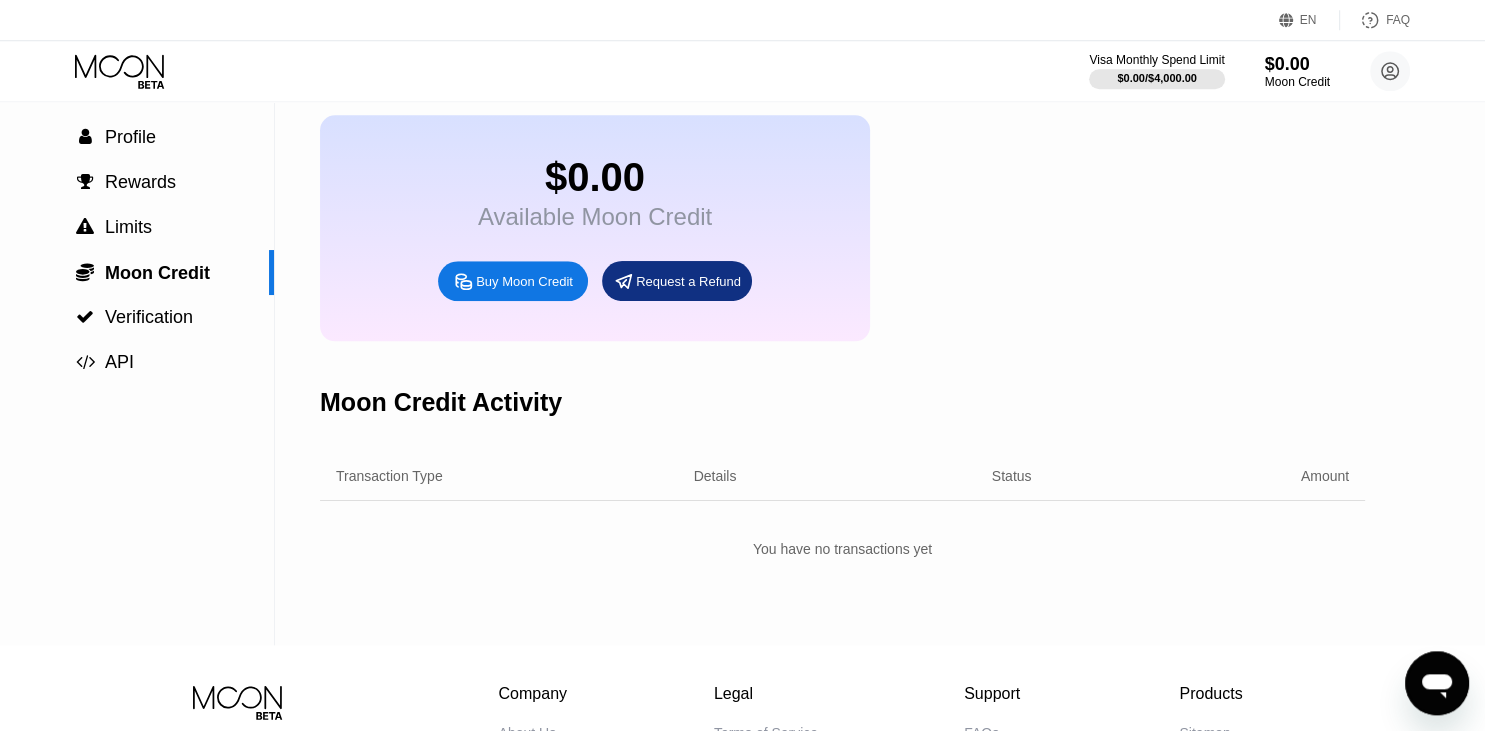 scroll, scrollTop: 0, scrollLeft: 0, axis: both 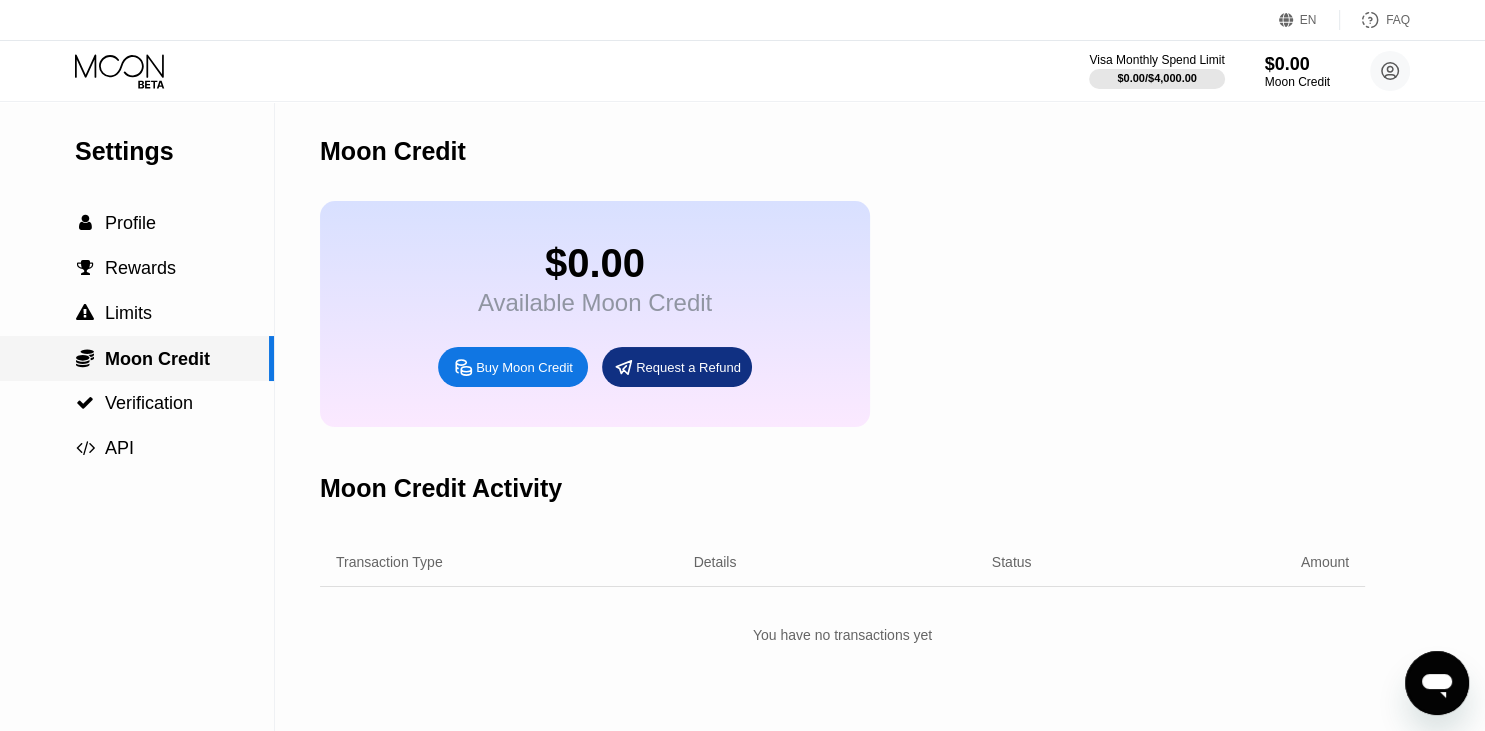 click on "Moon Credit" at bounding box center [157, 359] 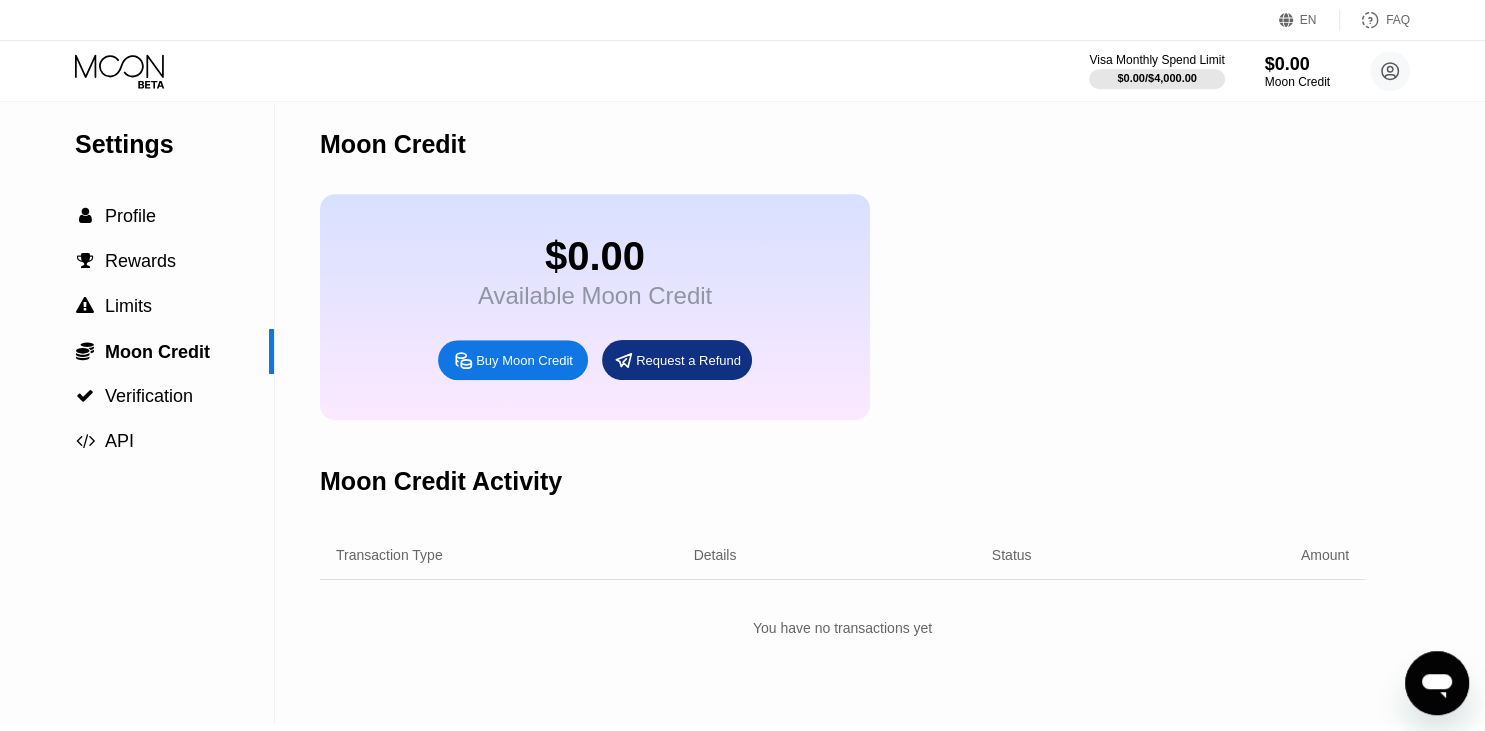 scroll, scrollTop: 0, scrollLeft: 0, axis: both 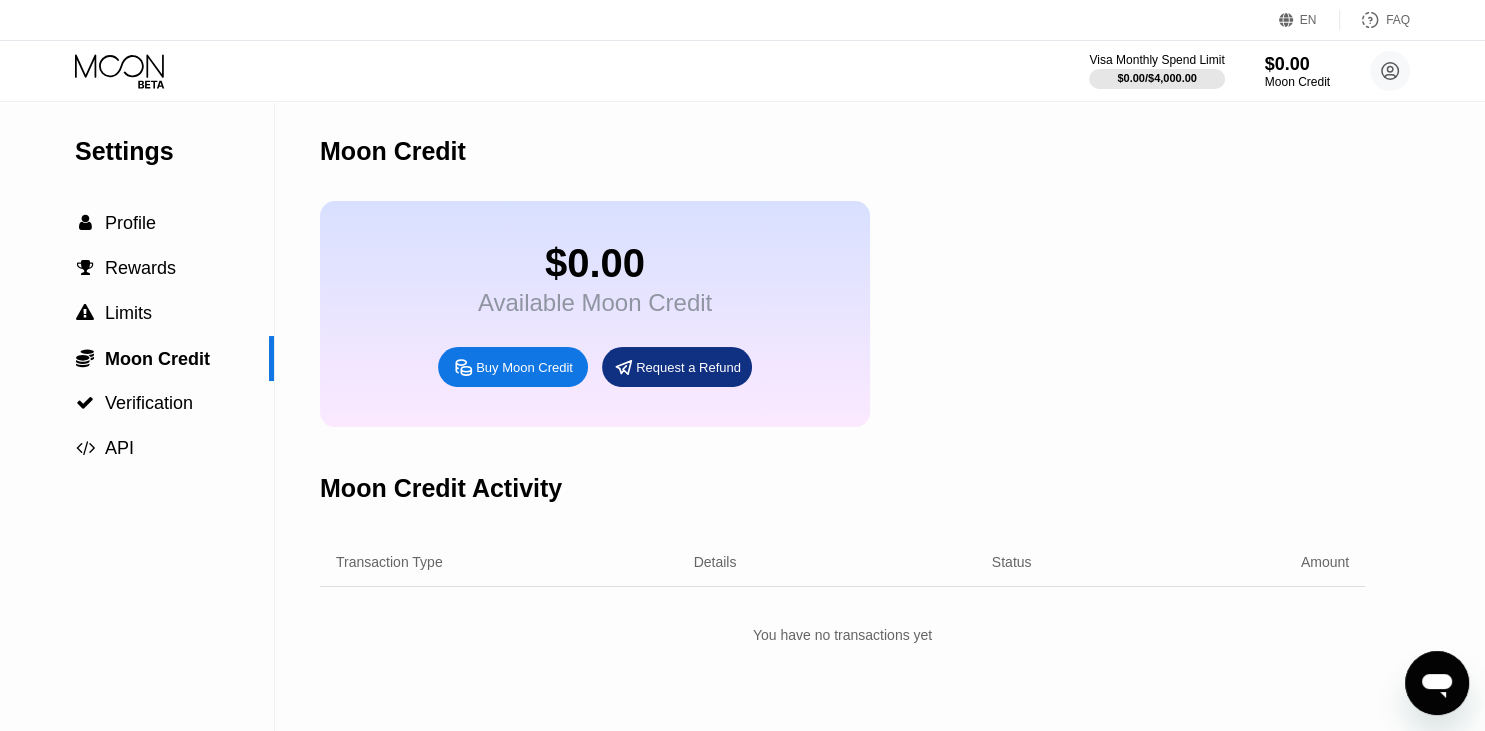 click on "Buy Moon Credit" at bounding box center [524, 367] 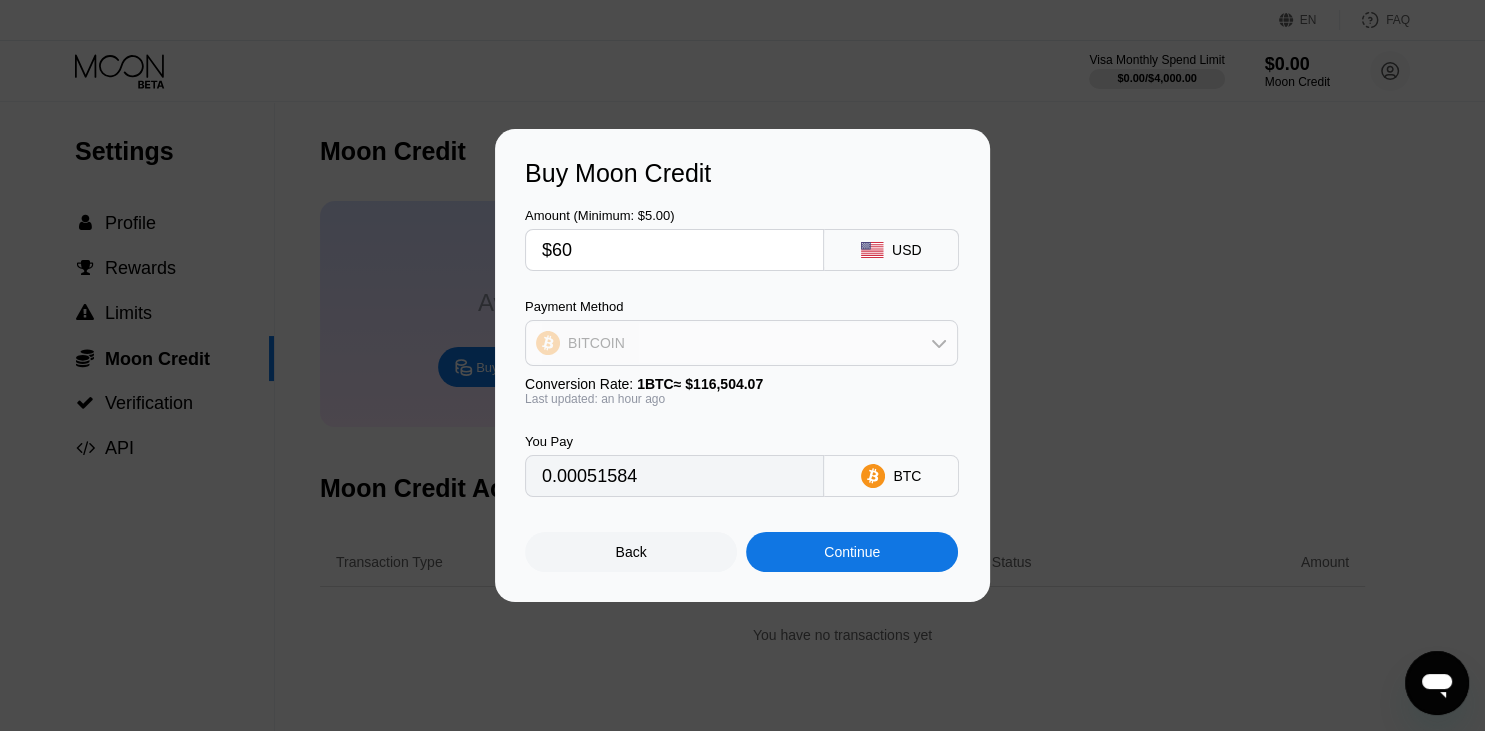 click on "BITCOIN" at bounding box center (741, 343) 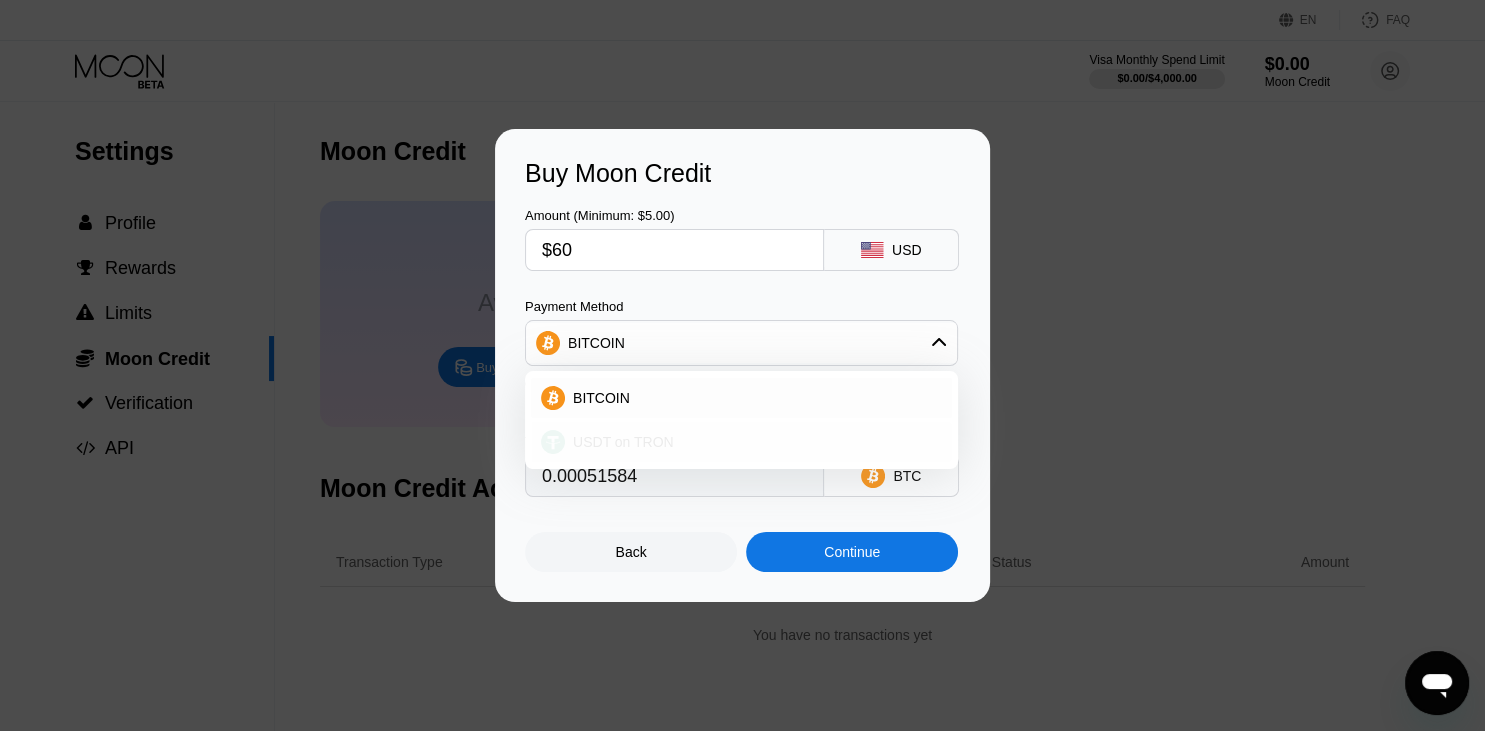 click on "USDT on TRON" at bounding box center [623, 442] 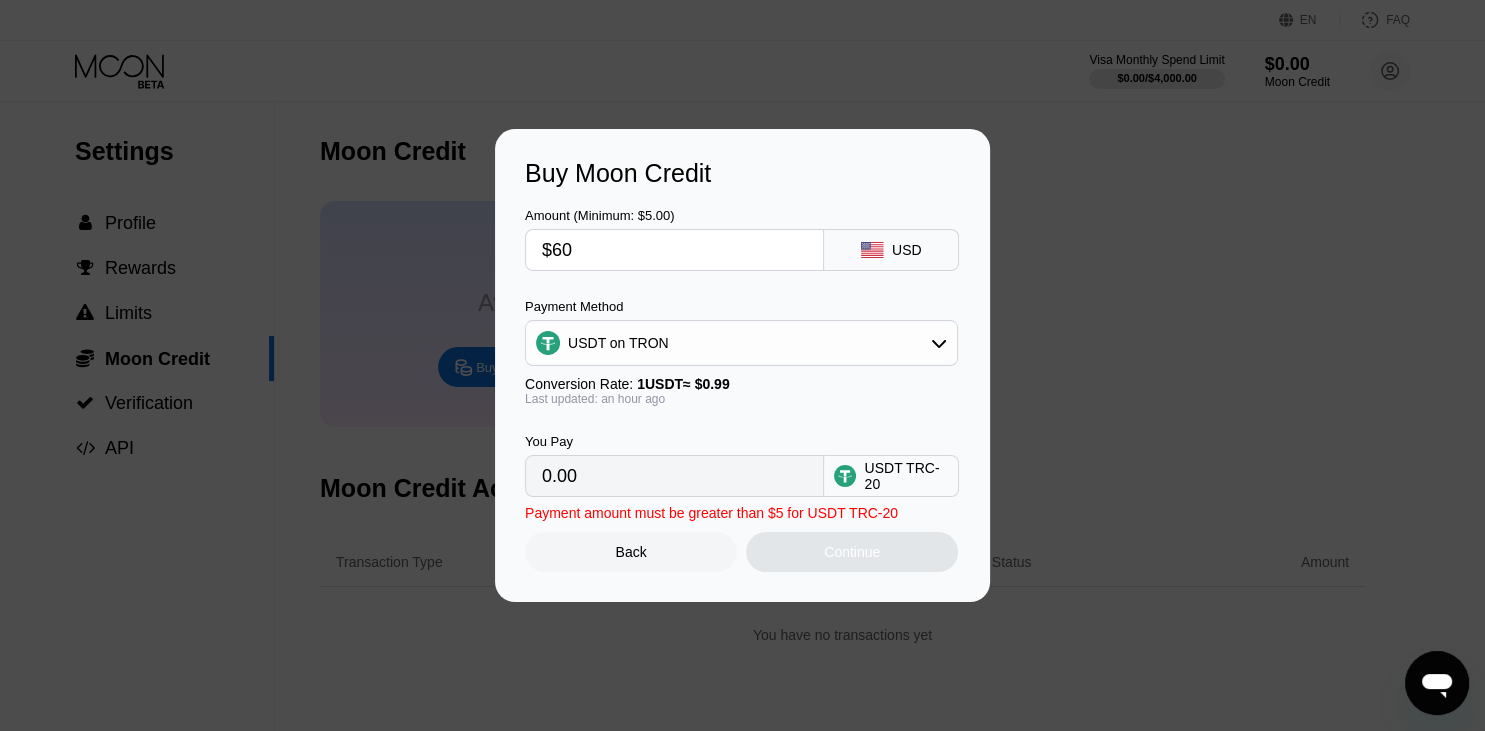 type on "60.61" 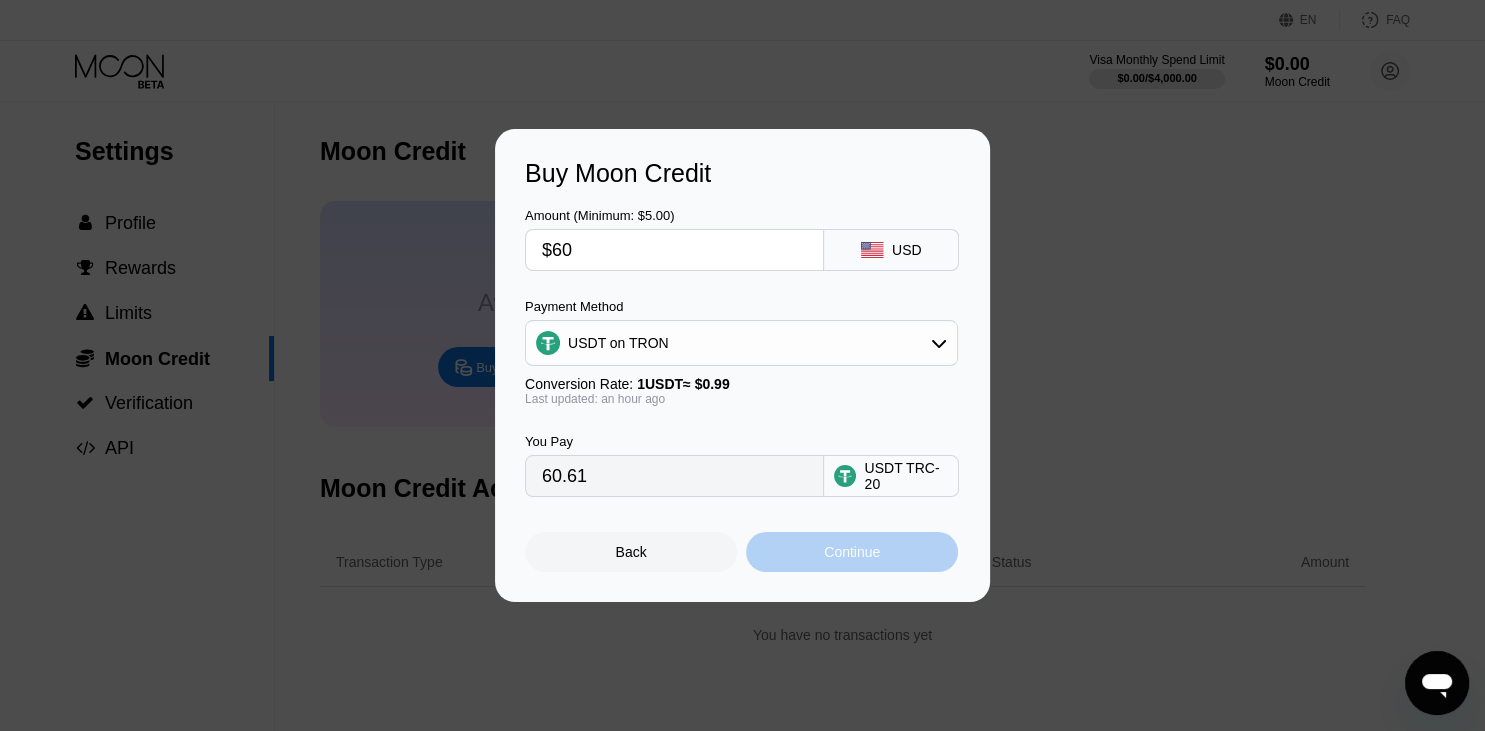 click on "Continue" at bounding box center (852, 552) 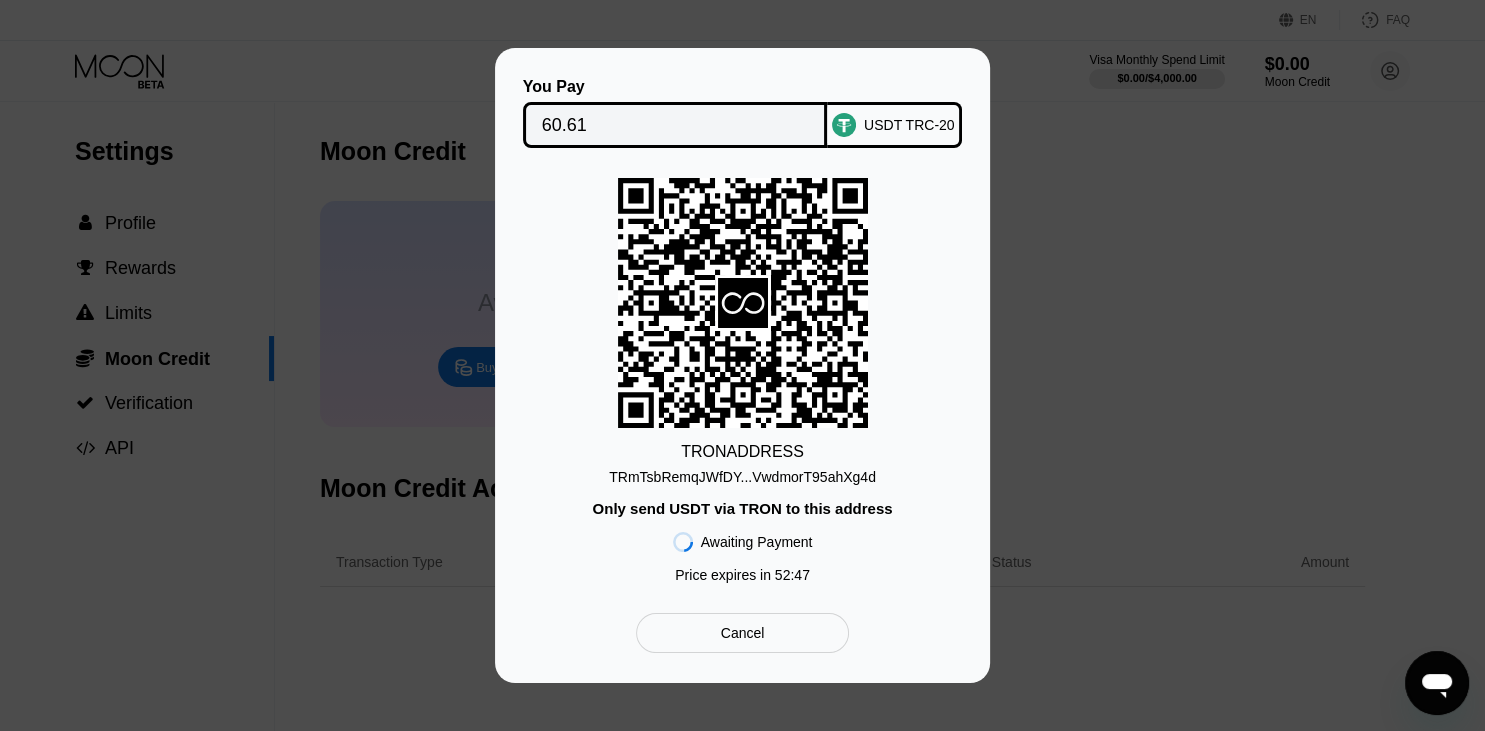 click on "Cancel" at bounding box center [742, 633] 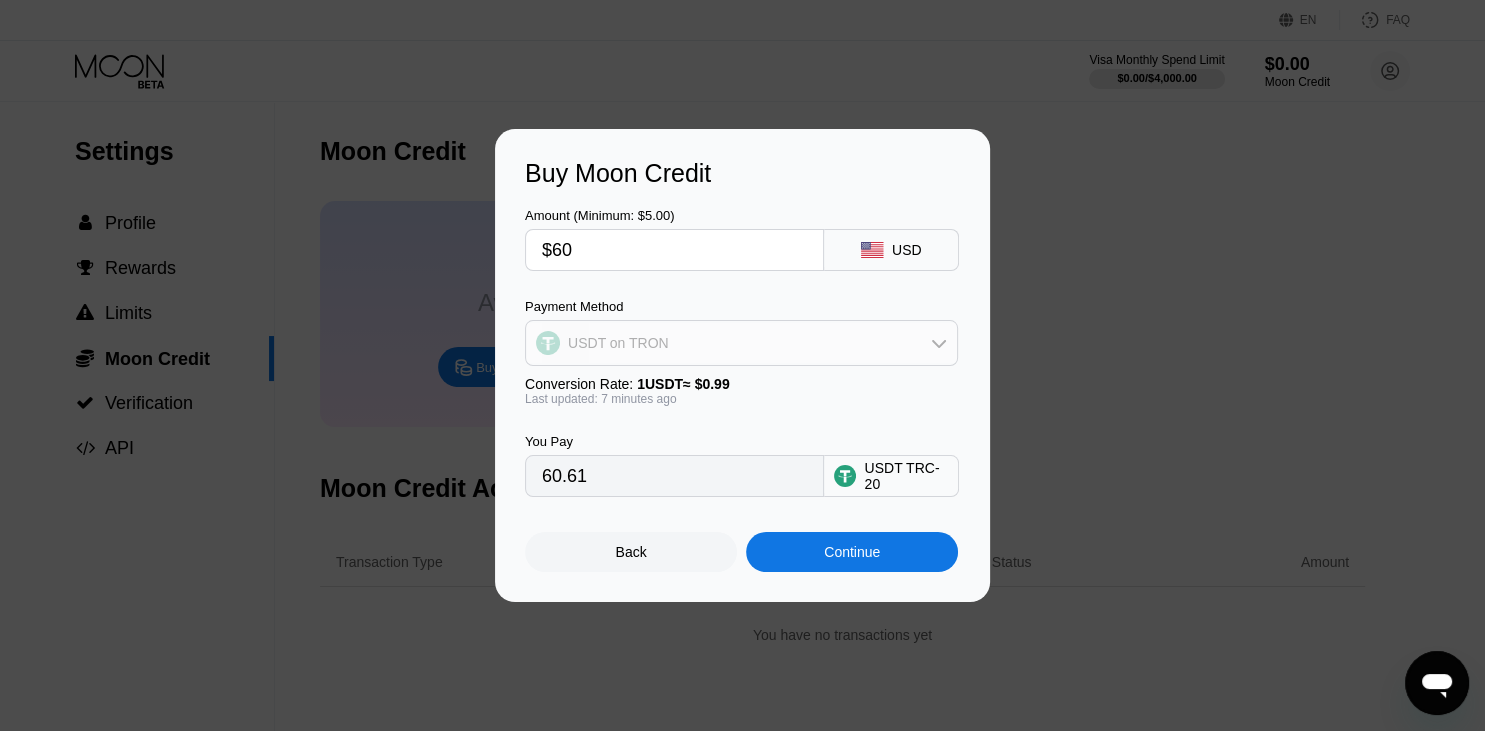 click on "USDT on TRON" at bounding box center [741, 343] 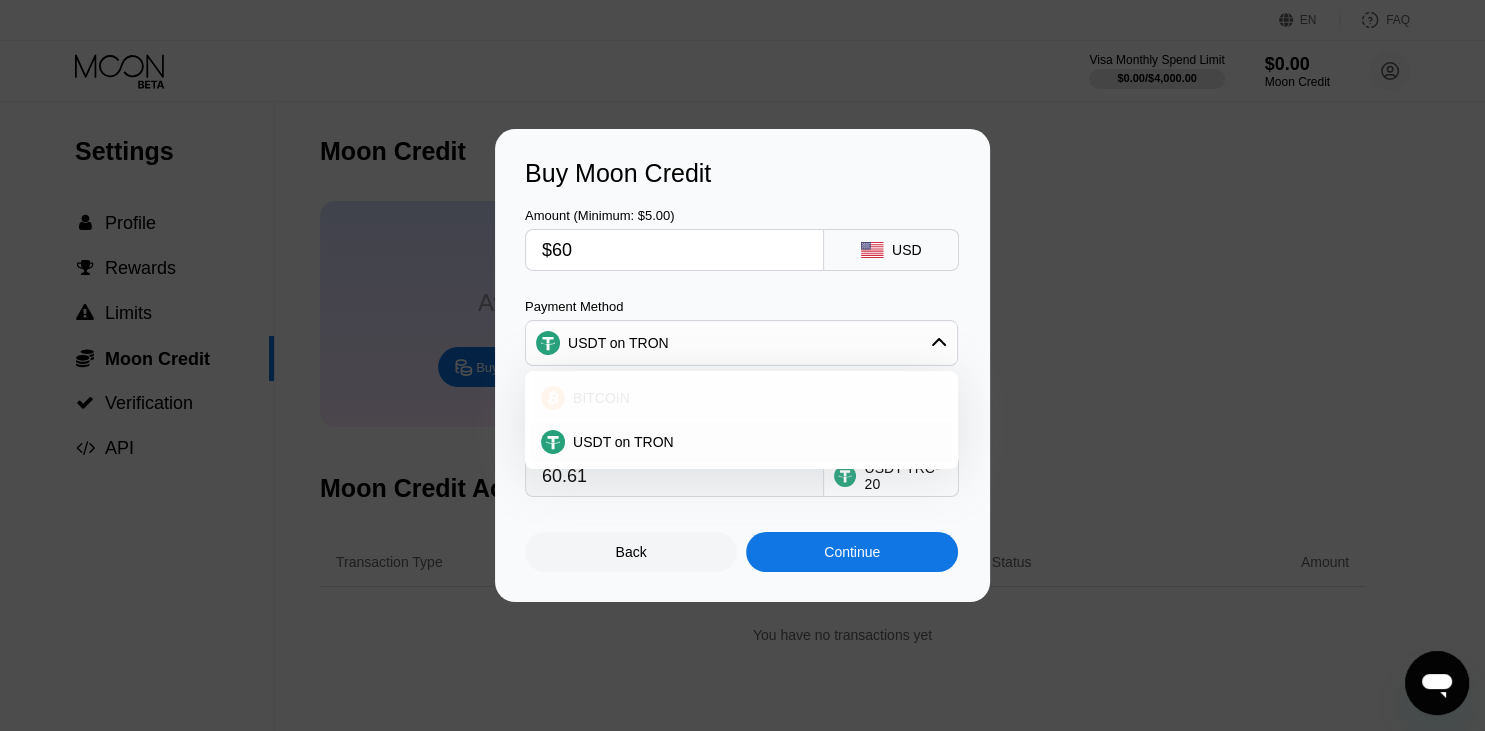 click on "BITCOIN" at bounding box center [753, 398] 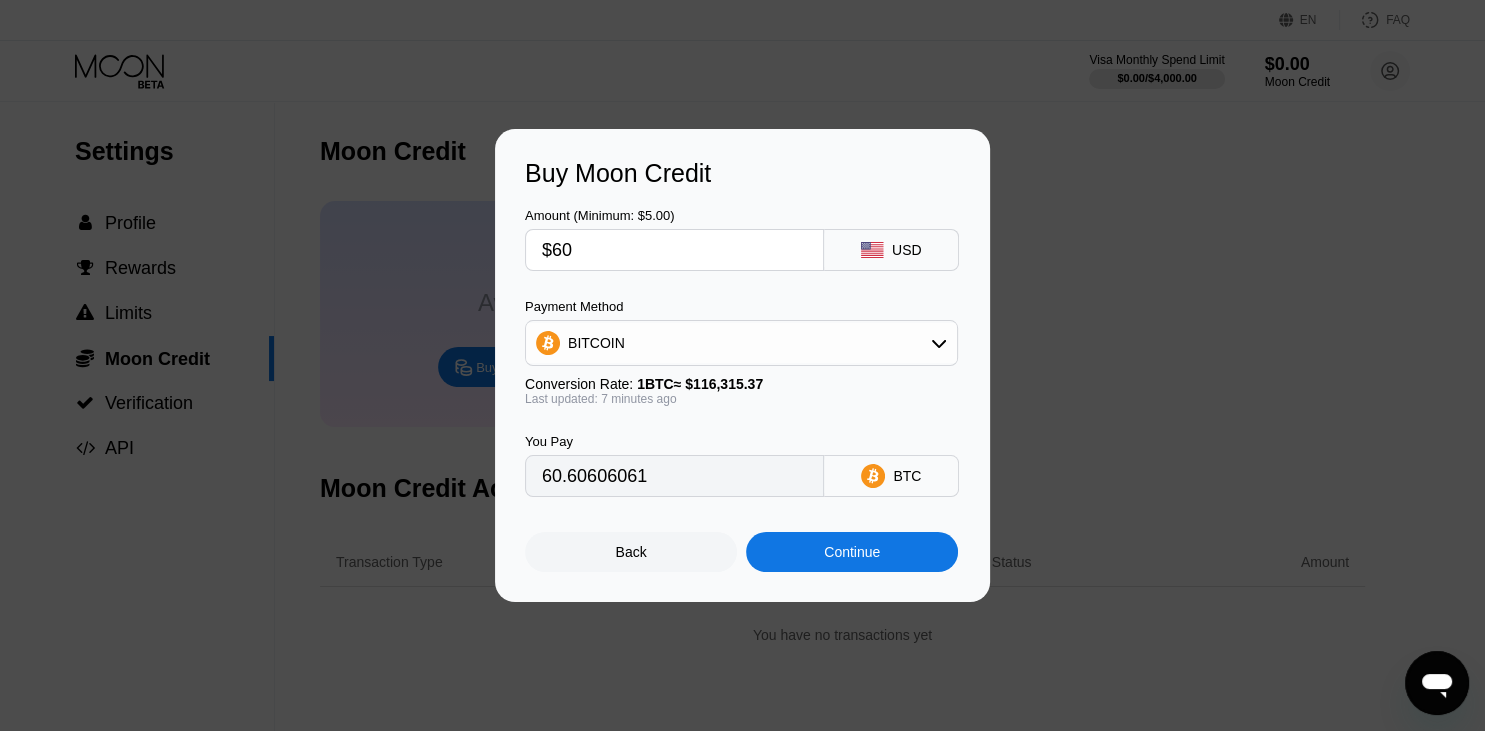 type on "0.00051580" 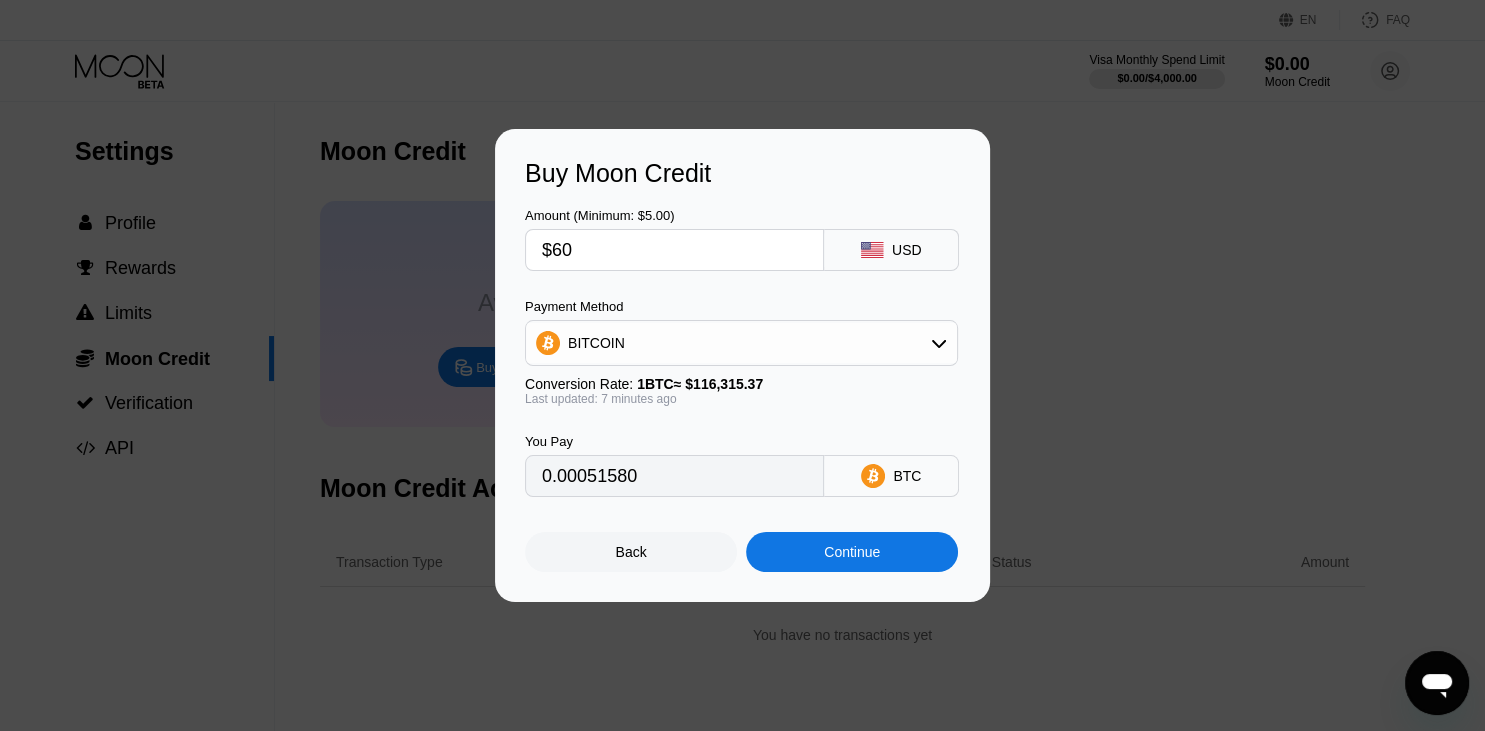 click on "$60" at bounding box center (674, 250) 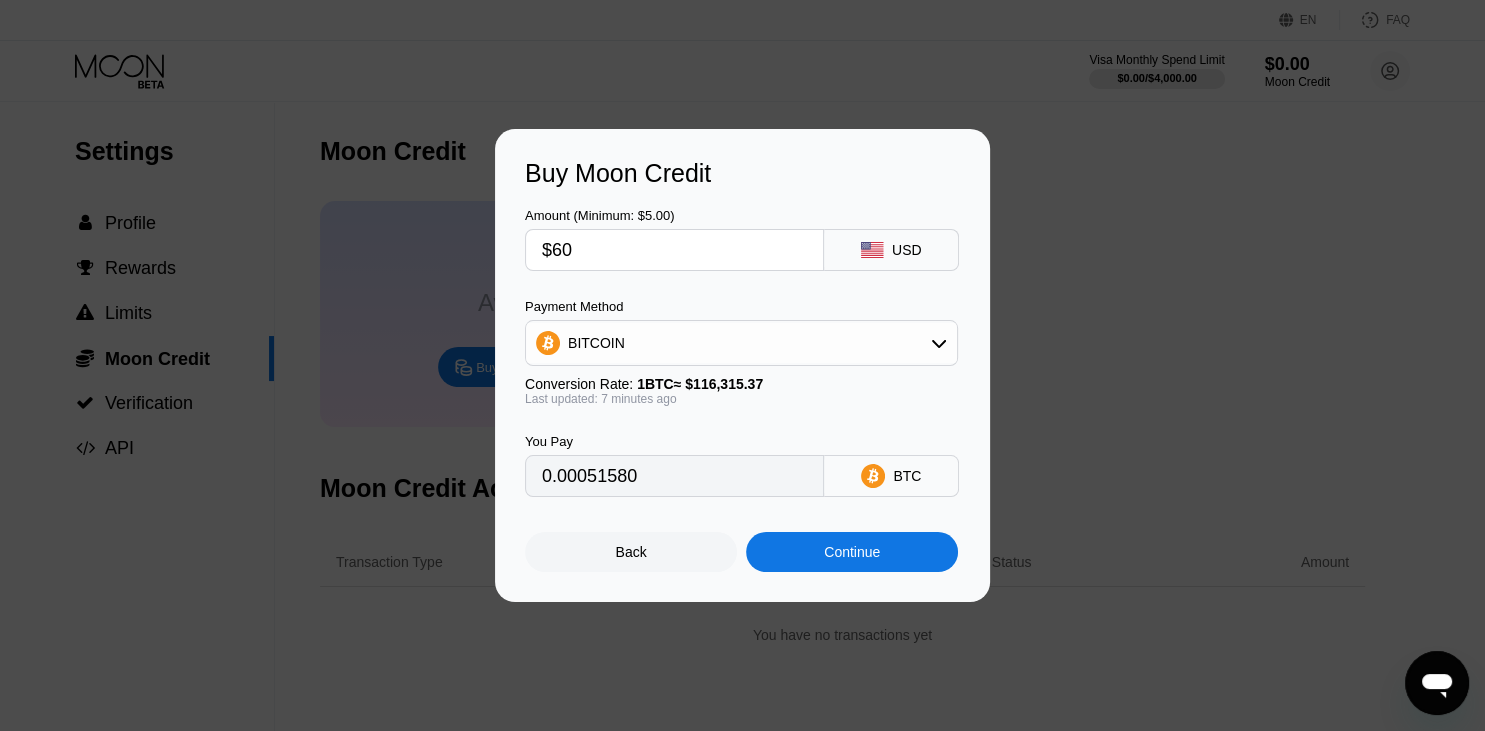 type 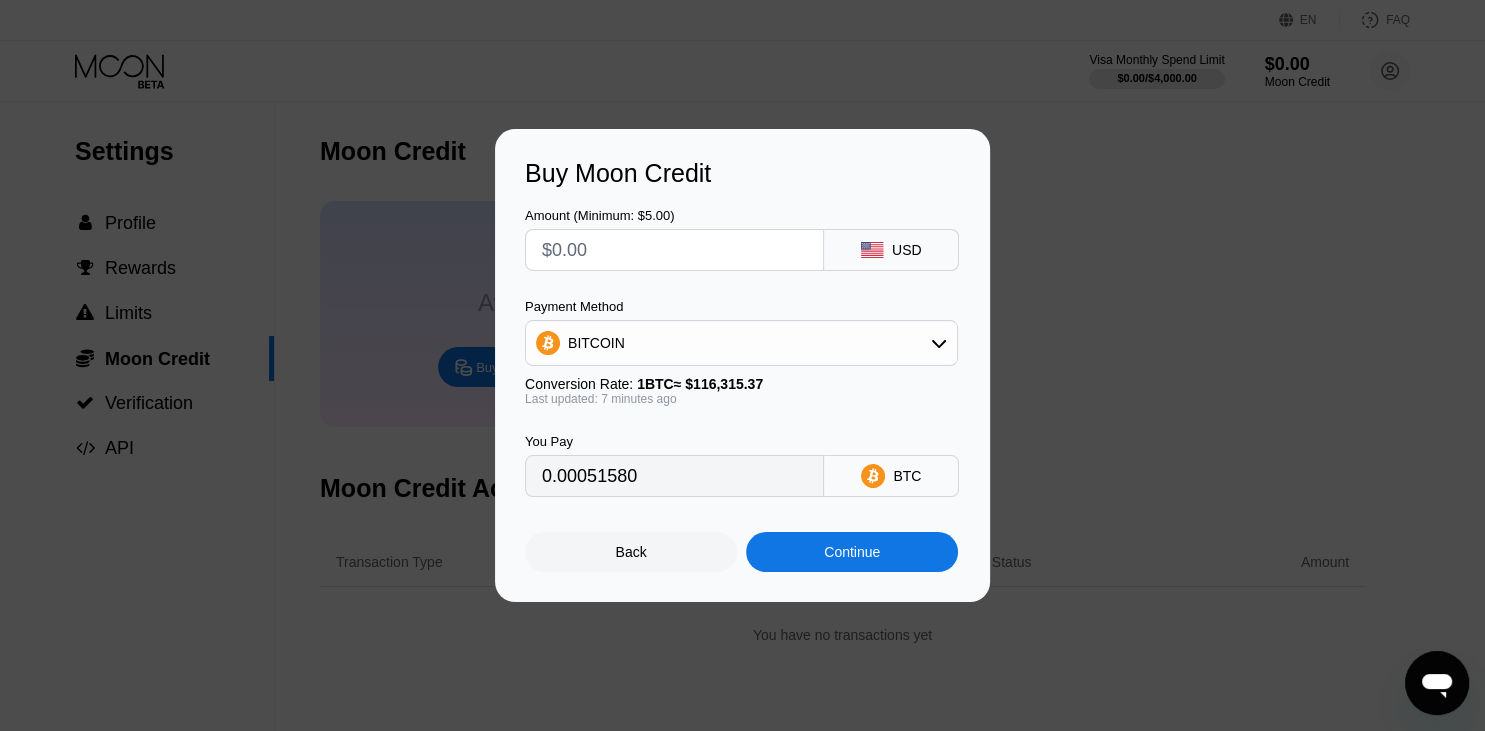 type on "0" 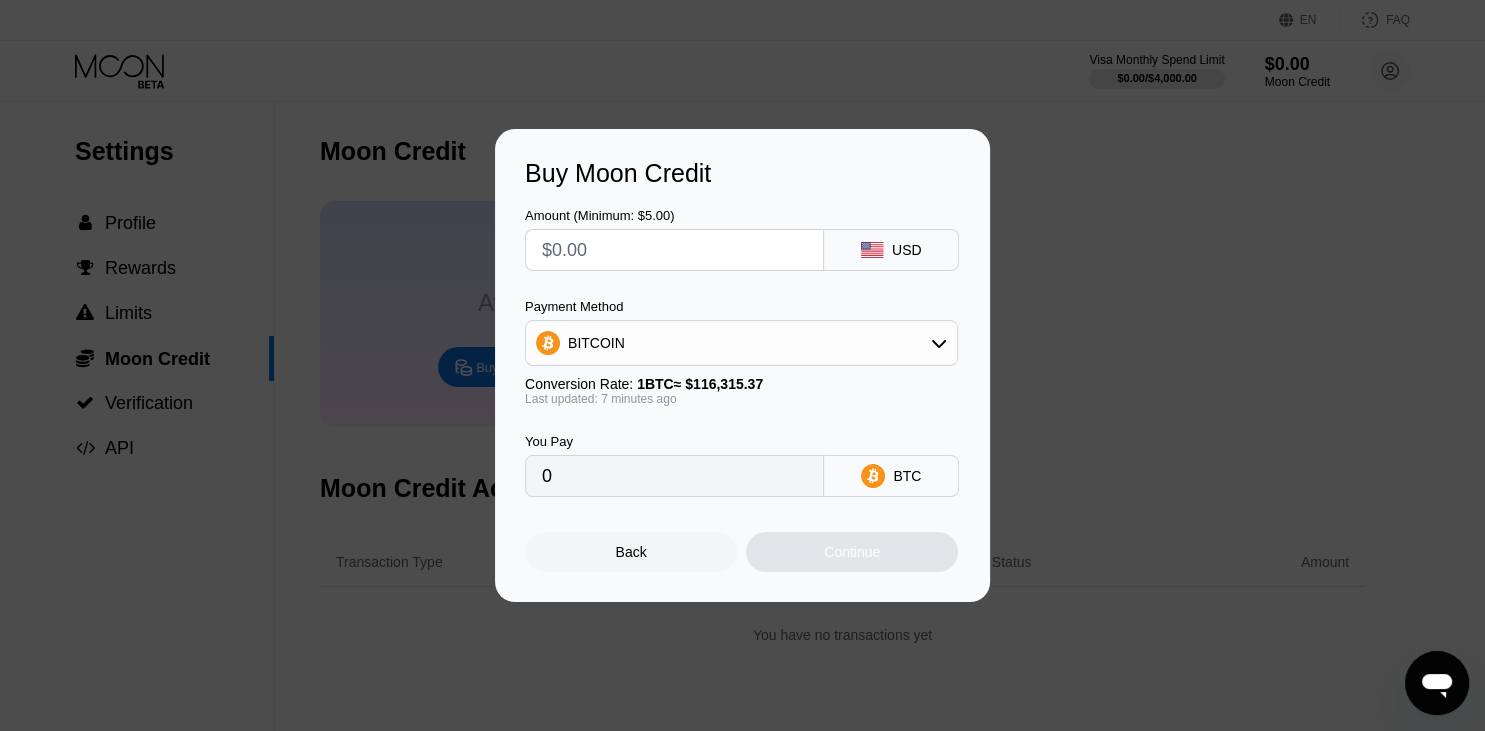 type on "$5" 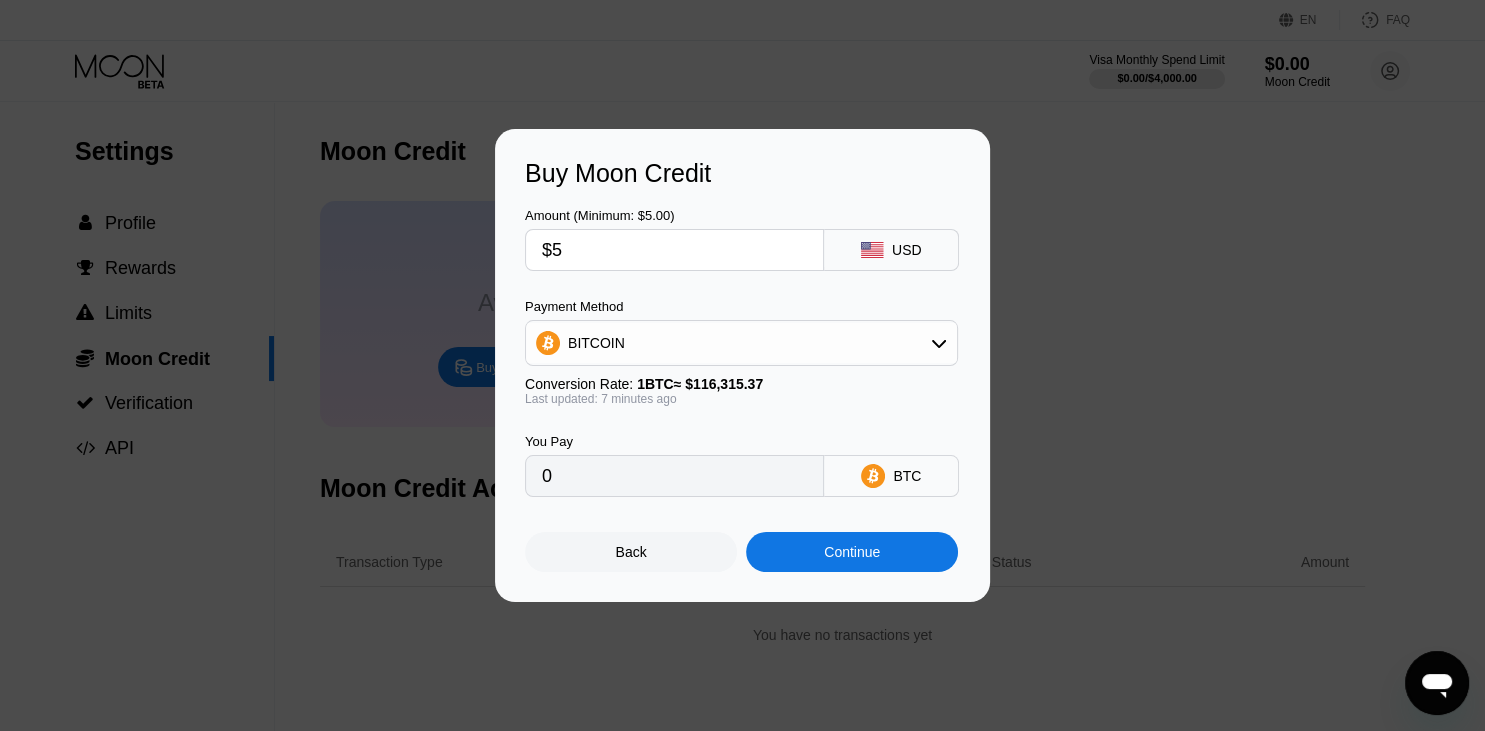 type on "0.00004299" 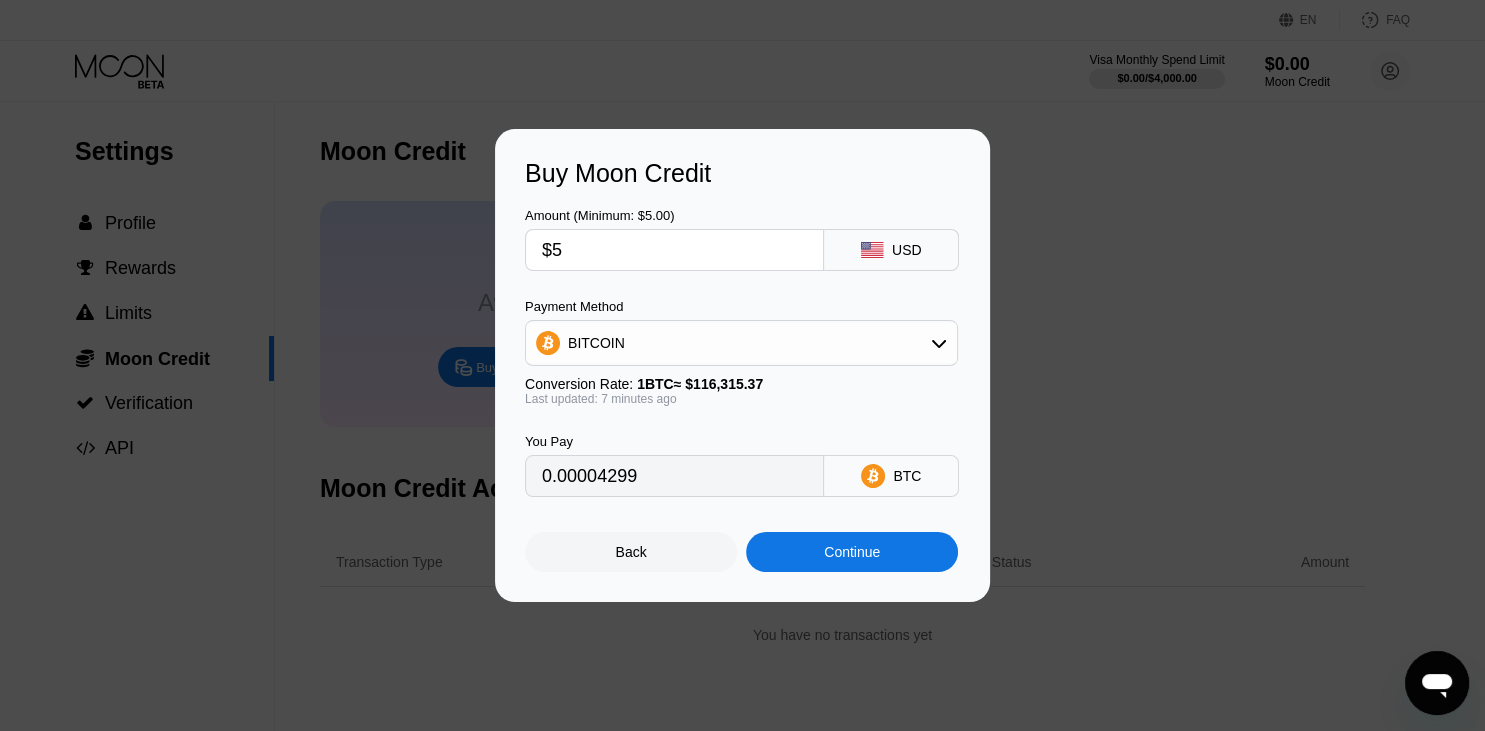 type 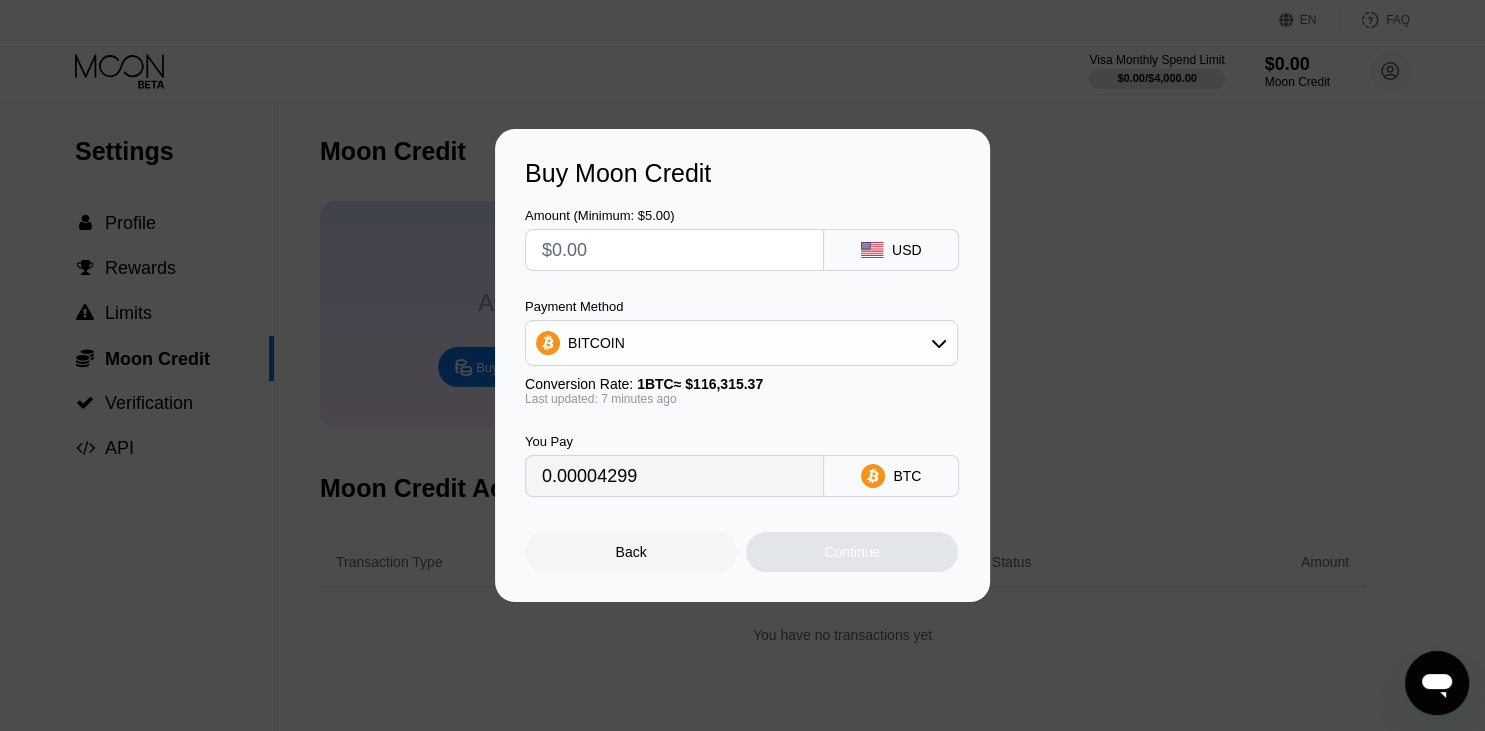 type on "0" 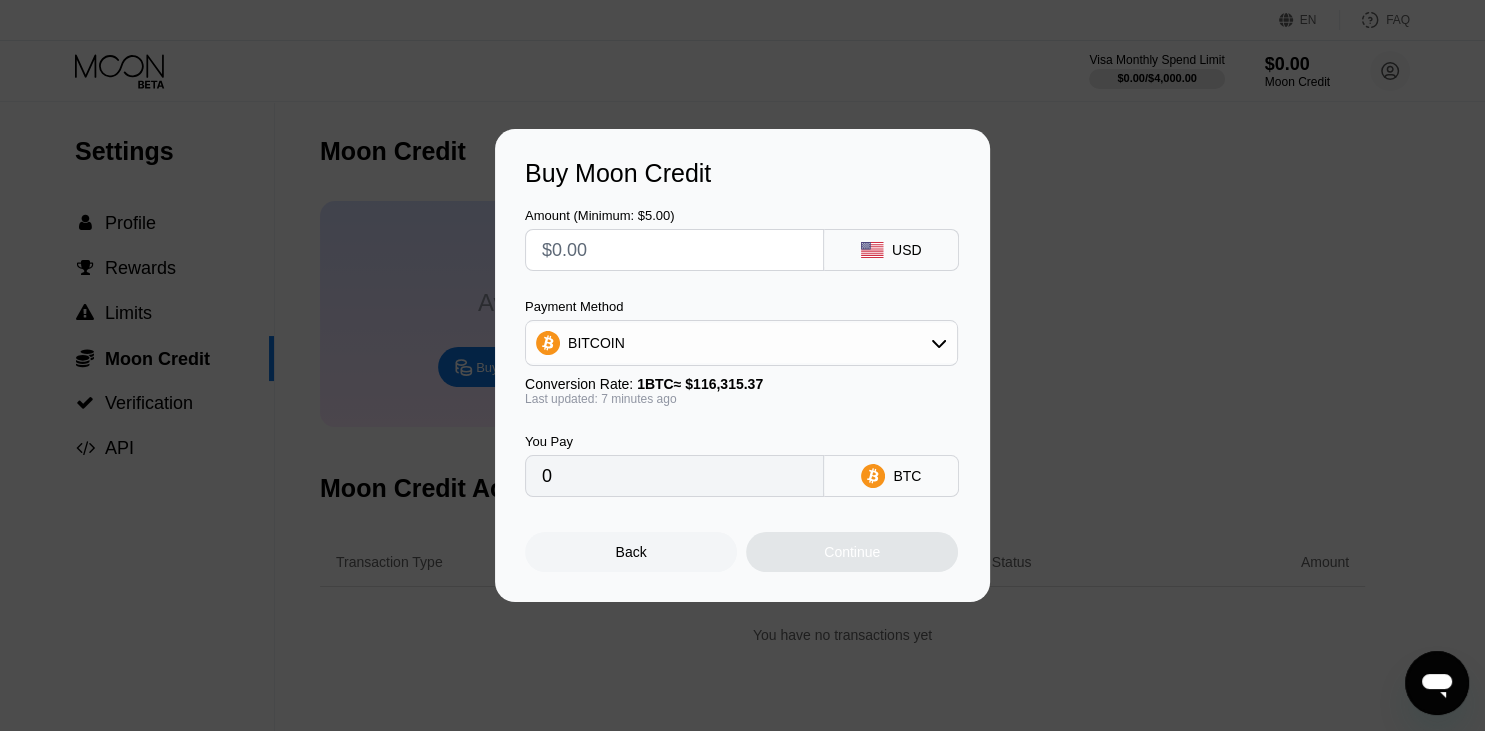 type on "$6" 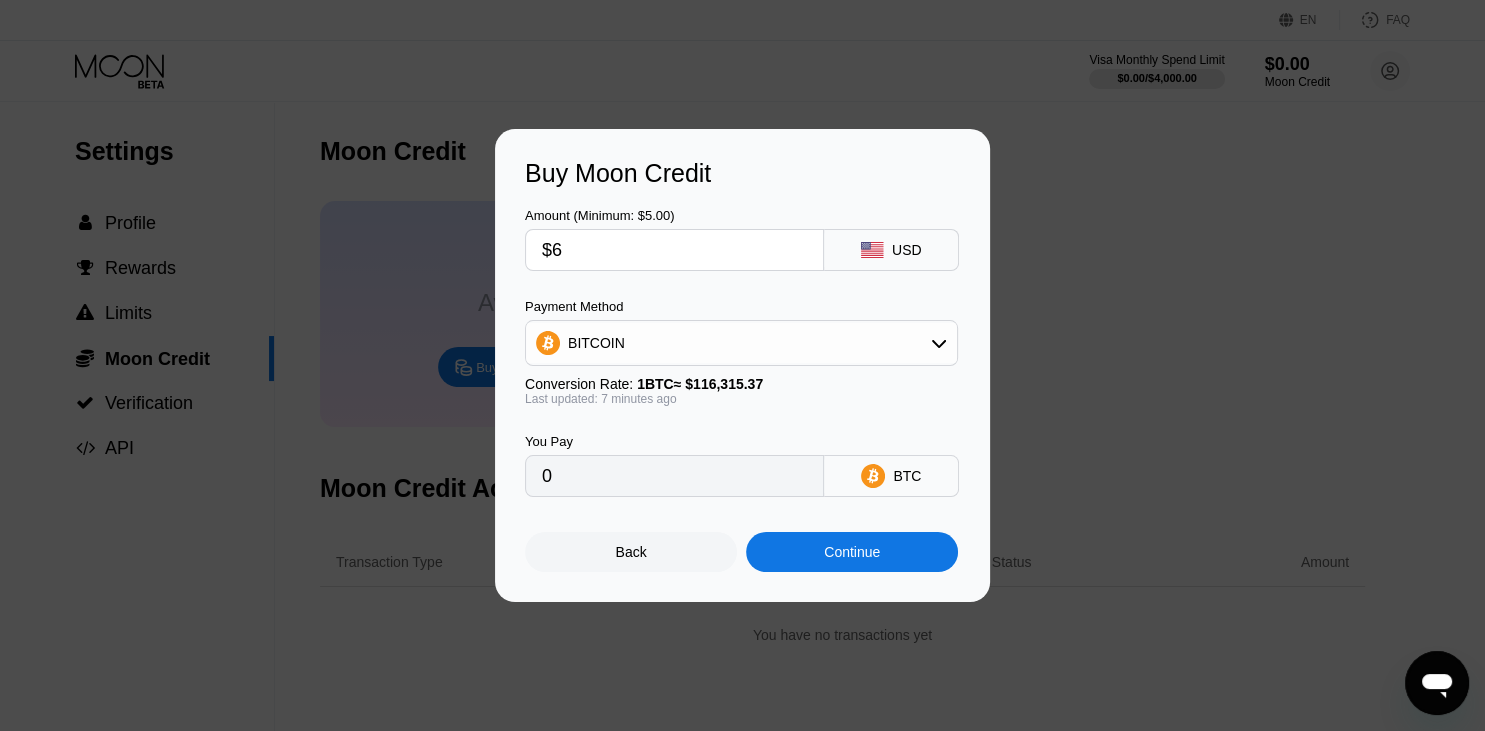 type on "0.00005158" 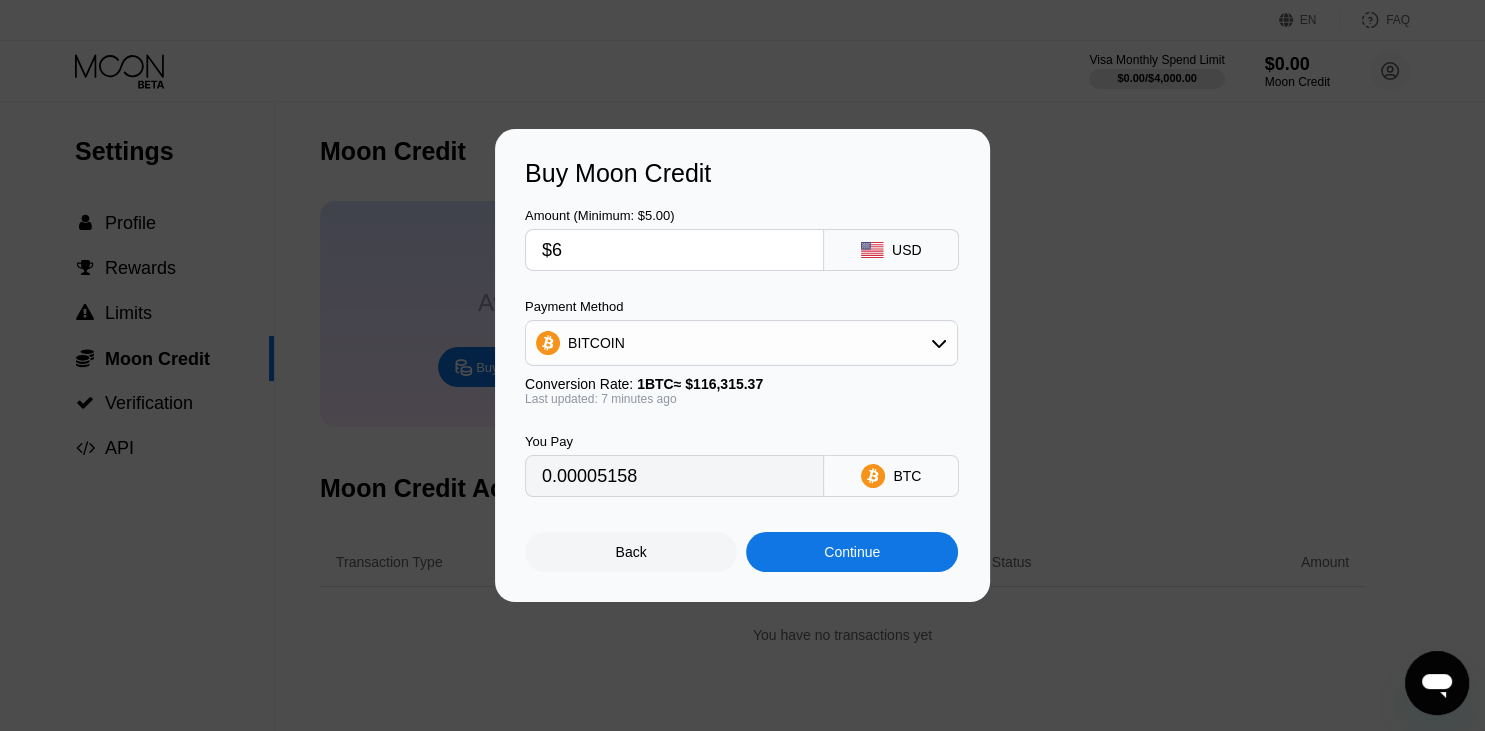 type on "$60" 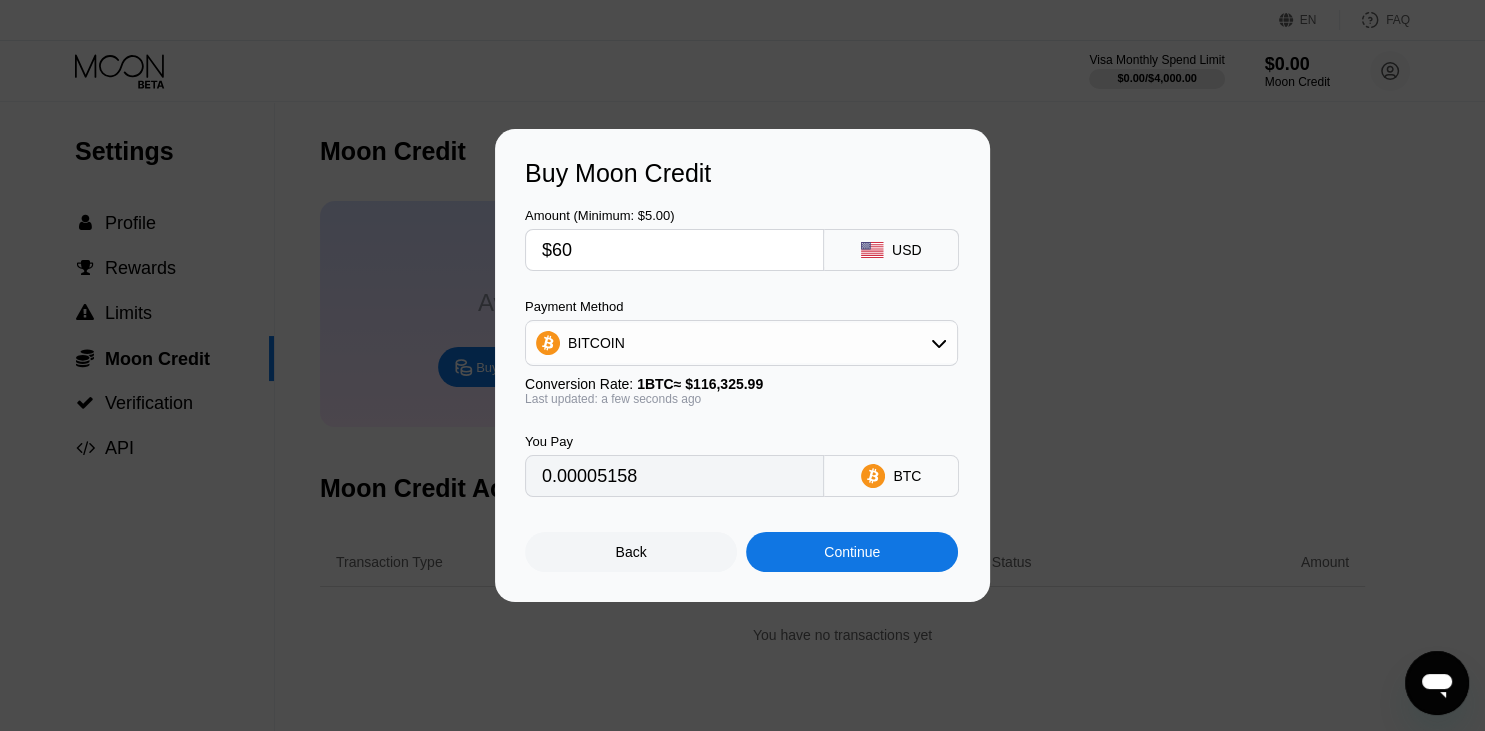 type on "0.00051580" 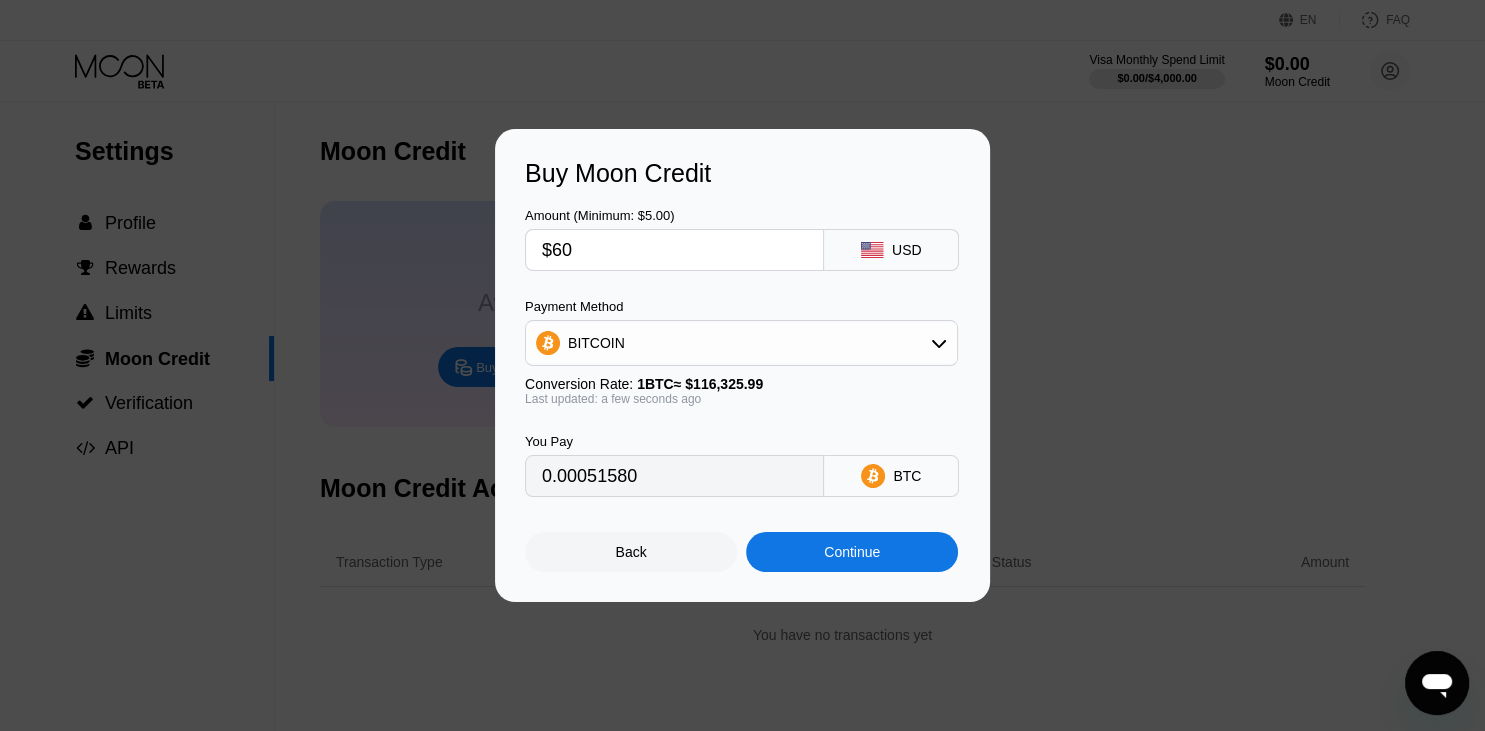 click on "Continue" at bounding box center [852, 552] 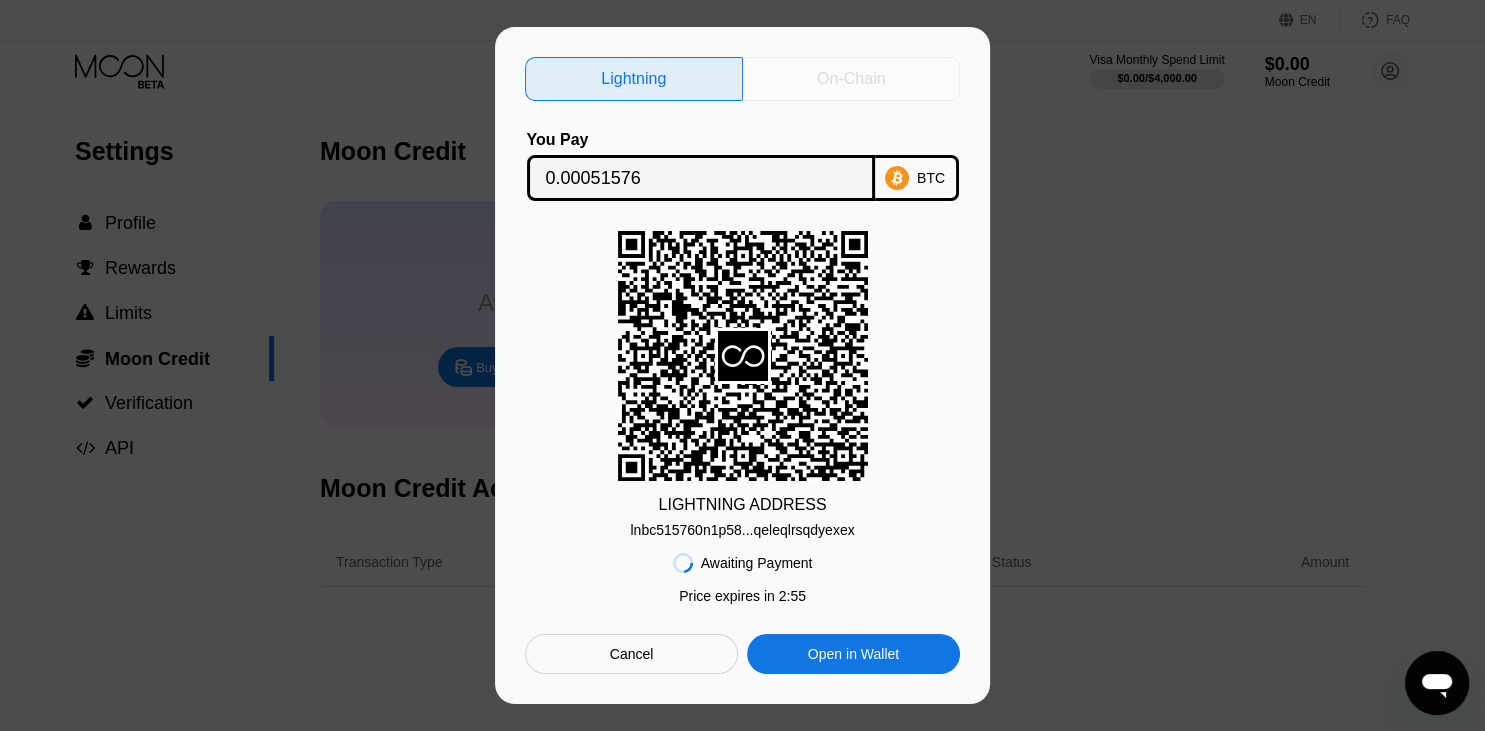 click on "On-Chain" at bounding box center [851, 79] 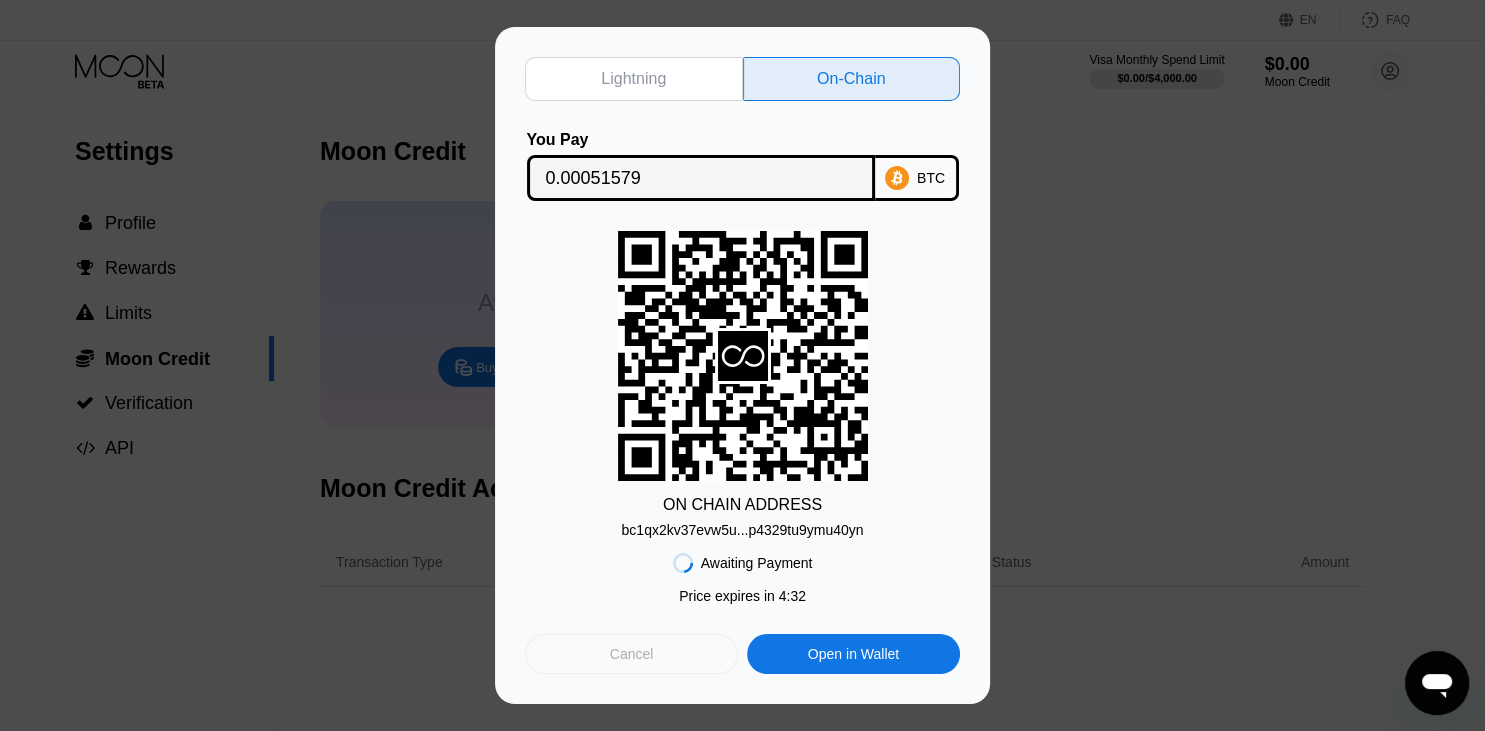 click on "Cancel" at bounding box center [631, 654] 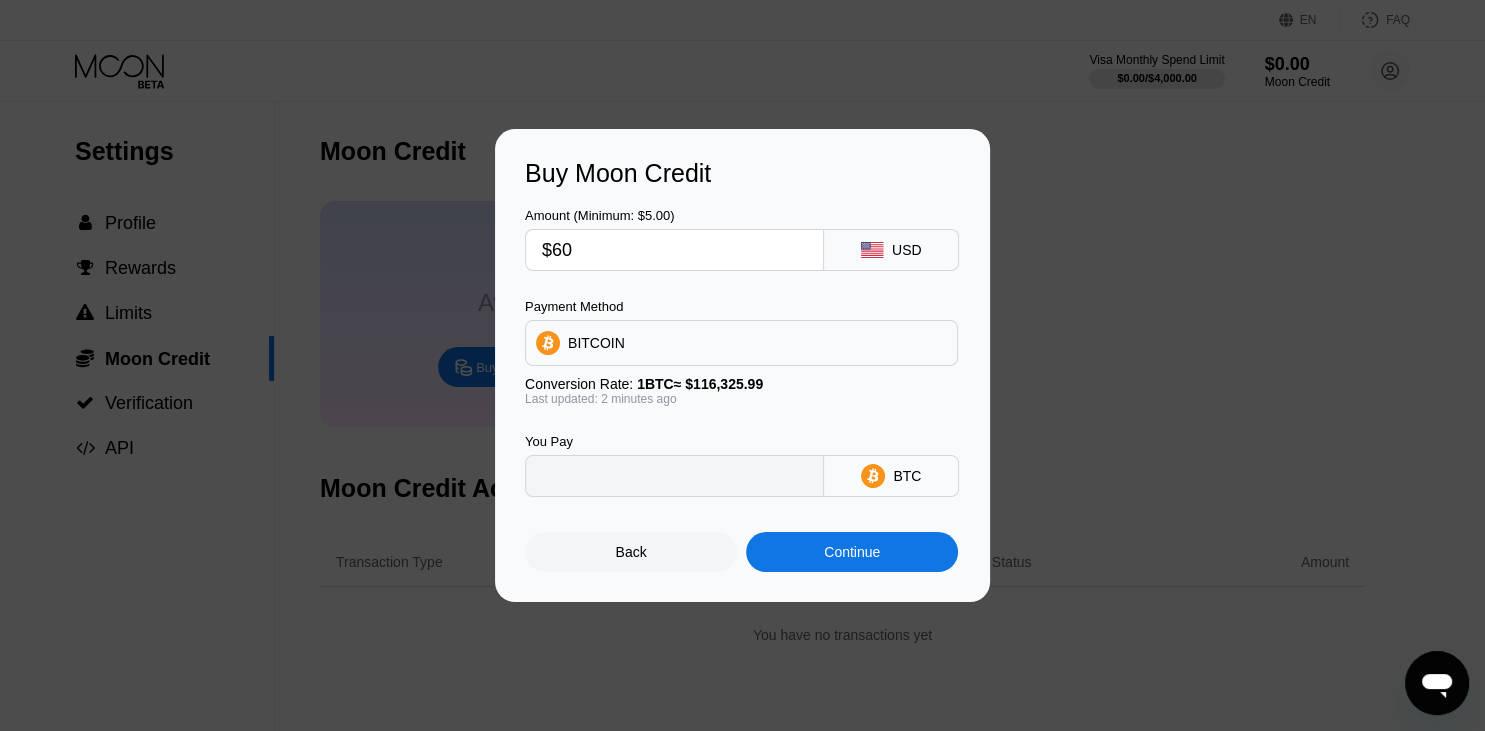 type on "0.00051580" 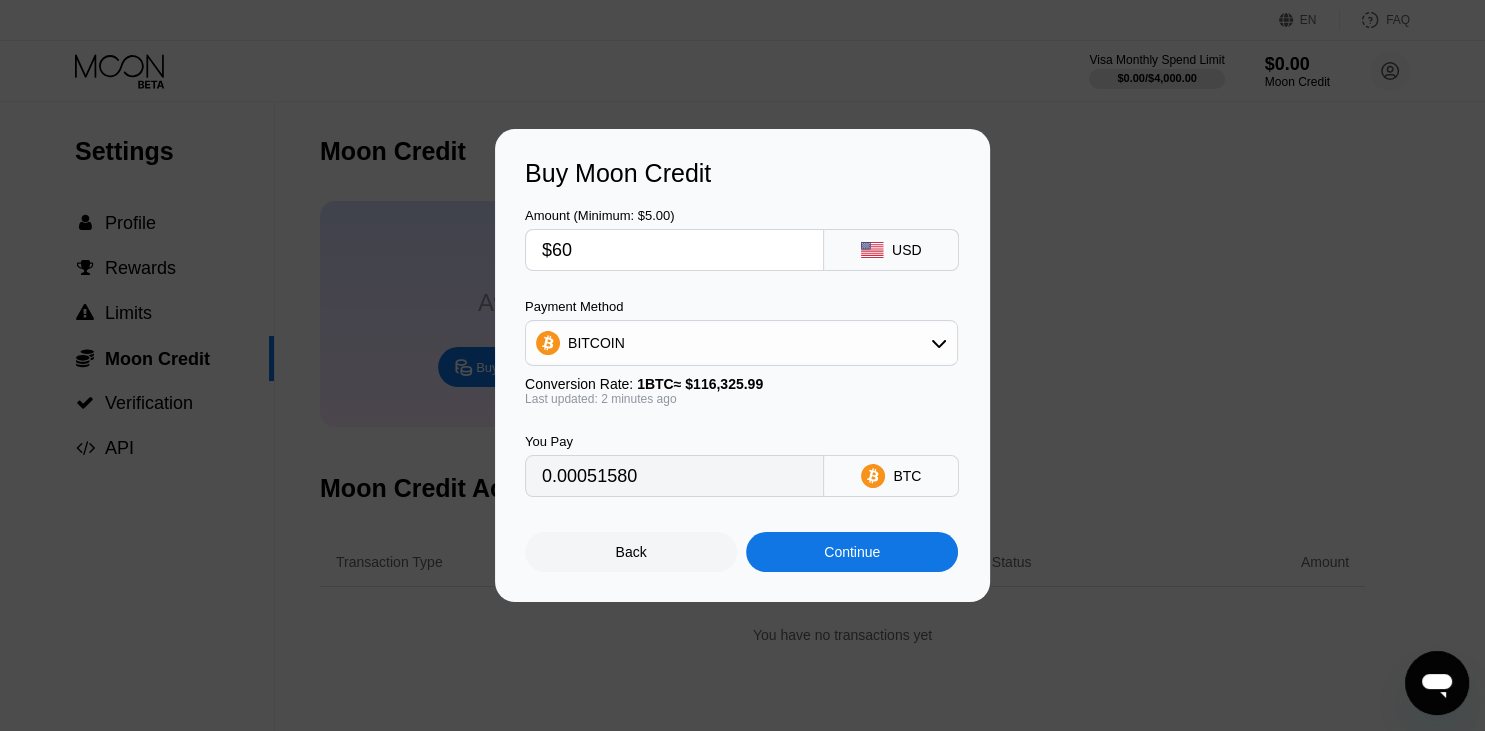 click on "$60" at bounding box center [674, 250] 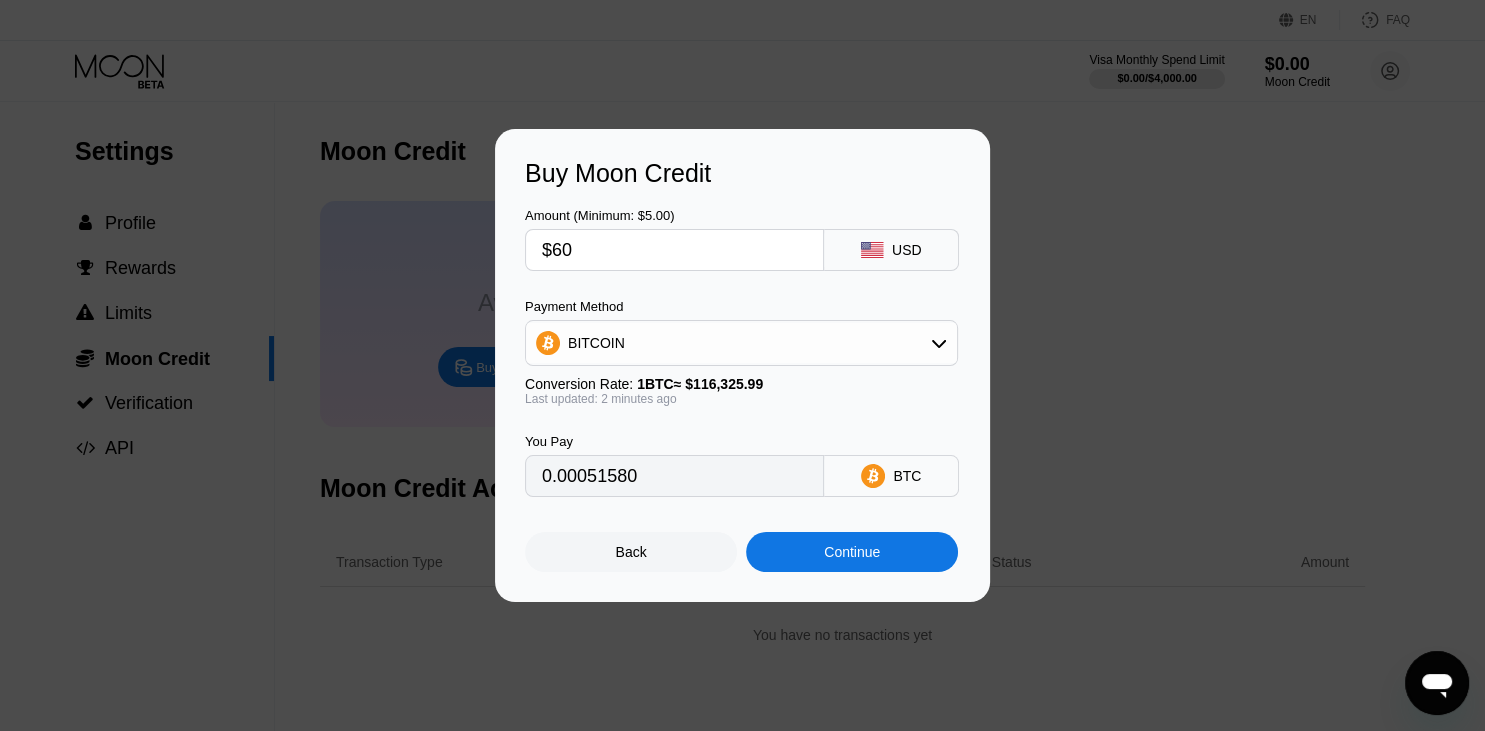 type on "$6" 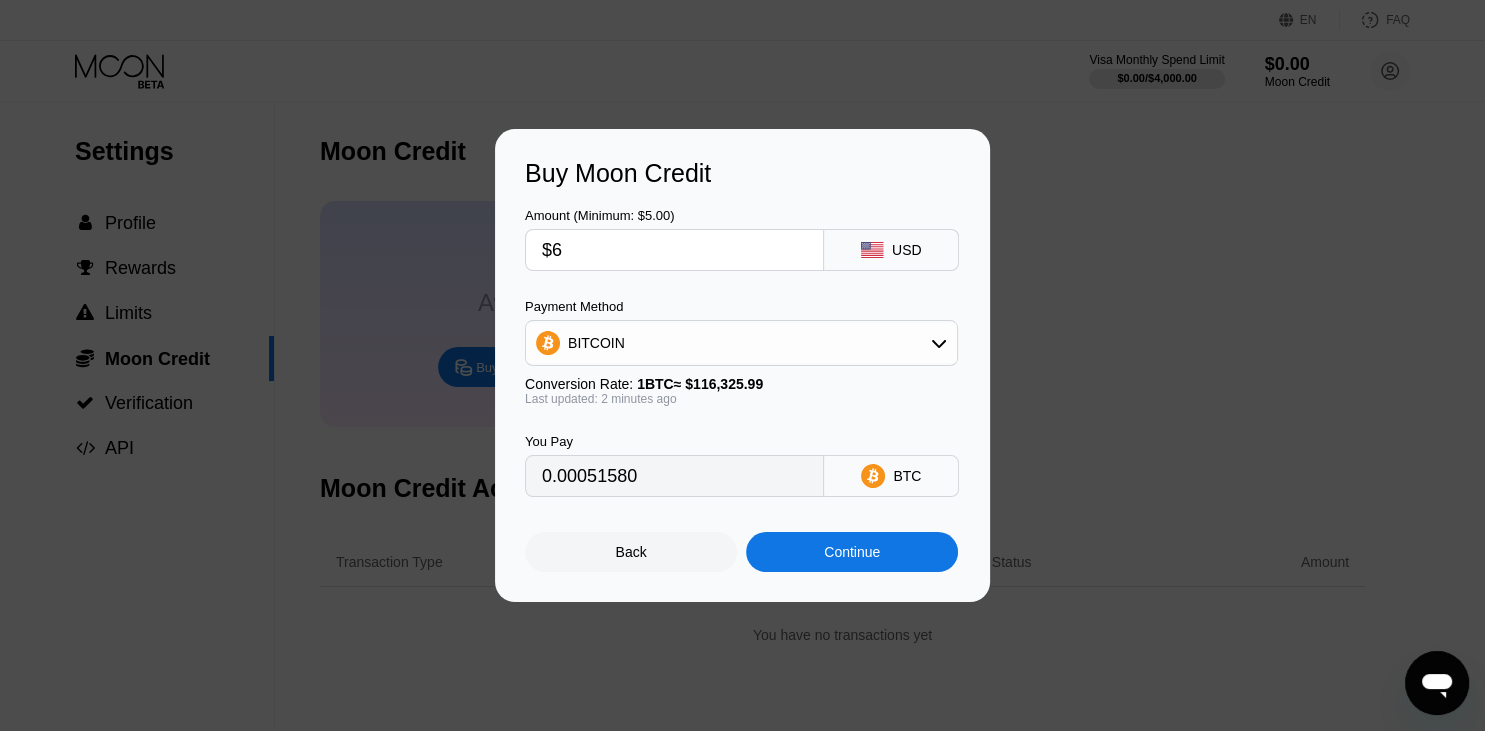 type on "0.00005158" 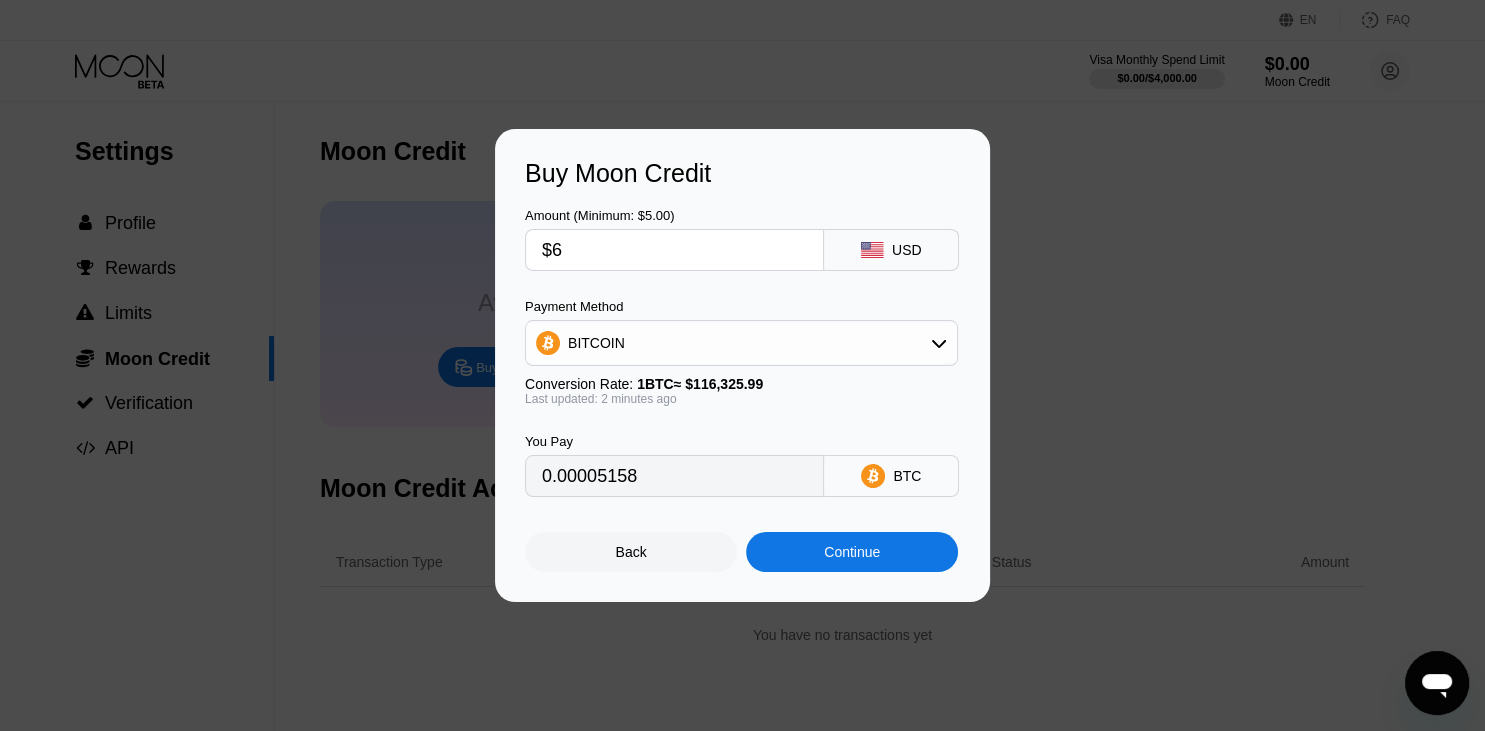 type 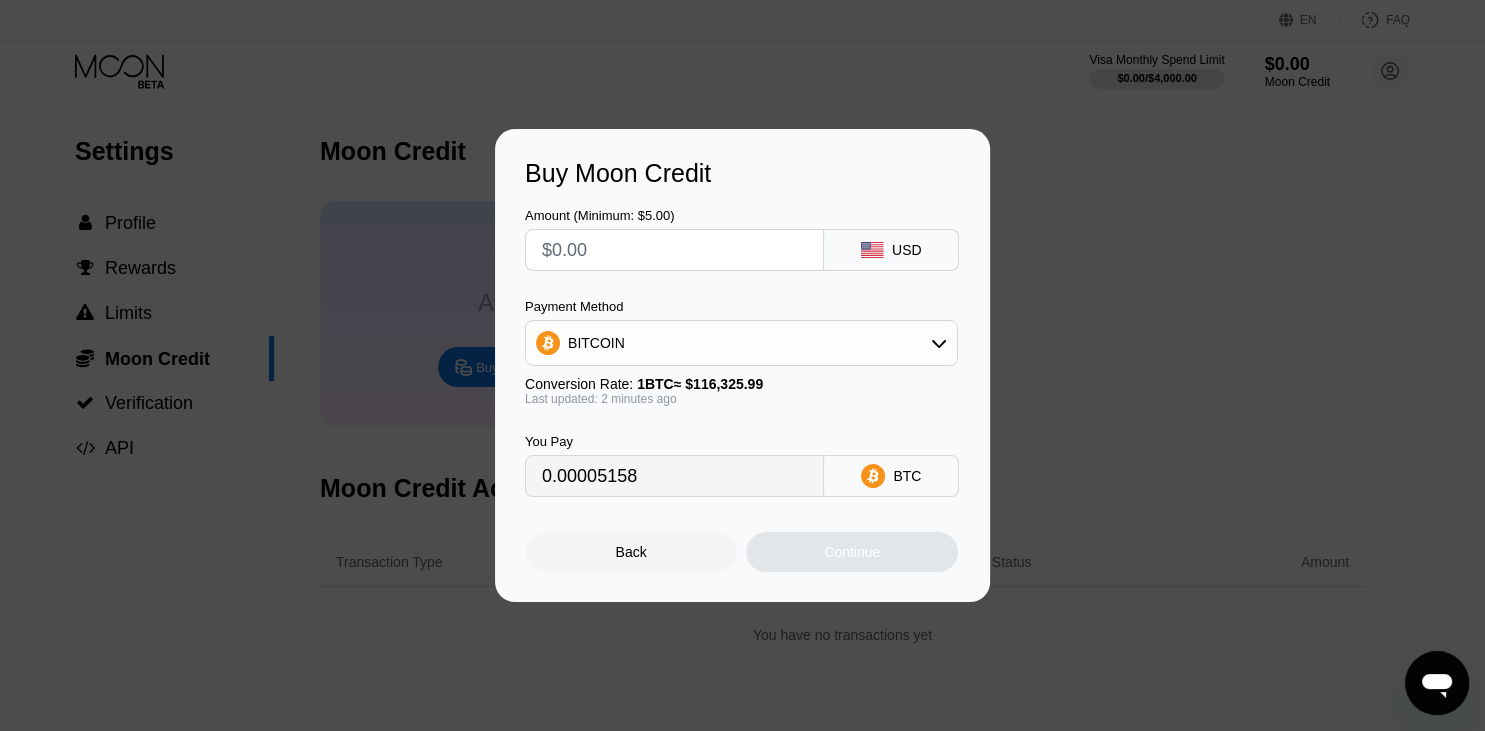 type on "0" 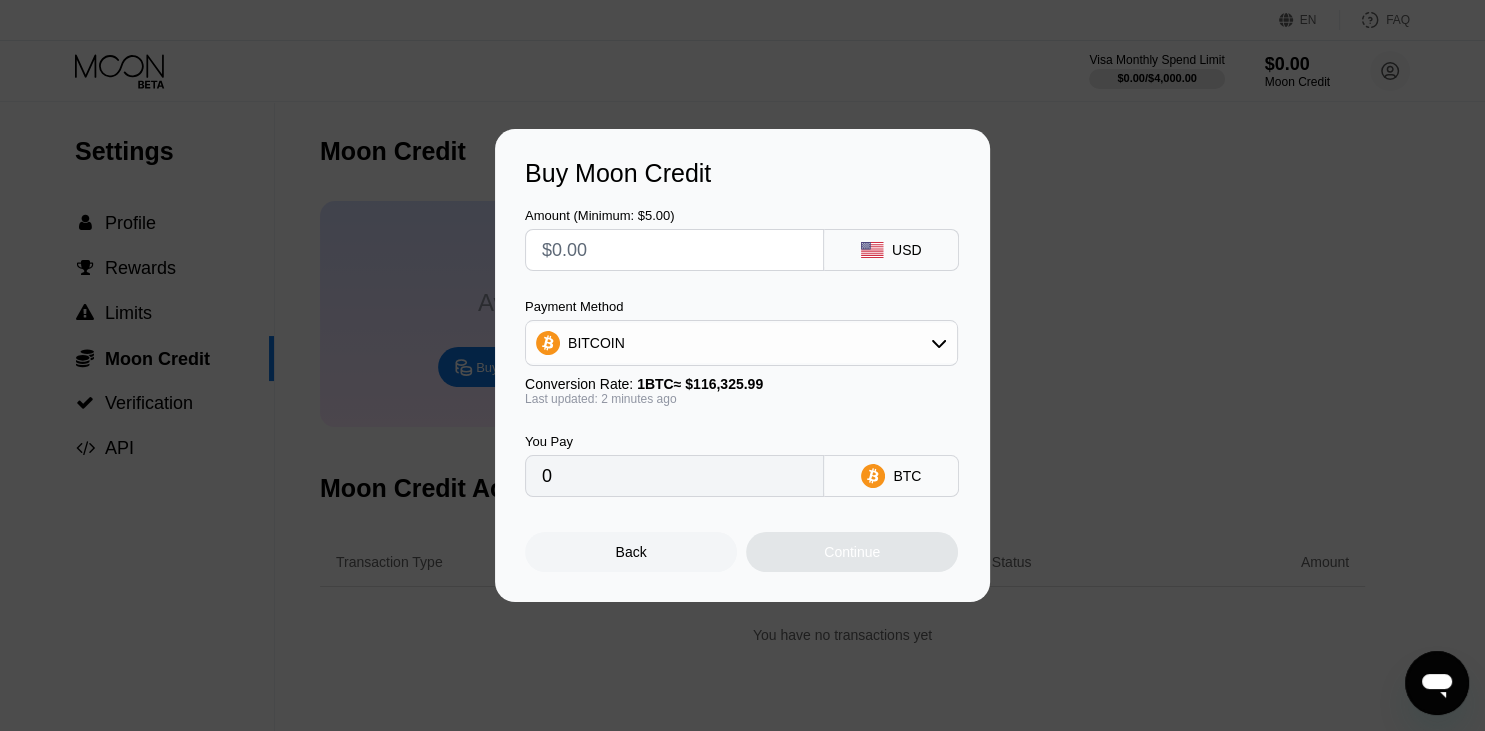 type on "$5" 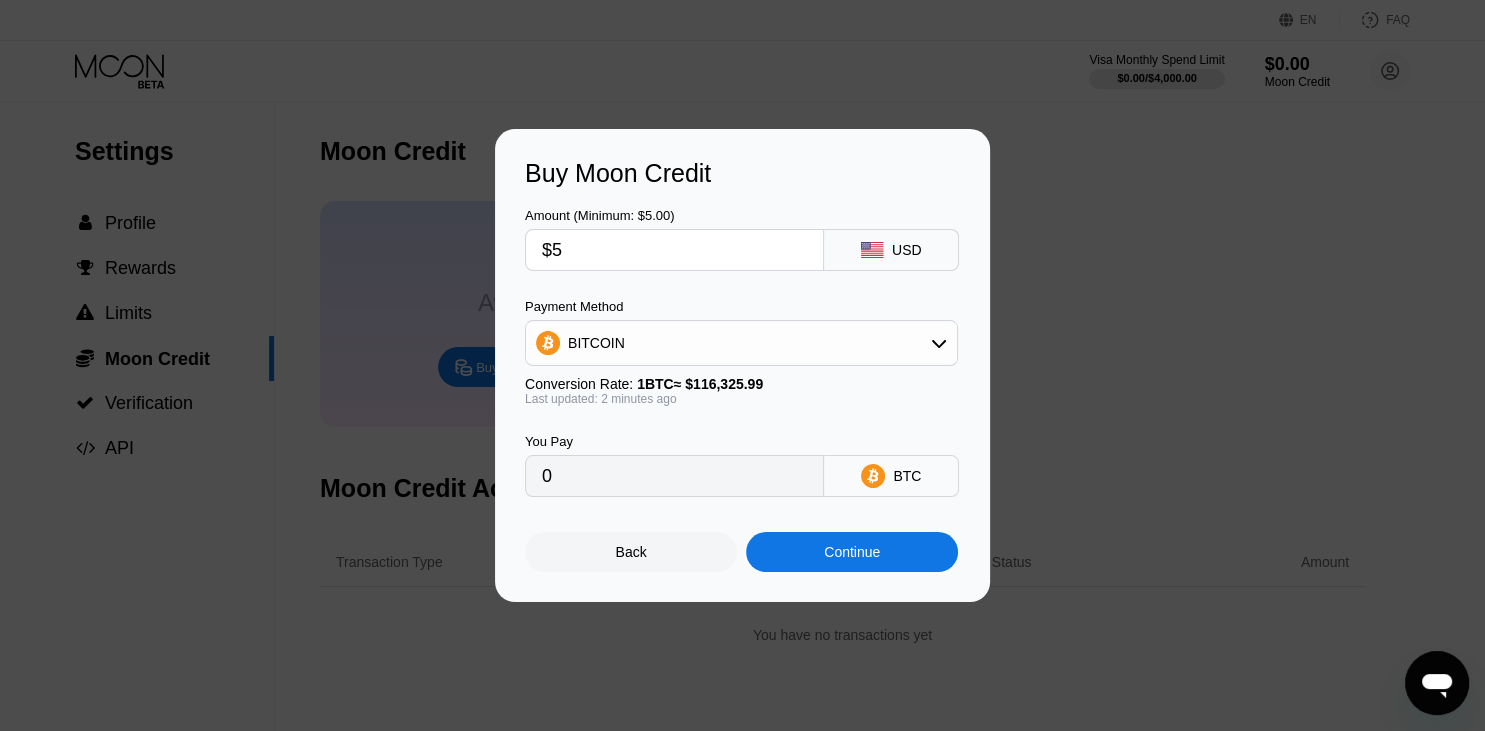 type on "0.00004299" 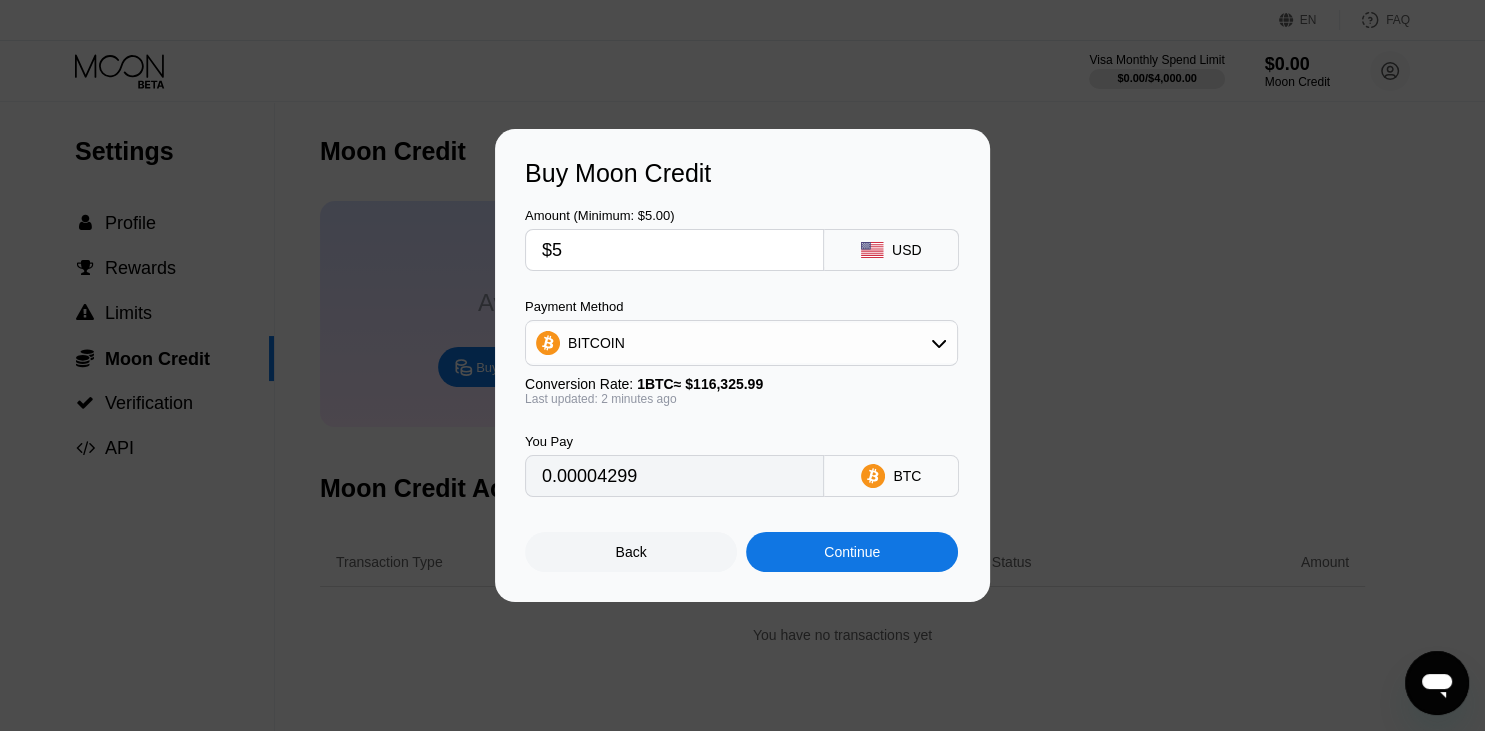 type on "$53" 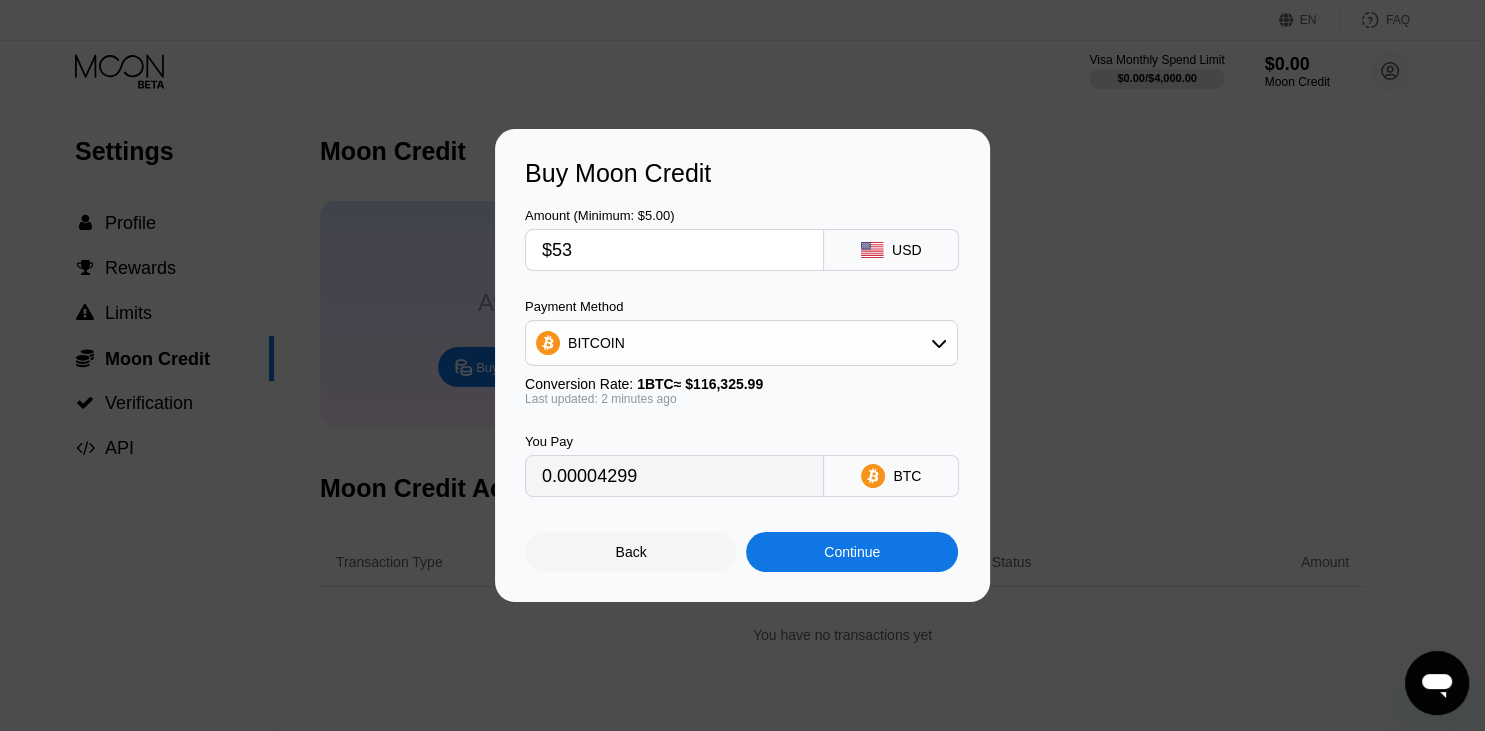 type on "0.00045562" 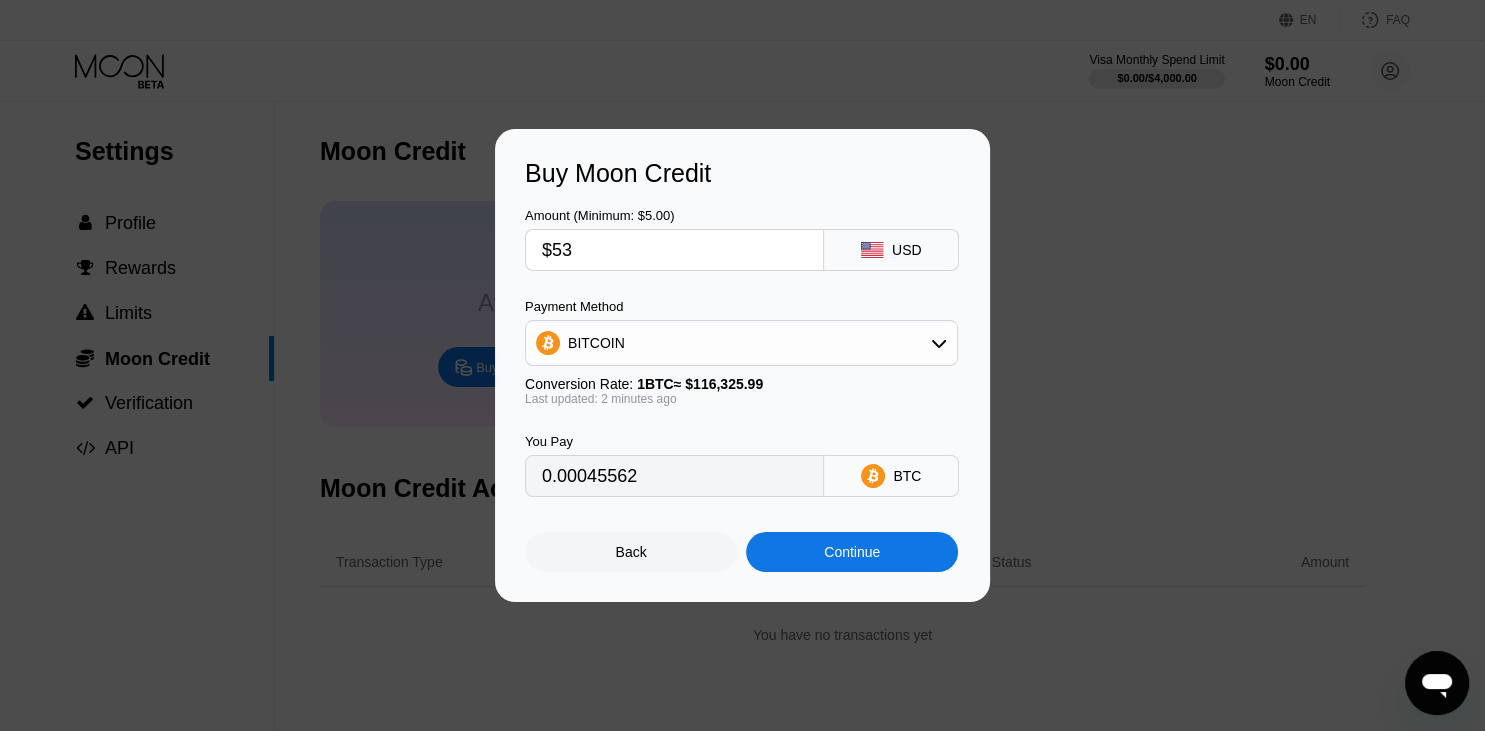 type on "$5" 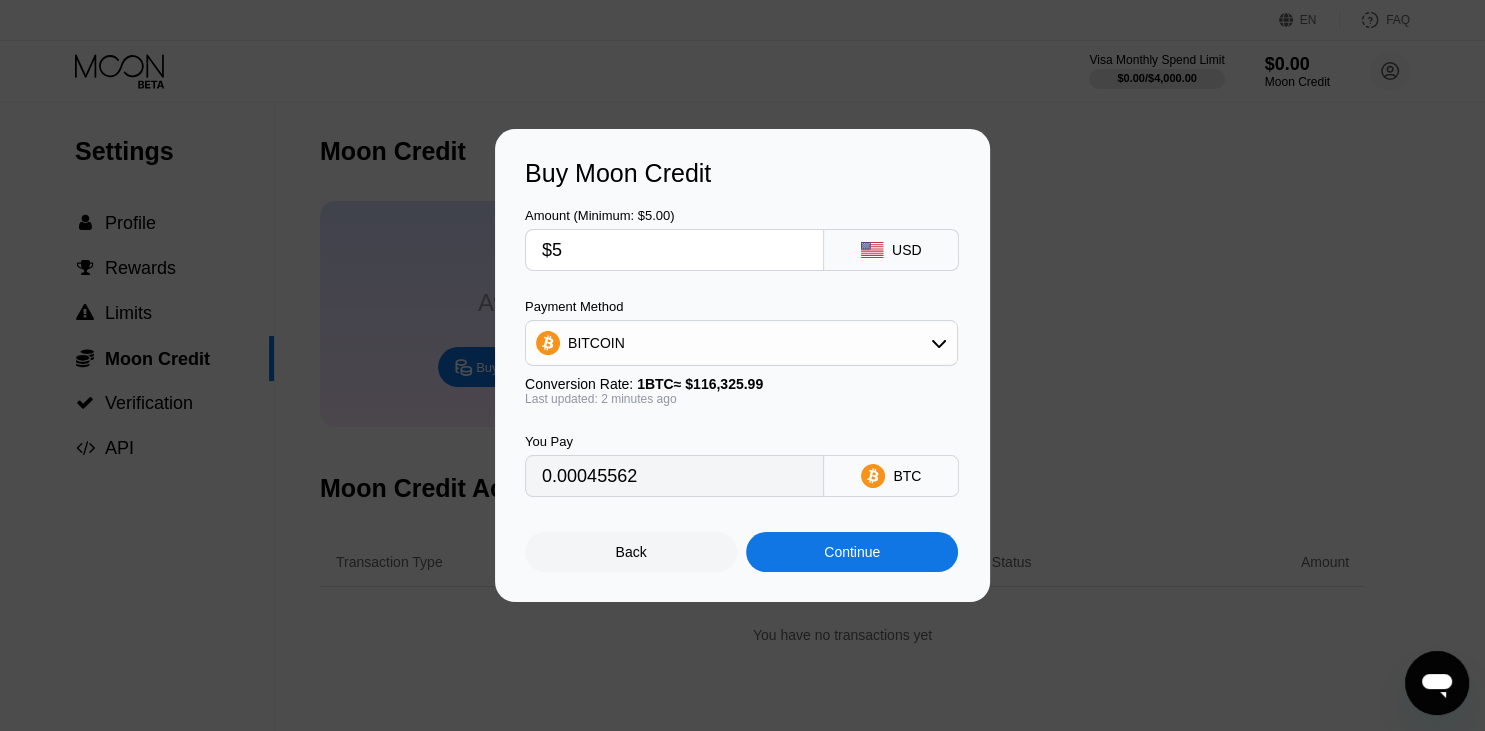 type on "0.00004299" 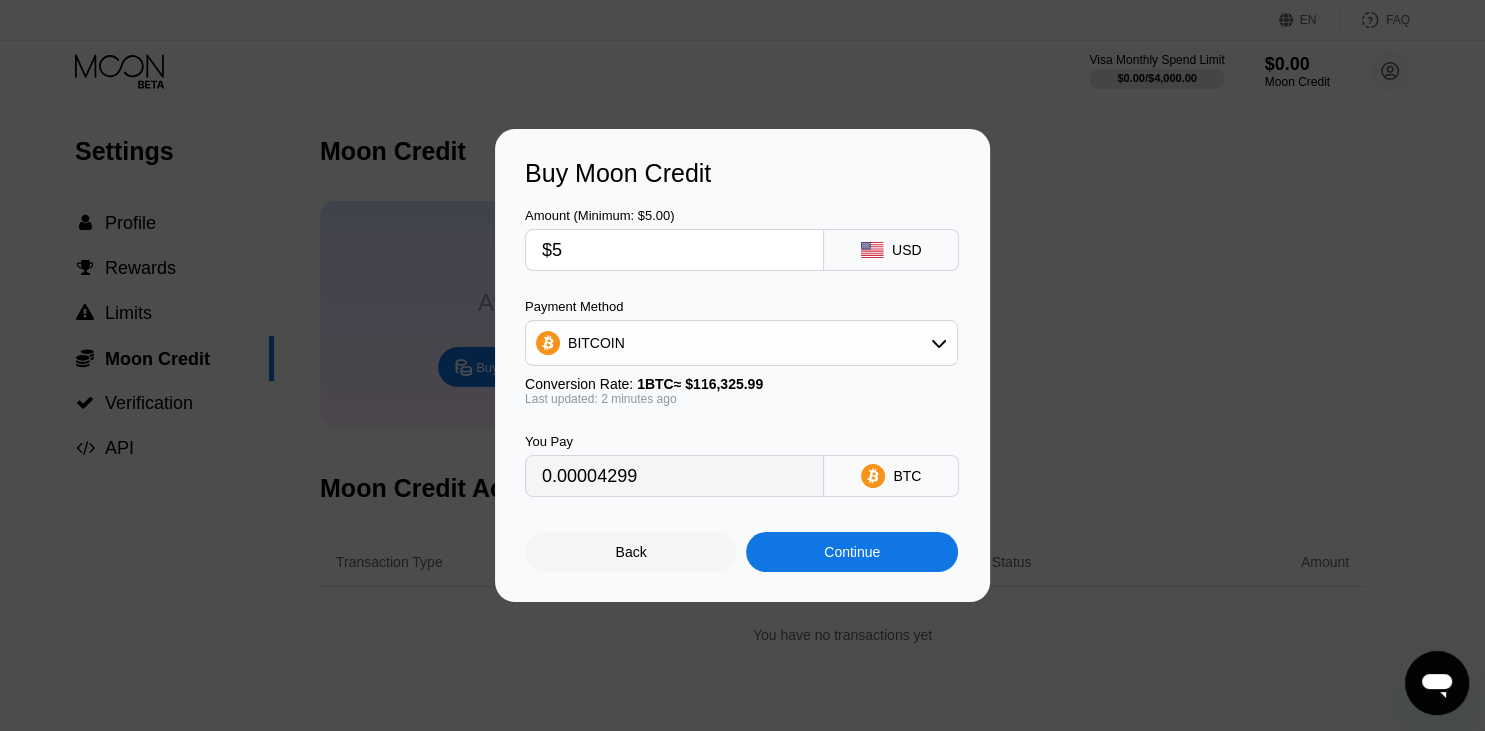 type on "$52" 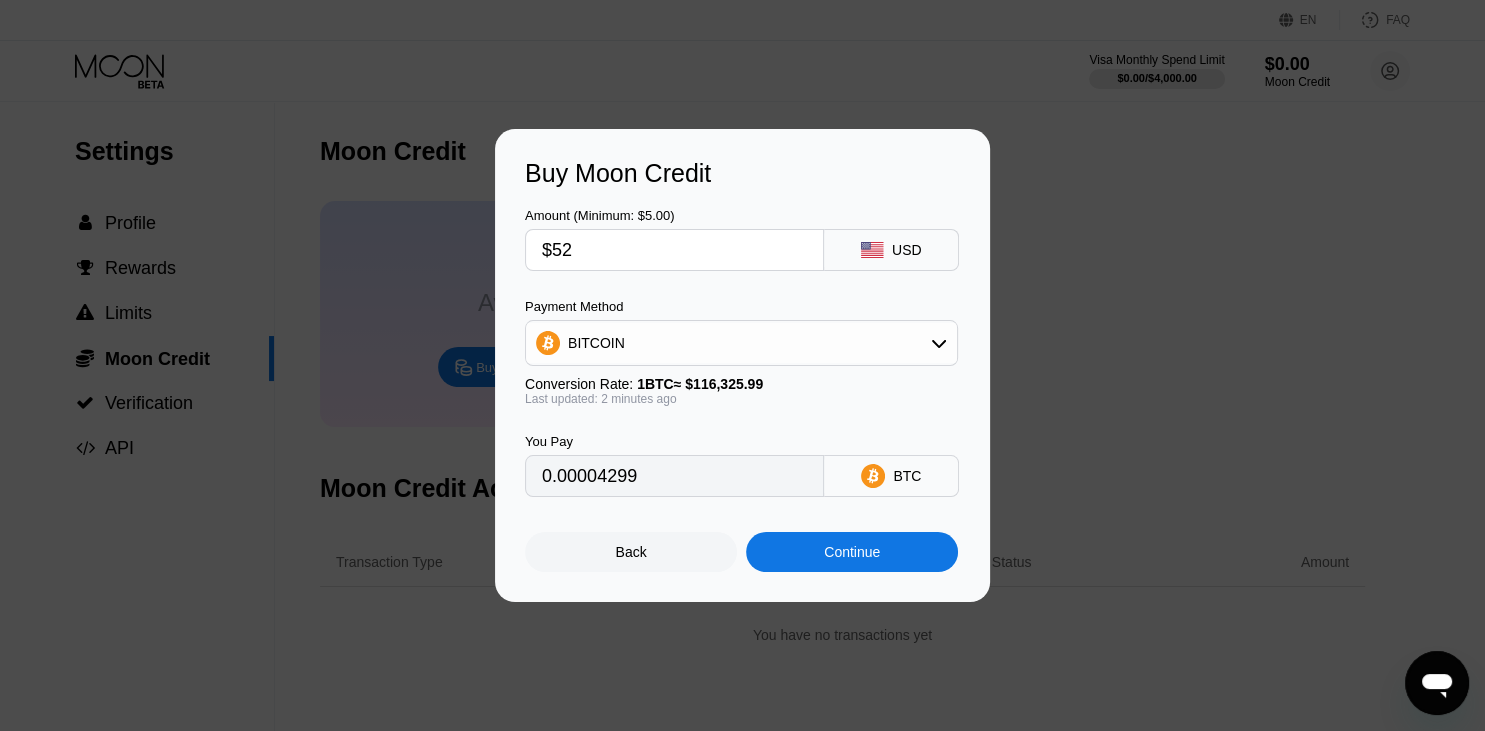type on "0.00044702" 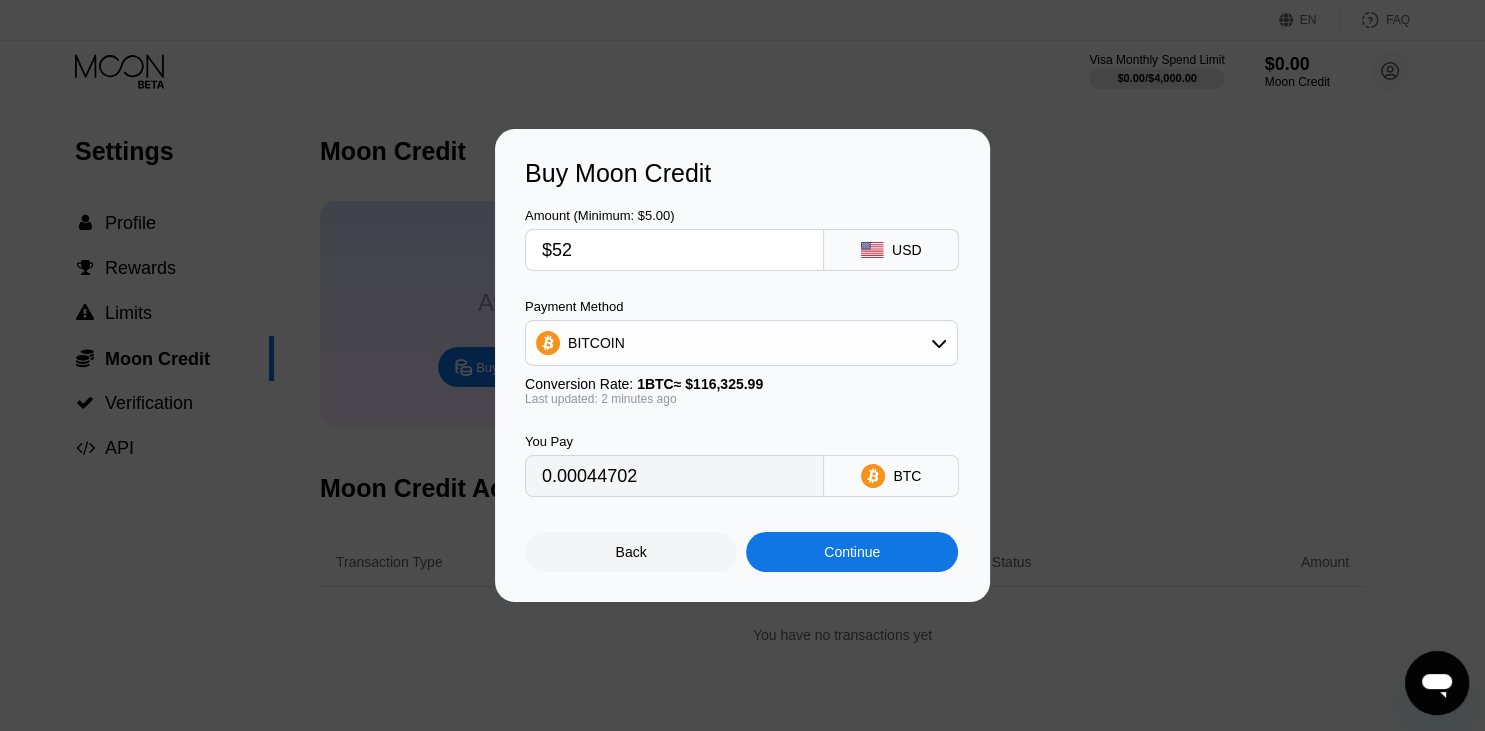 type on "$52" 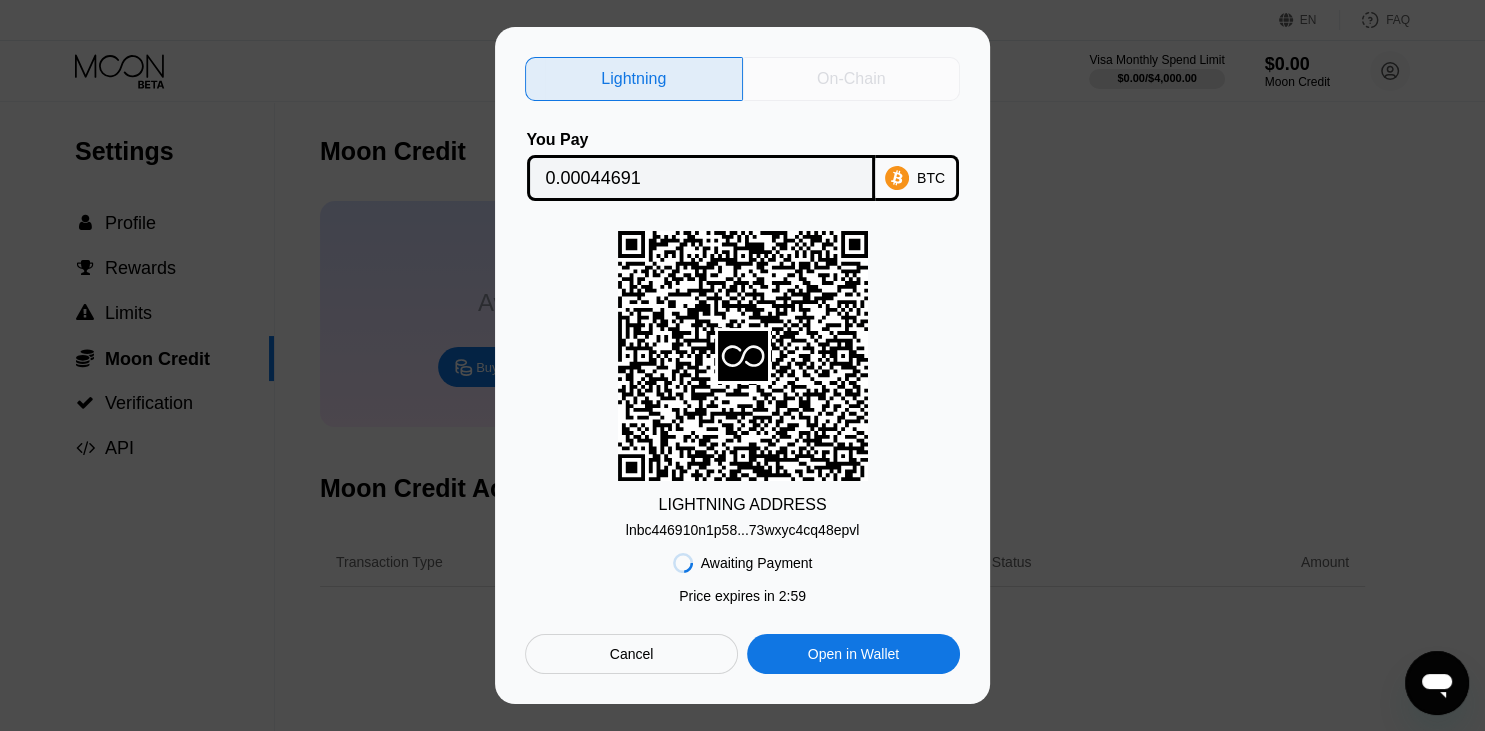 click on "On-Chain" at bounding box center (851, 79) 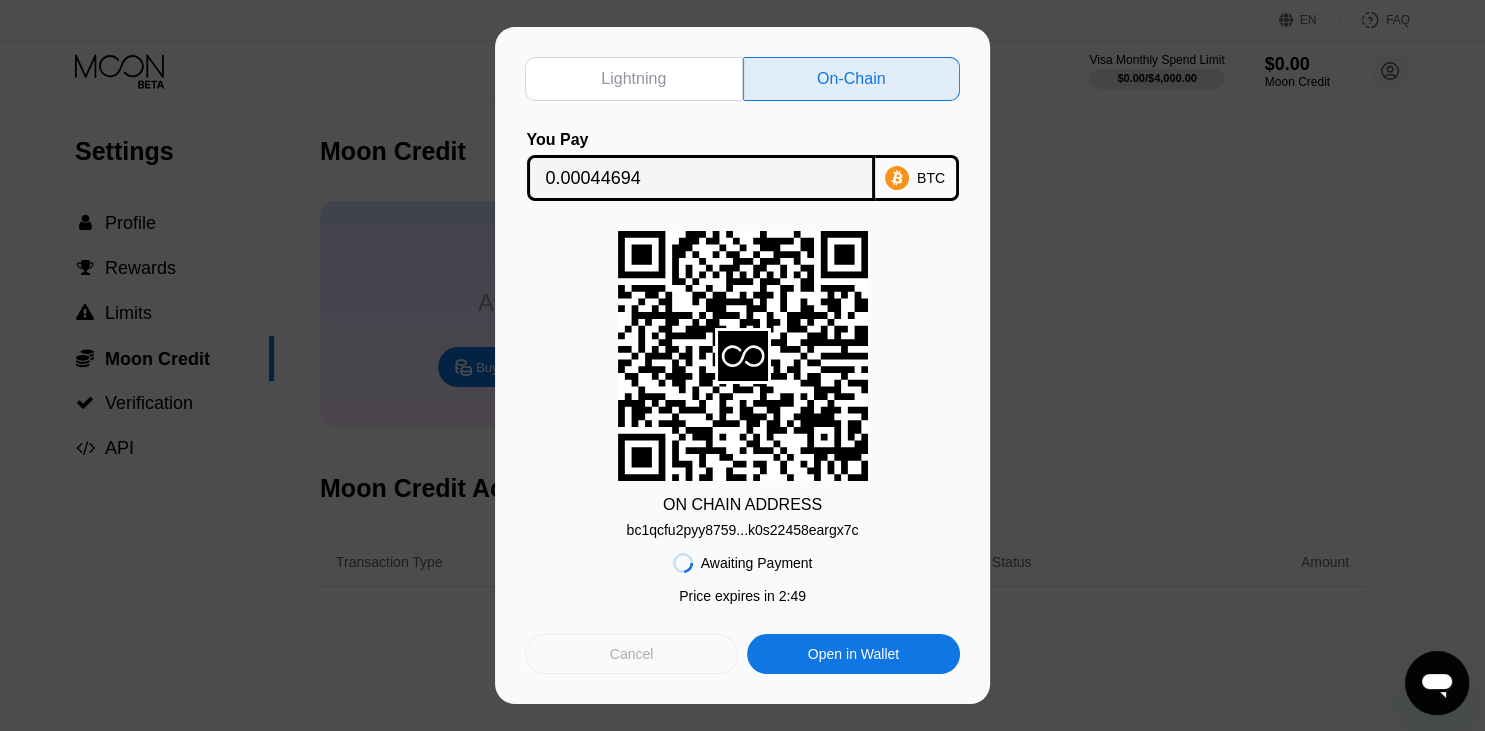 click on "Cancel" at bounding box center [631, 654] 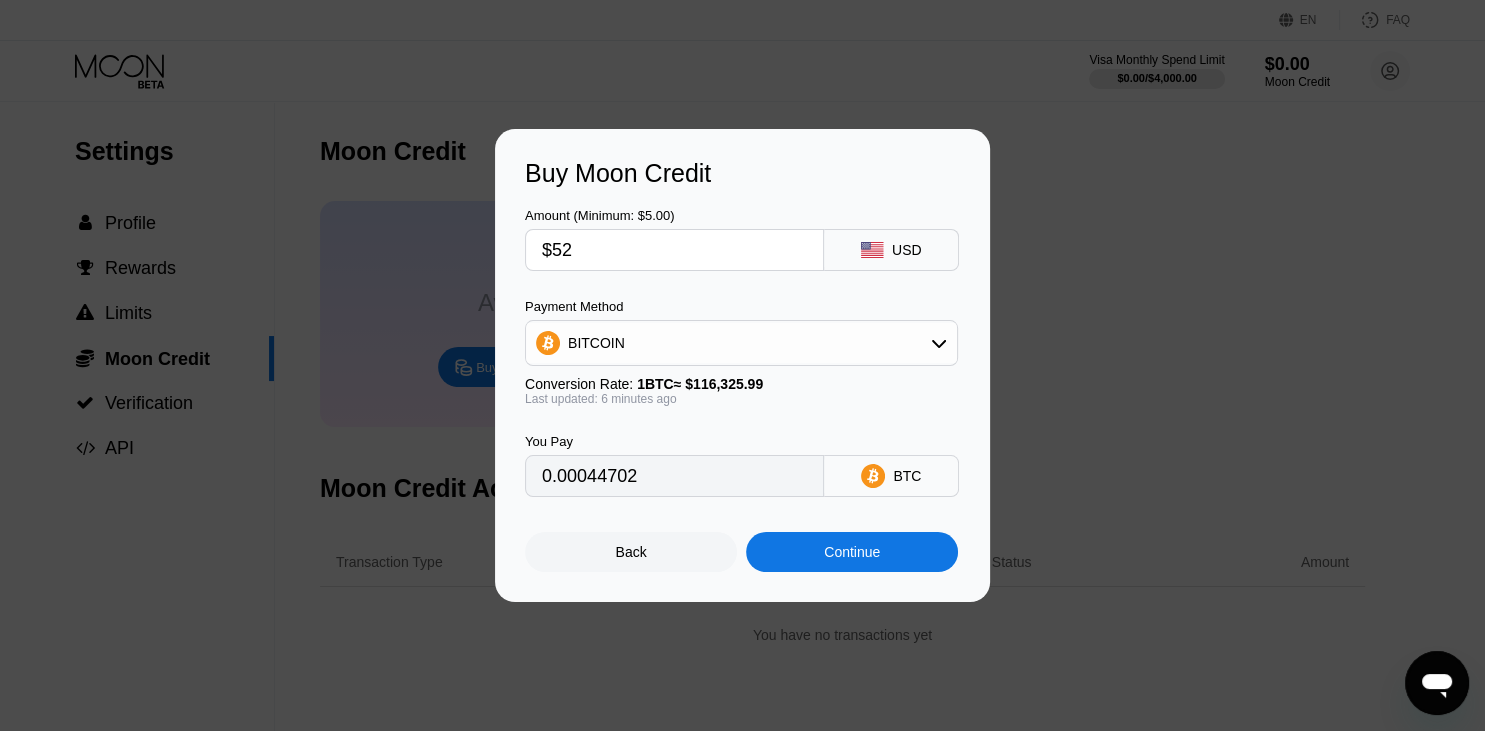 type on "0.00044674" 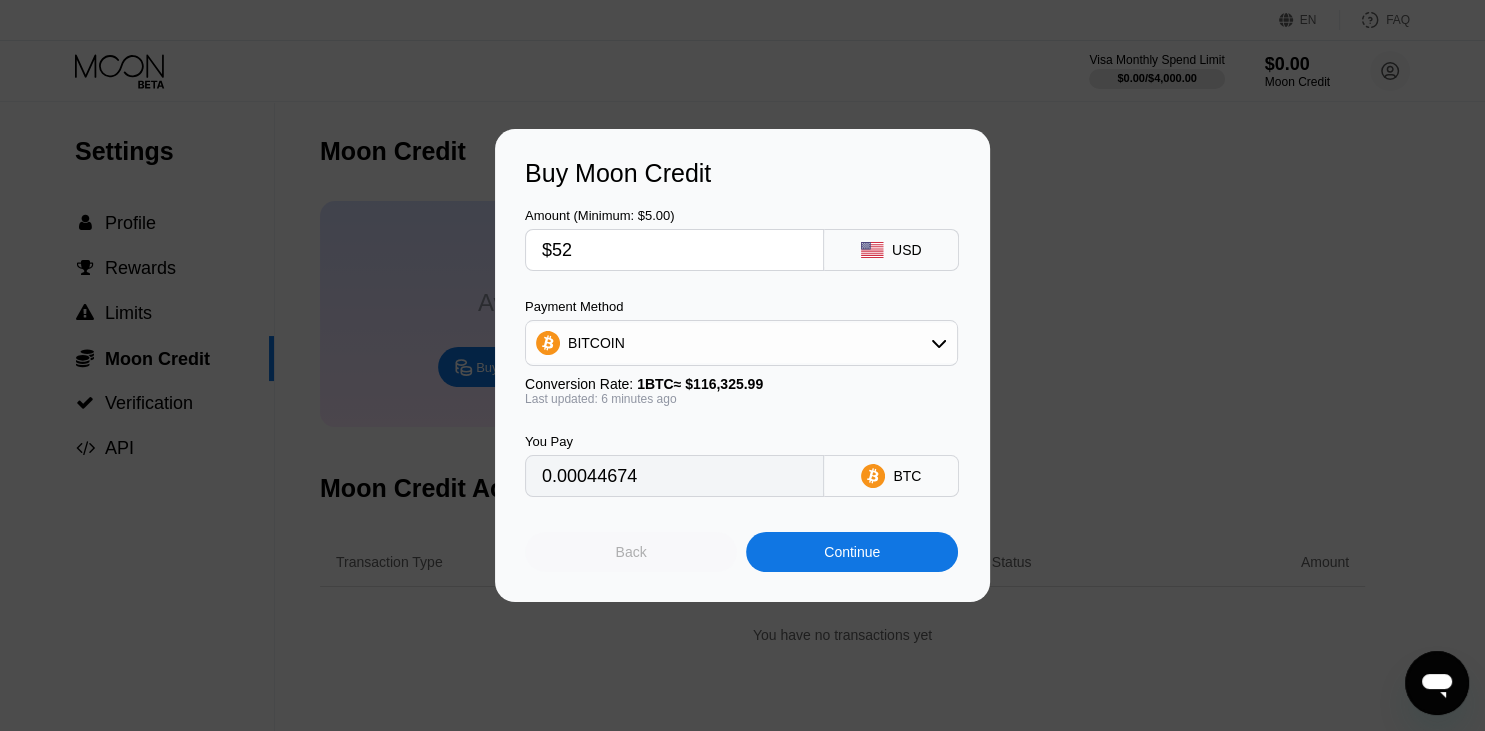 click on "Back" at bounding box center [631, 552] 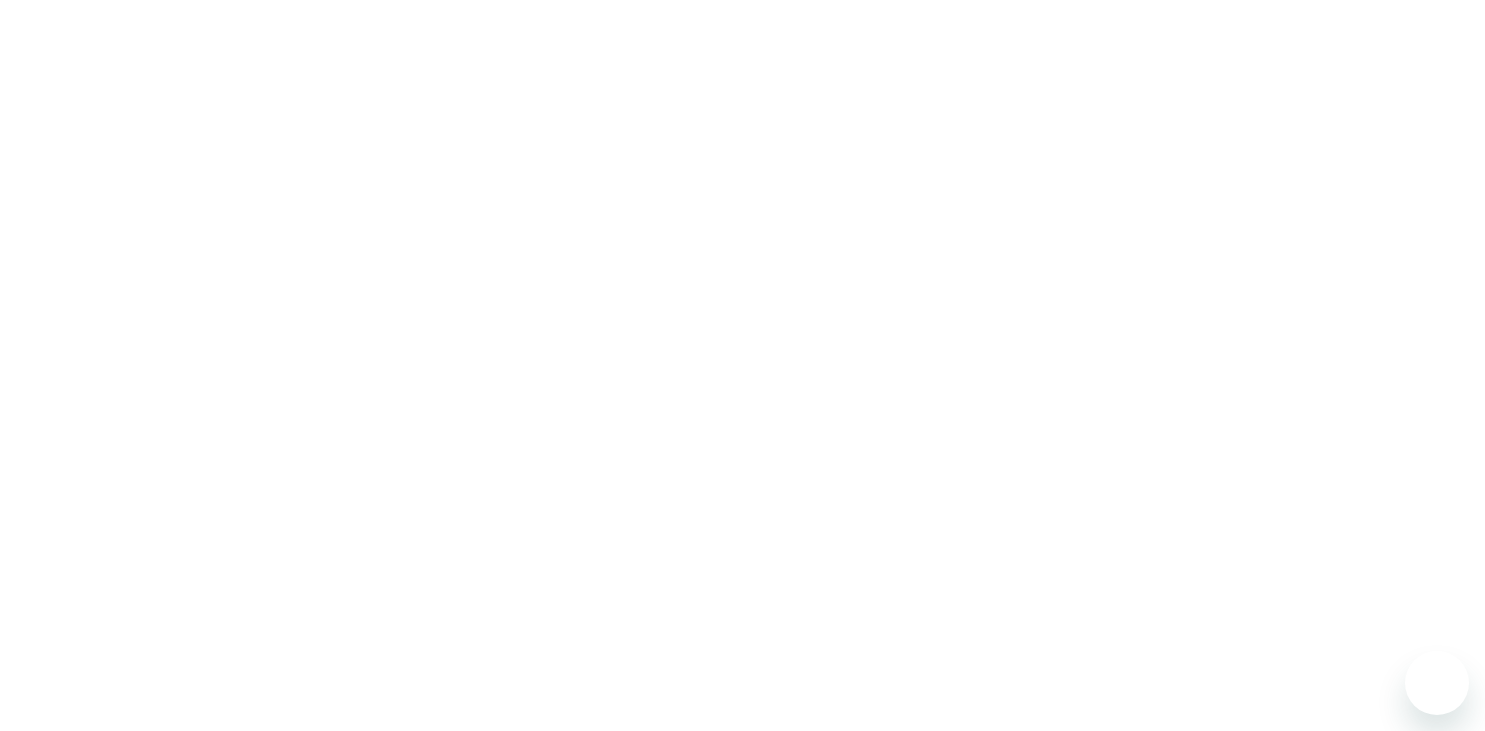 scroll, scrollTop: 0, scrollLeft: 0, axis: both 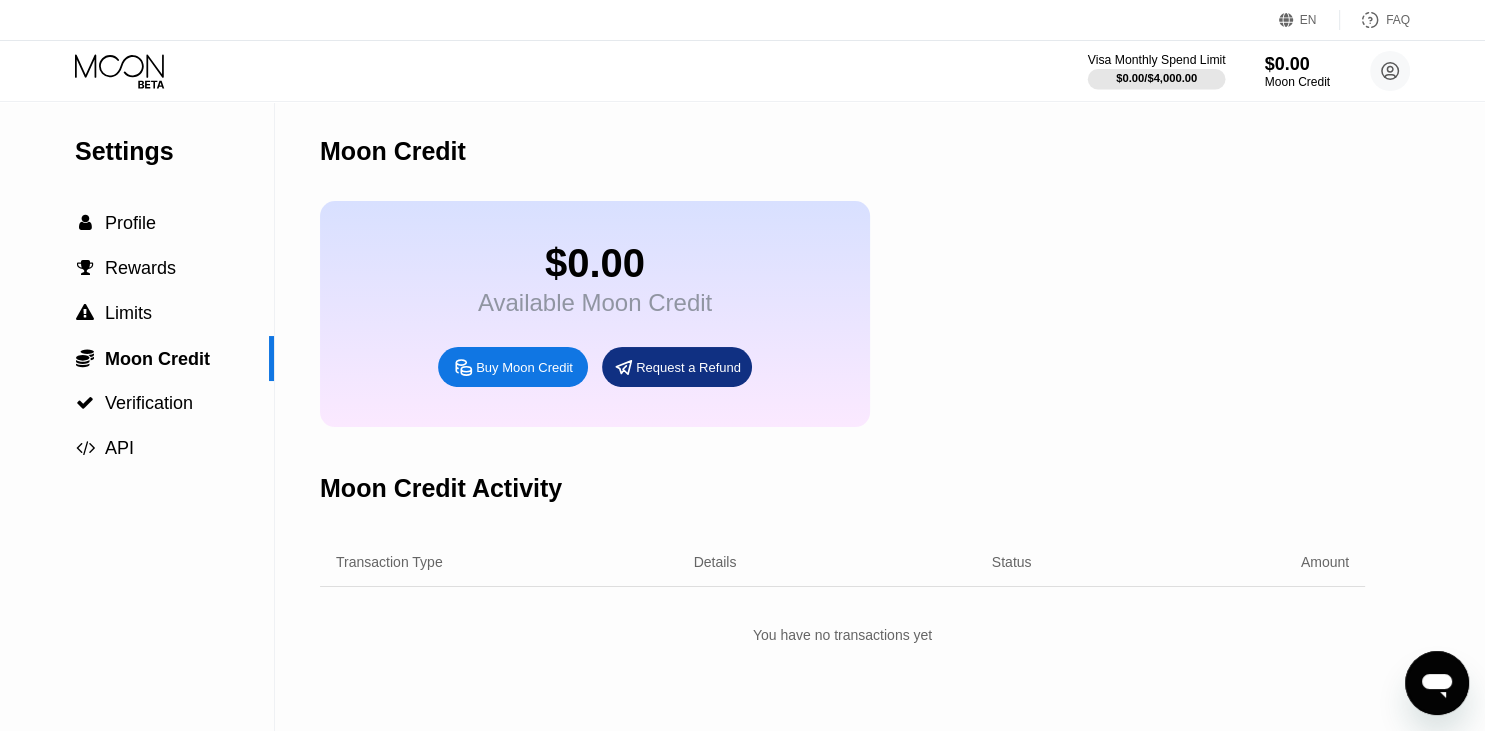 click at bounding box center (1157, 79) 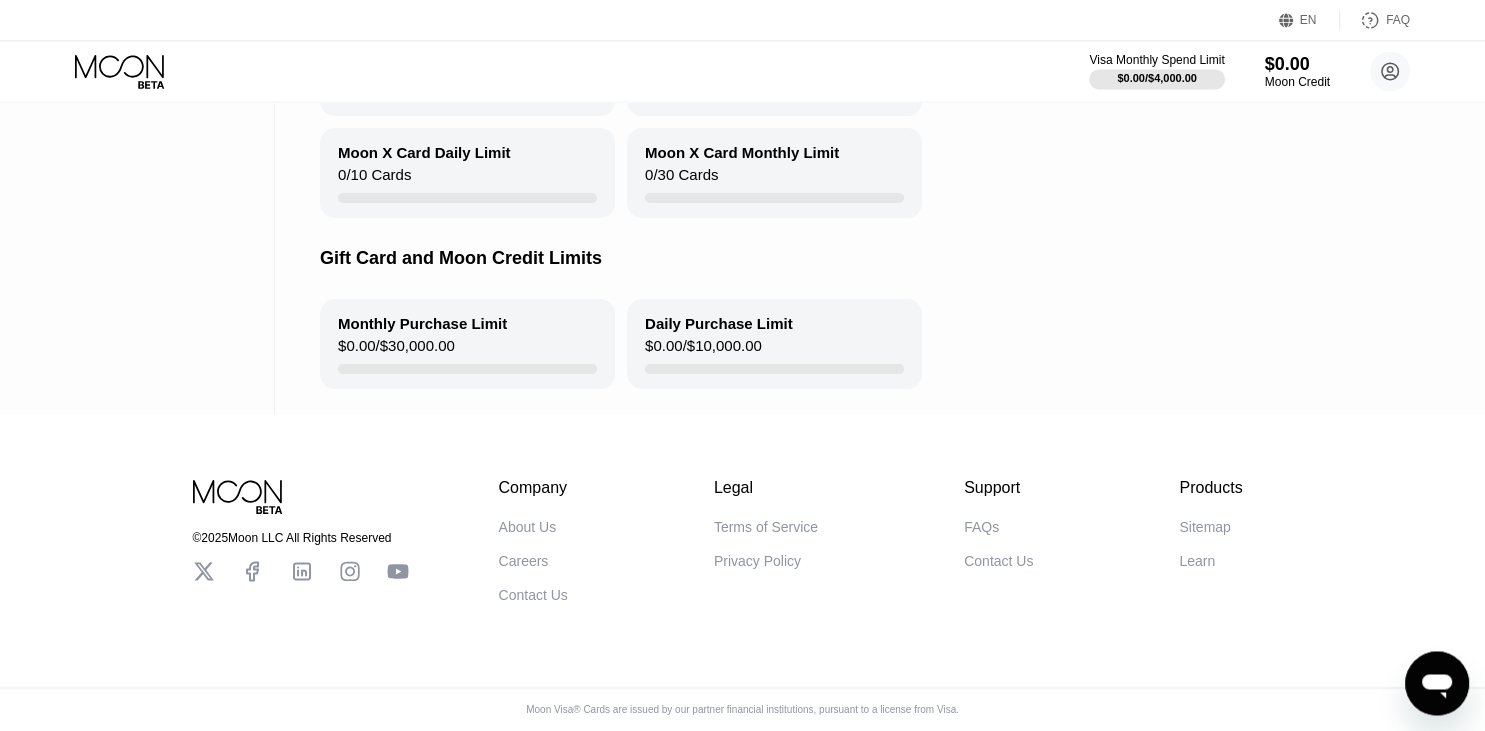 scroll, scrollTop: 423, scrollLeft: 0, axis: vertical 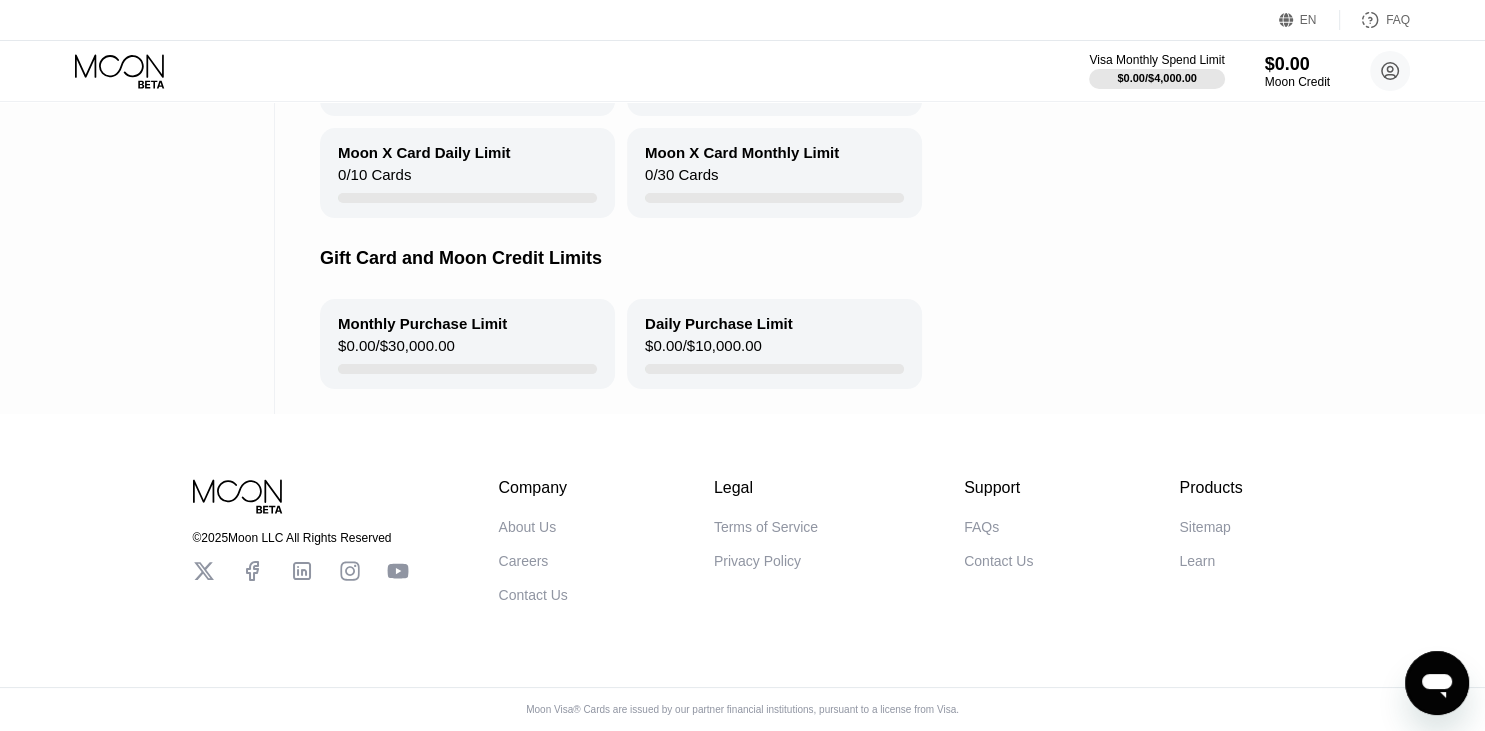click on "$0.00 / $30,000.00" at bounding box center (396, 350) 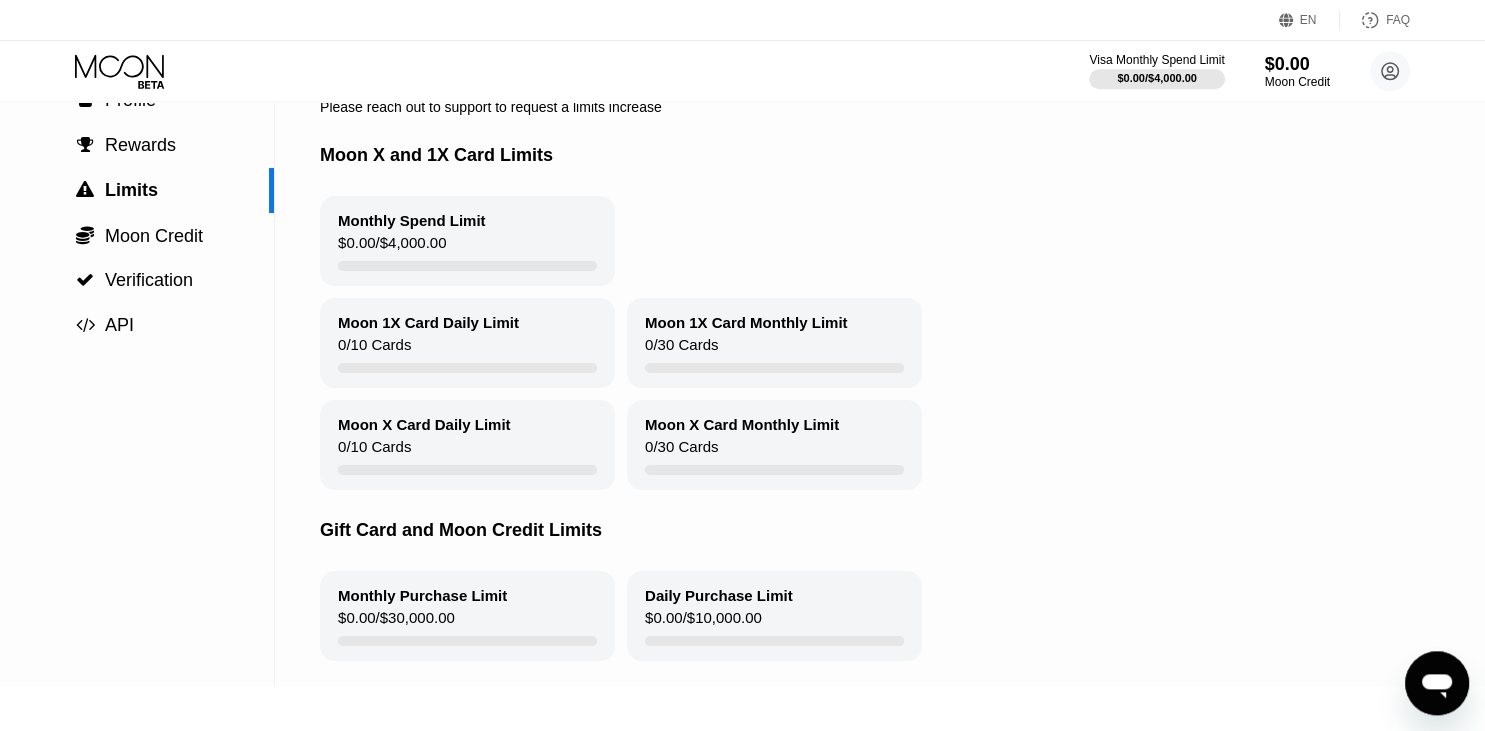 scroll, scrollTop: 0, scrollLeft: 0, axis: both 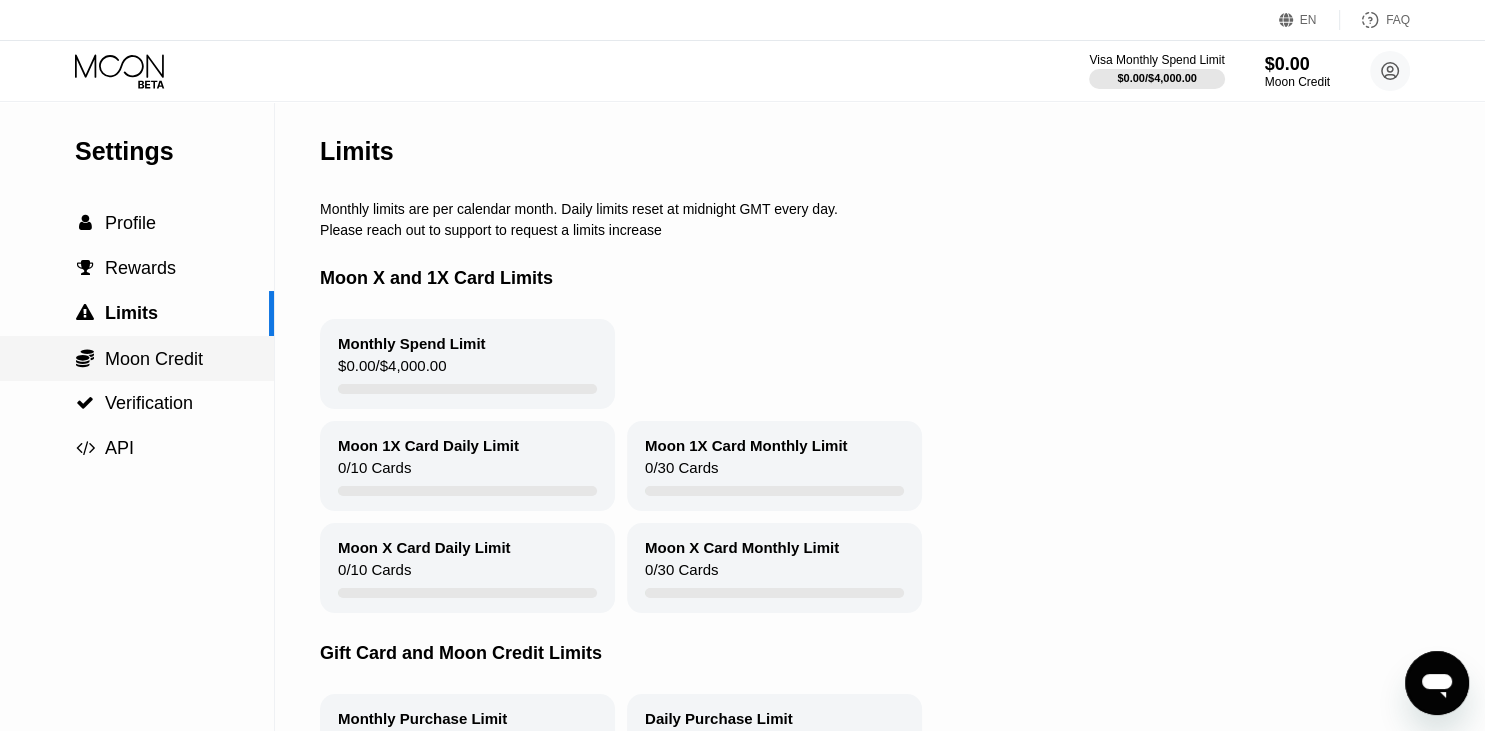 click on "Moon Credit" at bounding box center [154, 359] 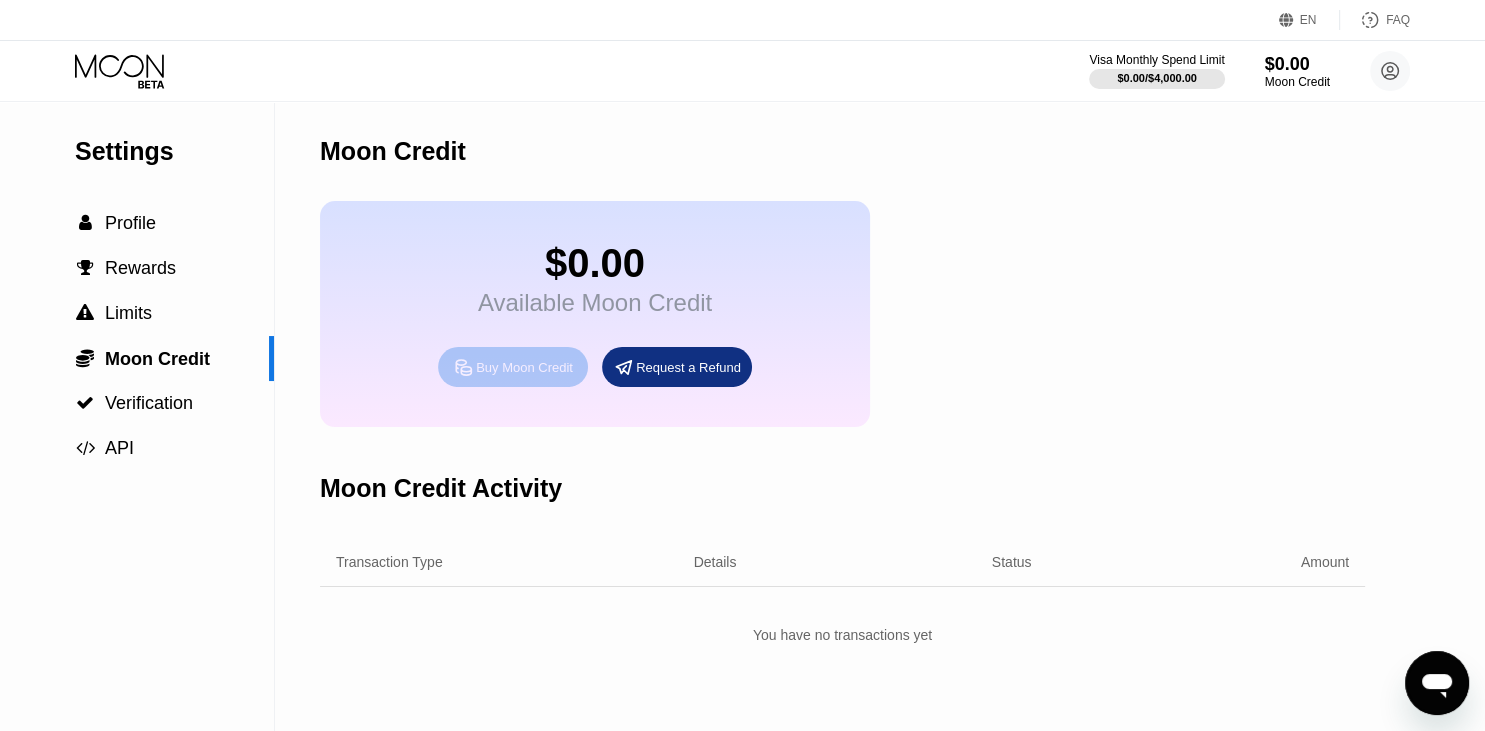 click on "Buy Moon Credit" at bounding box center [524, 367] 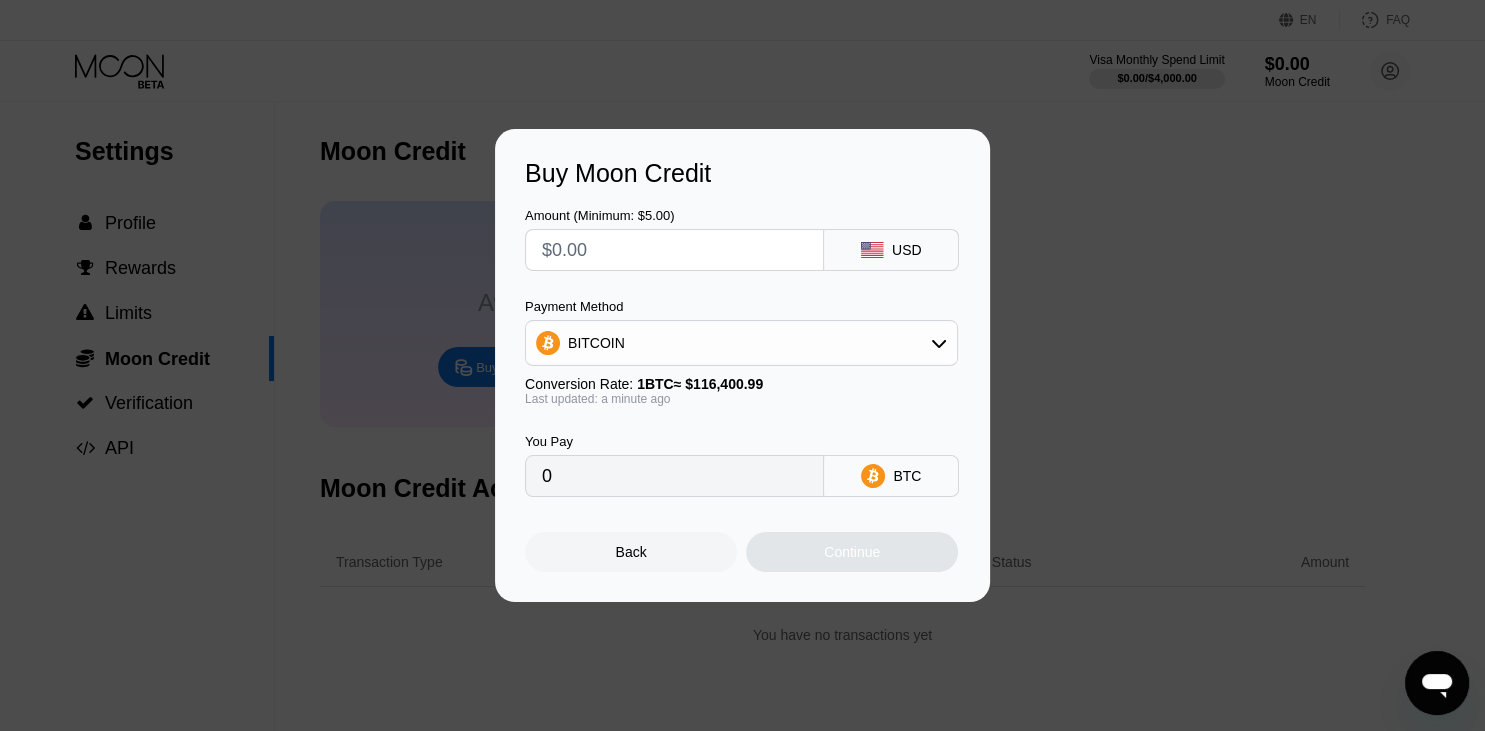 click at bounding box center [674, 250] 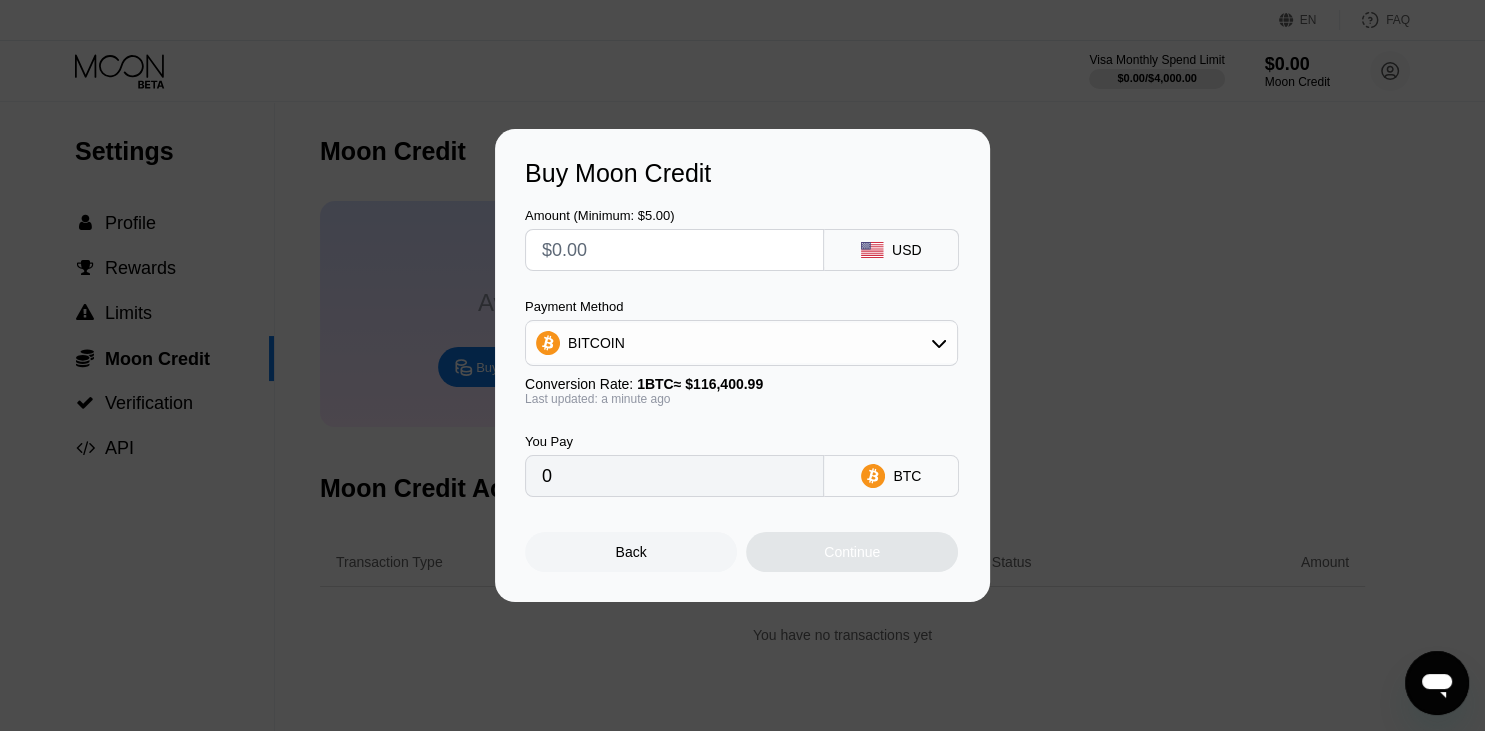 type on "$5" 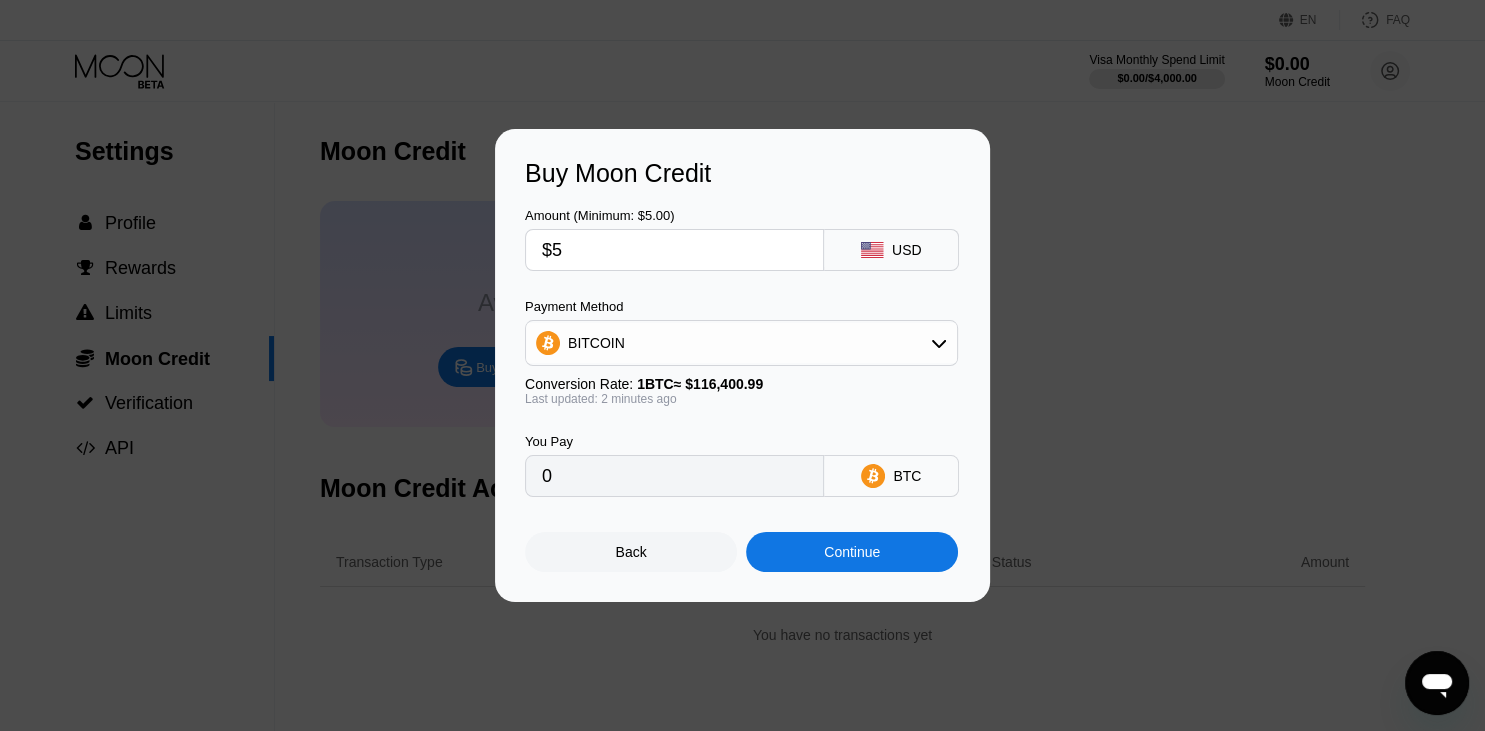 type on "0.00004296" 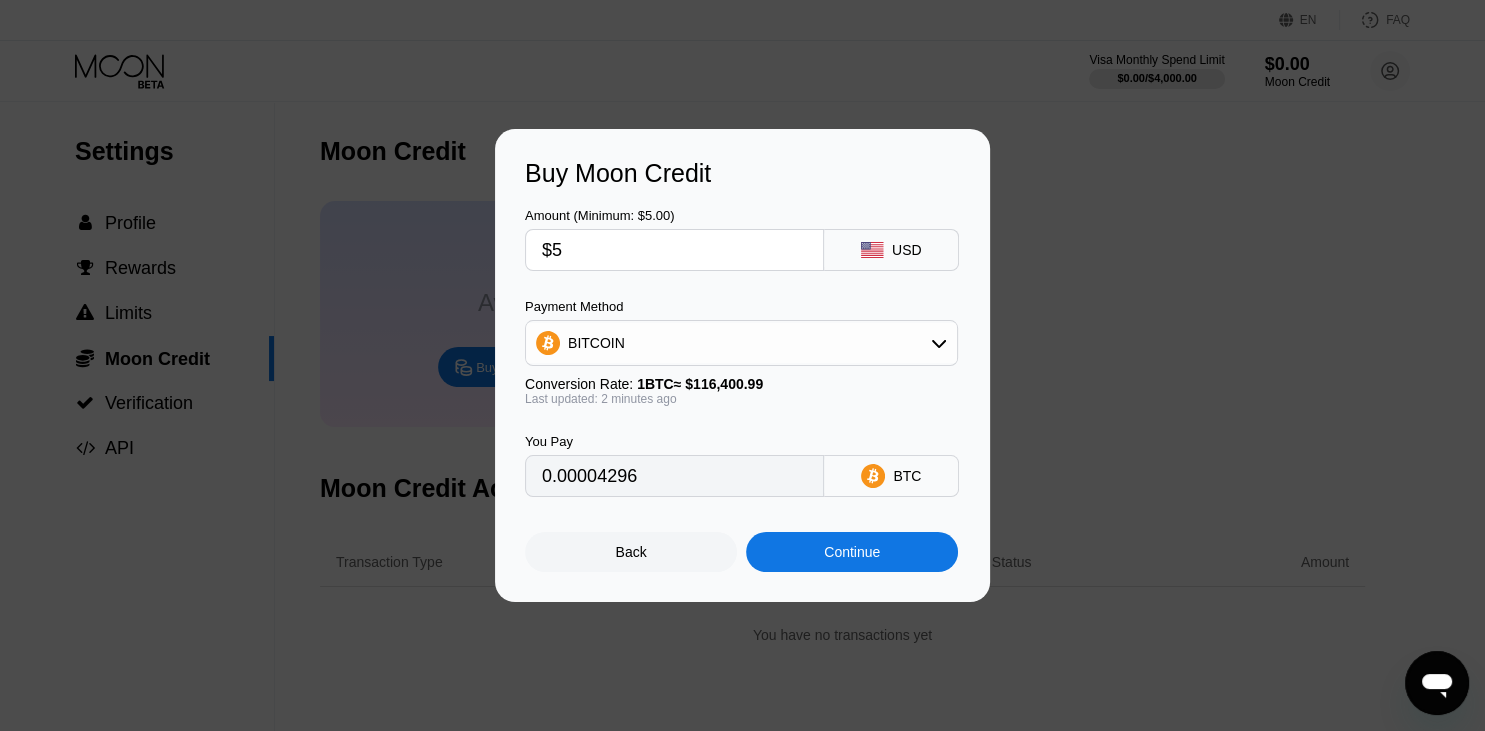 type on "$50" 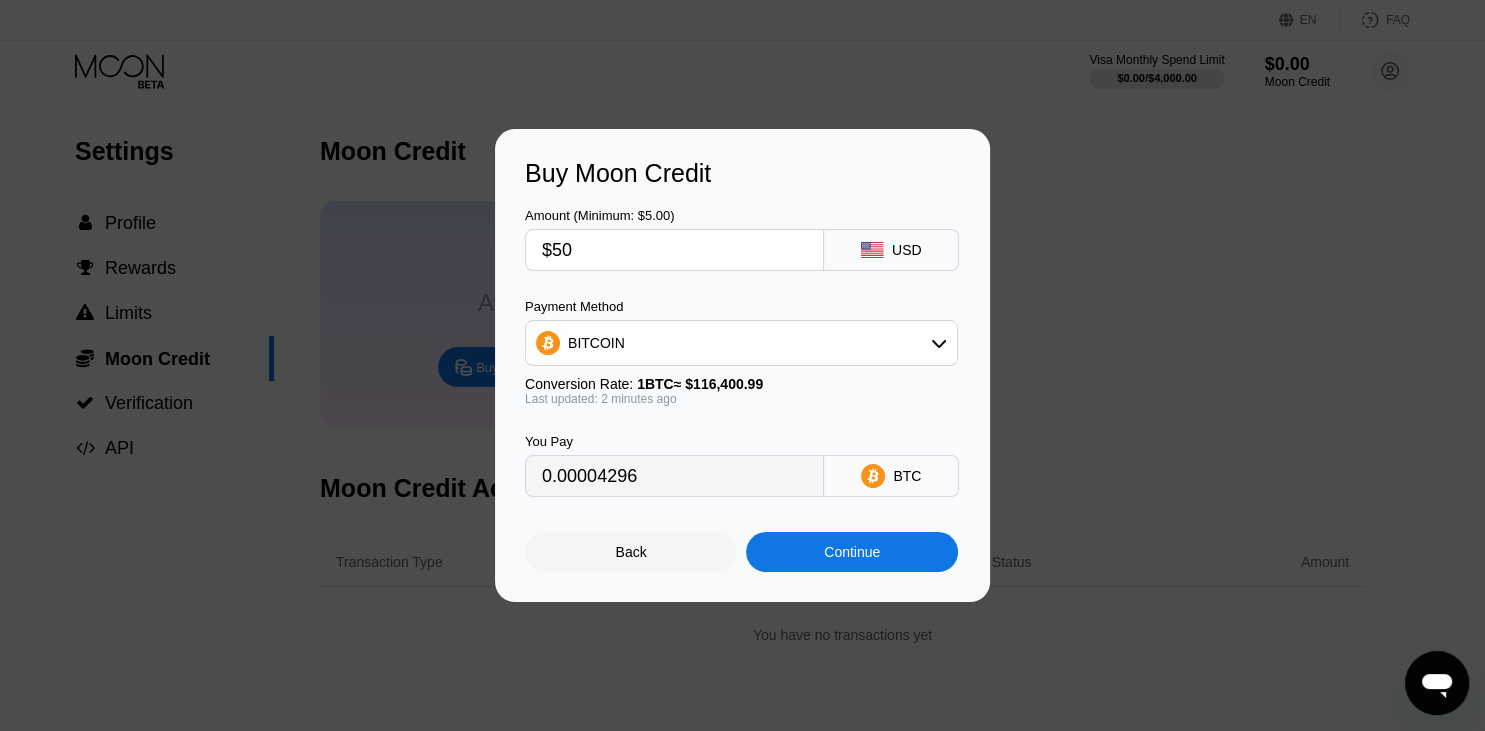 type on "0.00042955" 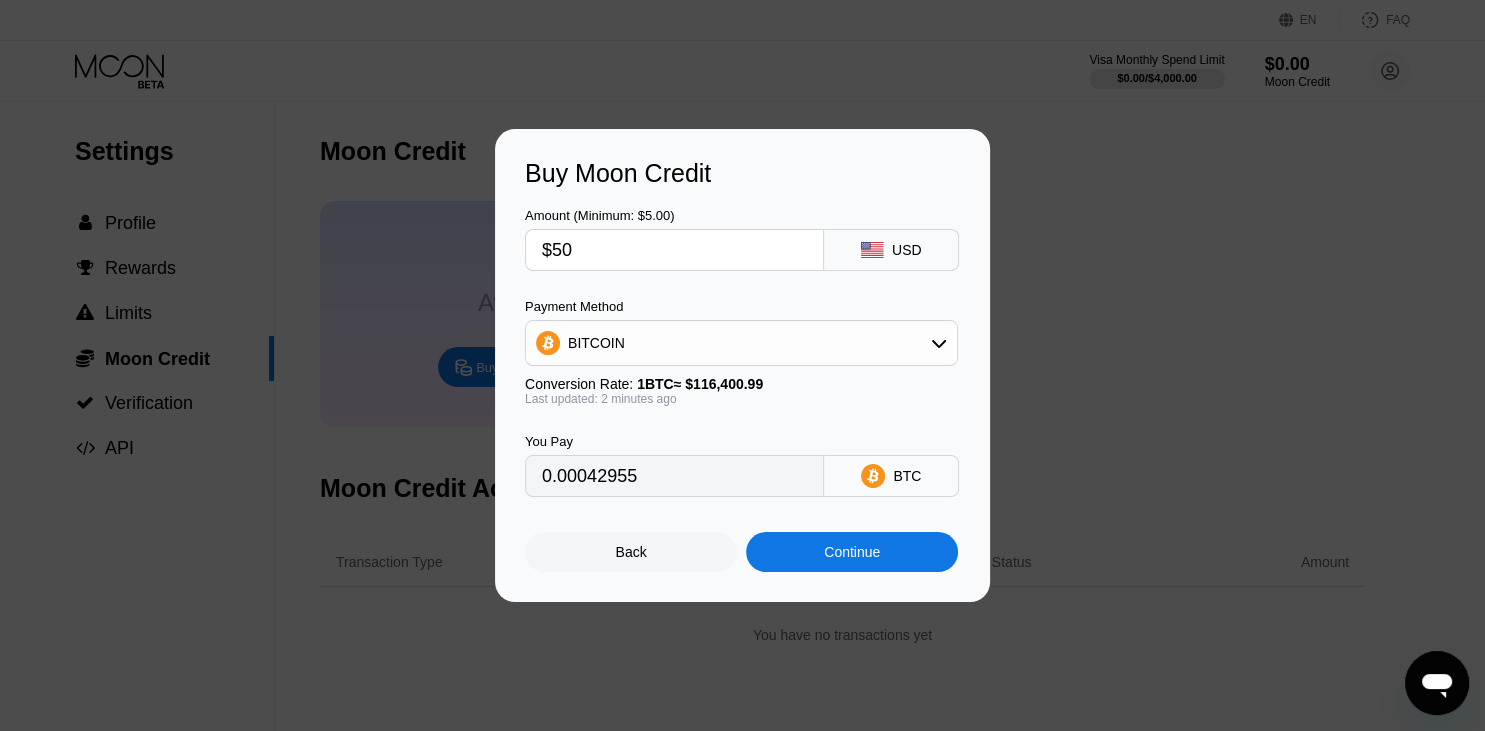 type on "$50" 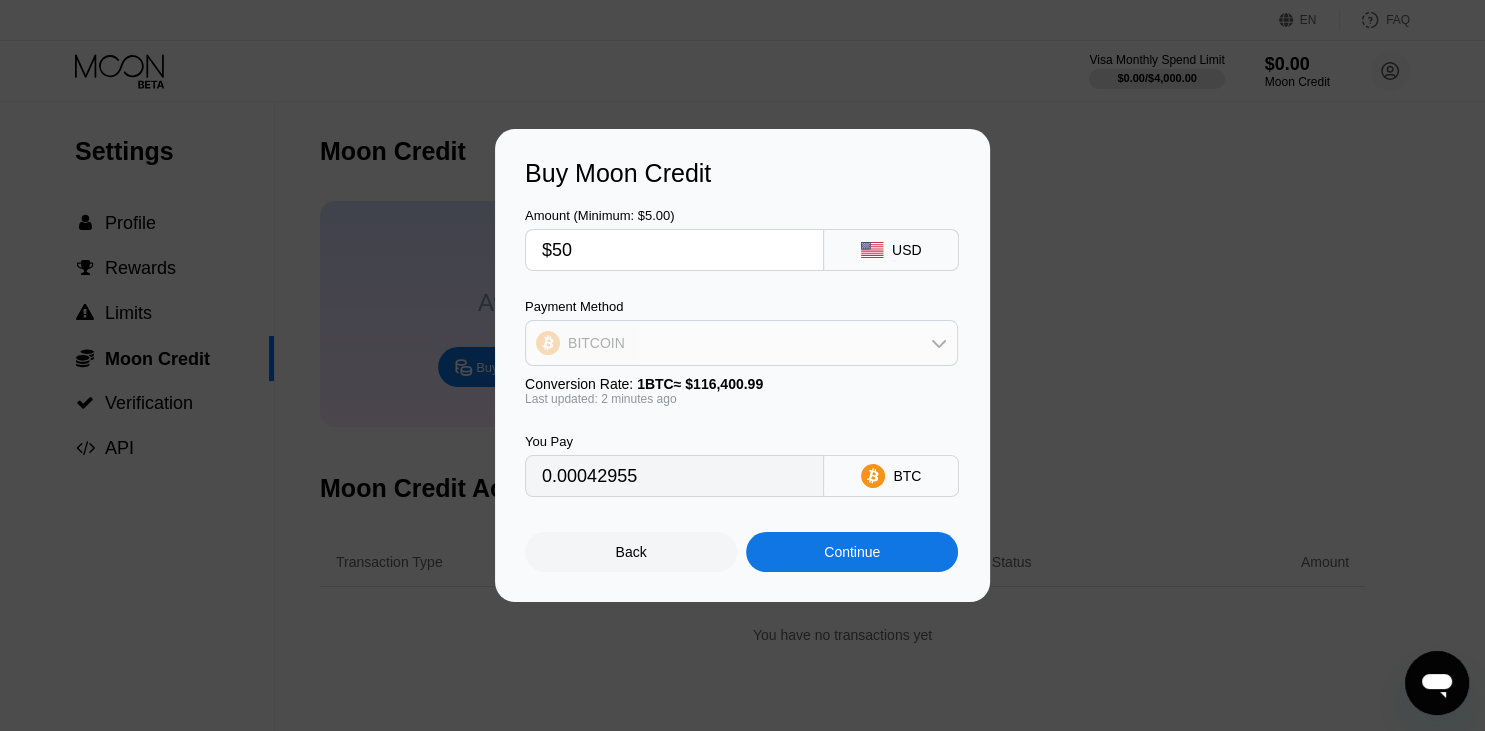 click on "BITCOIN" at bounding box center [741, 343] 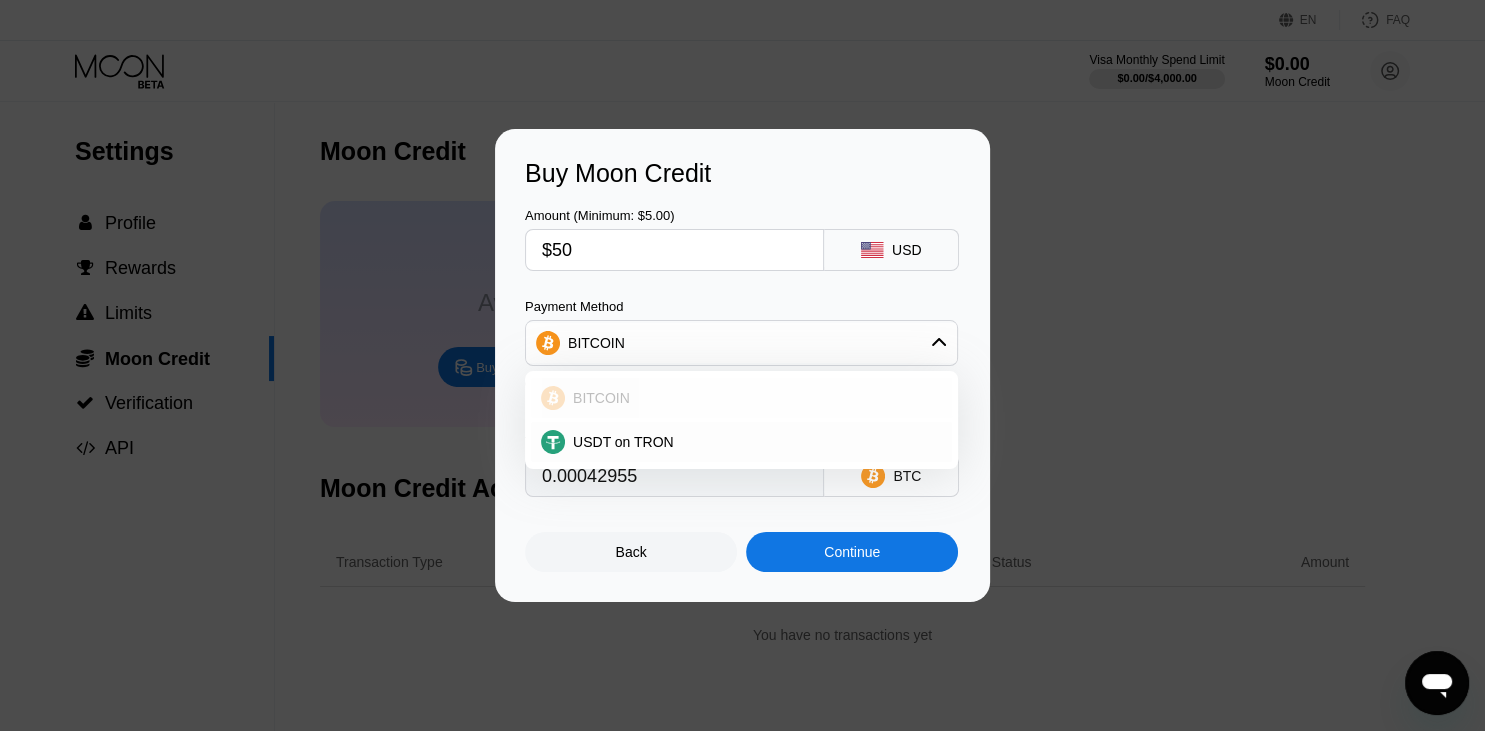 click on "BITCOIN" at bounding box center (753, 398) 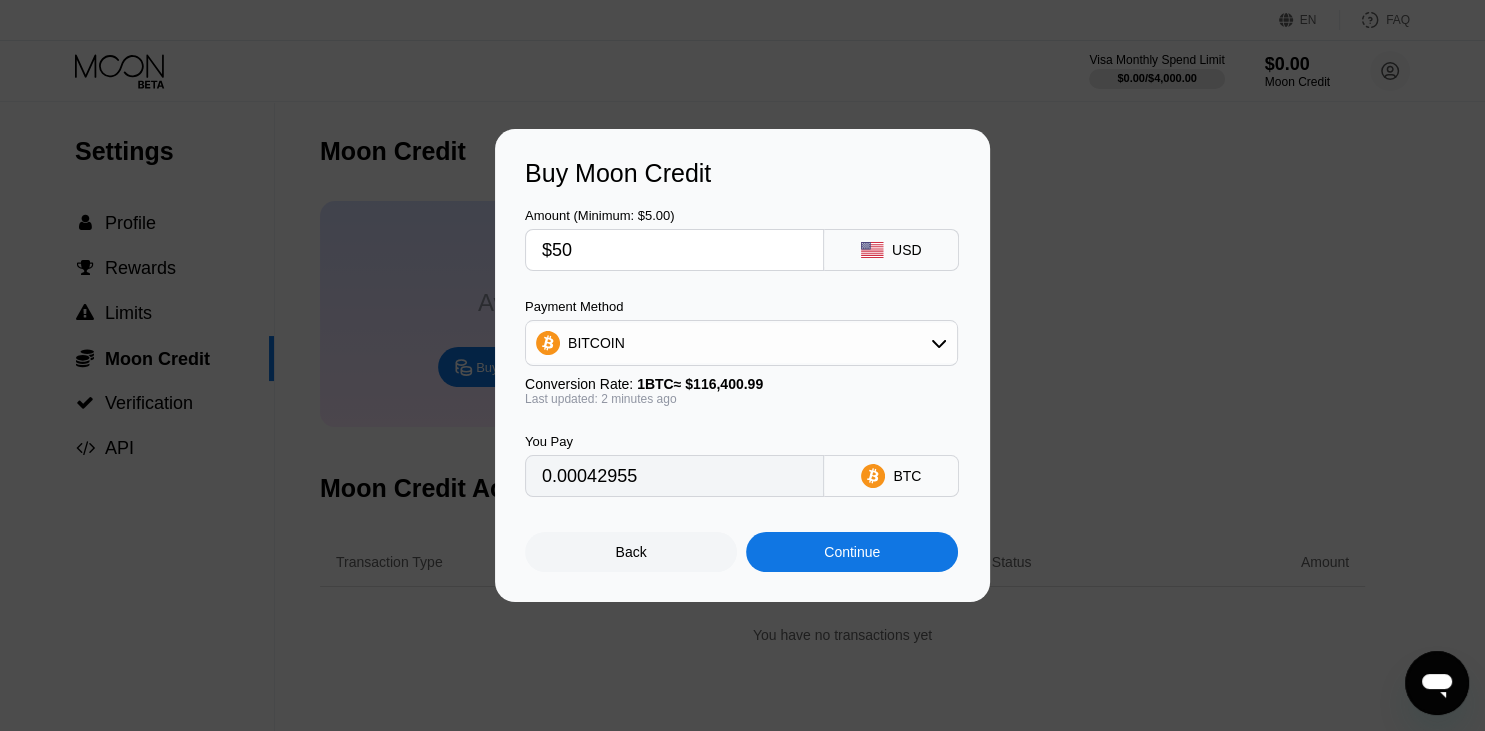 click on "USD" at bounding box center (907, 250) 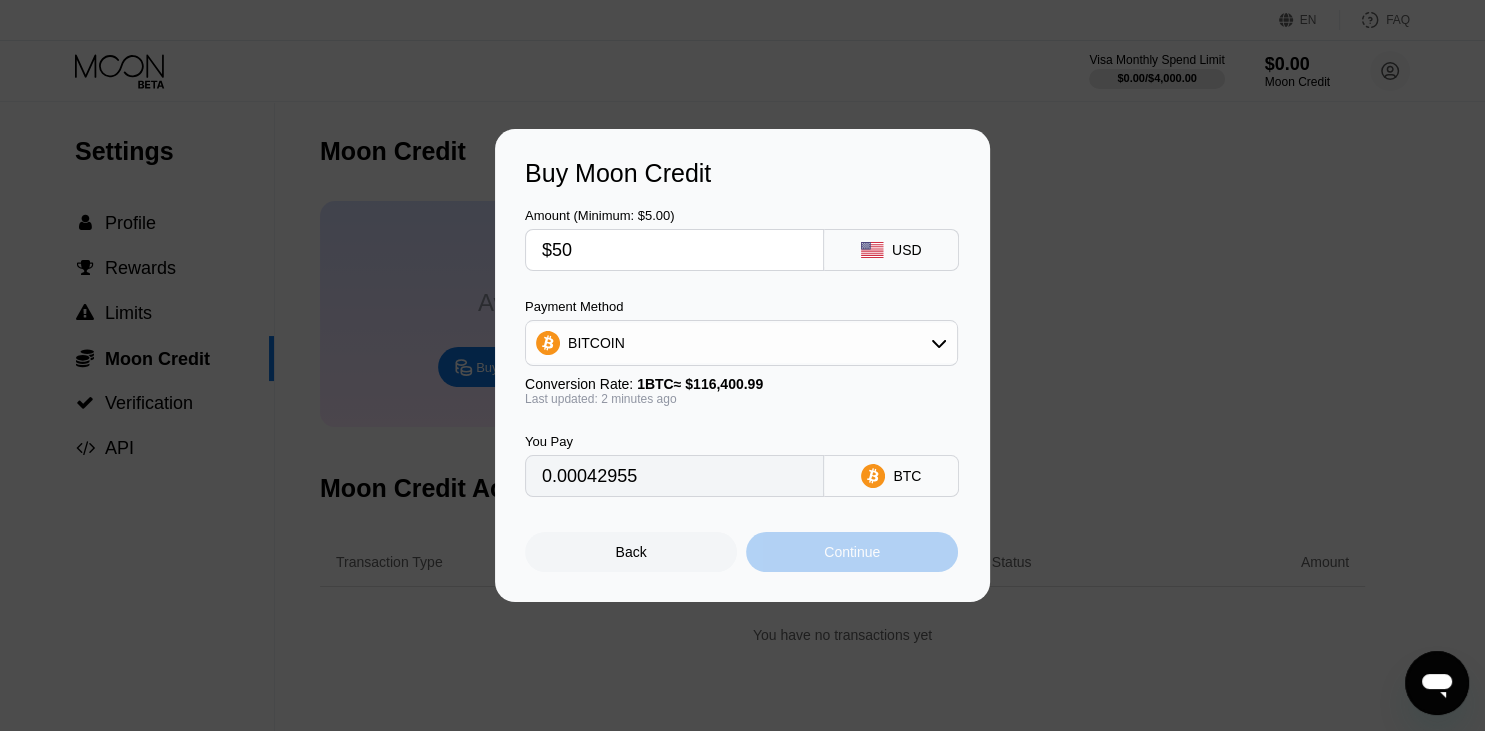 click on "Continue" at bounding box center (852, 552) 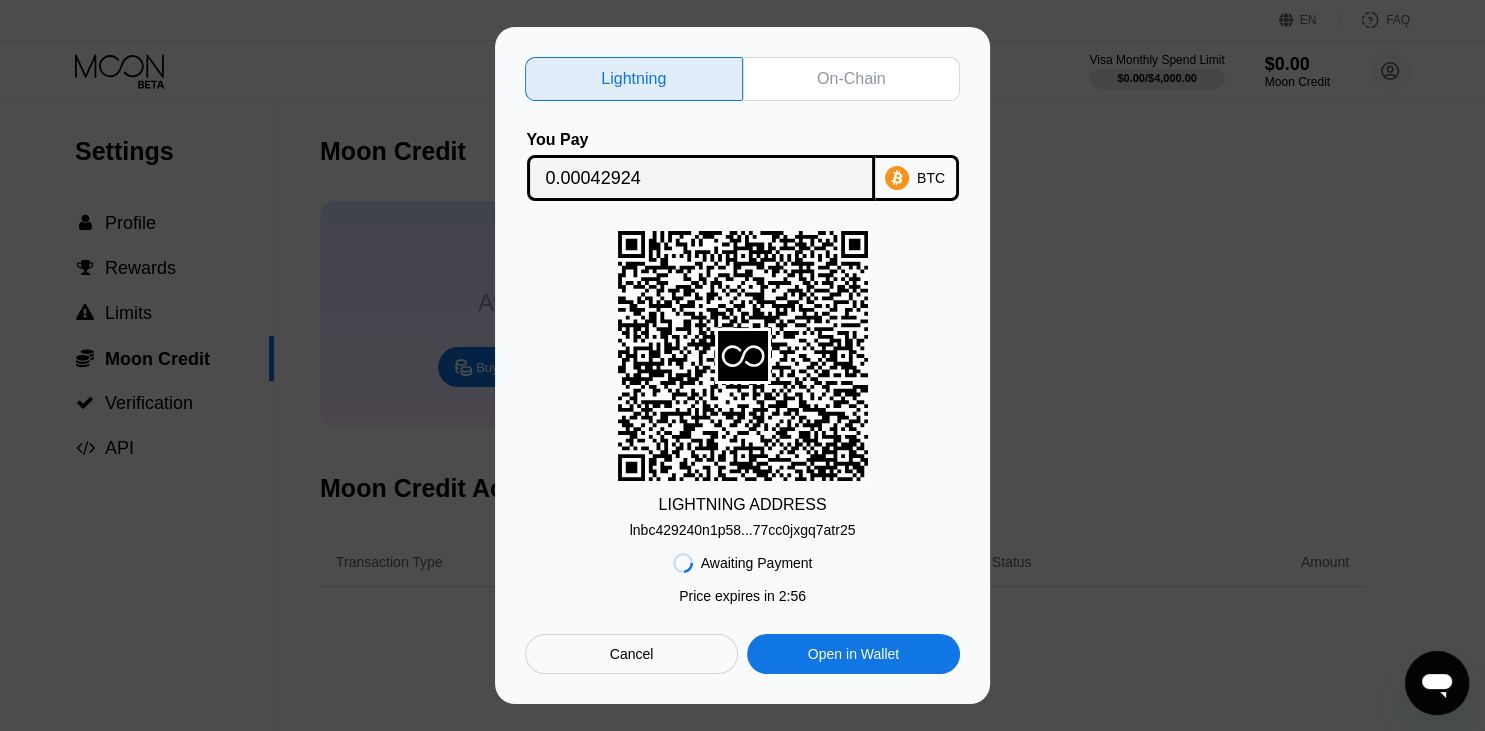 click on "On-Chain" at bounding box center [851, 79] 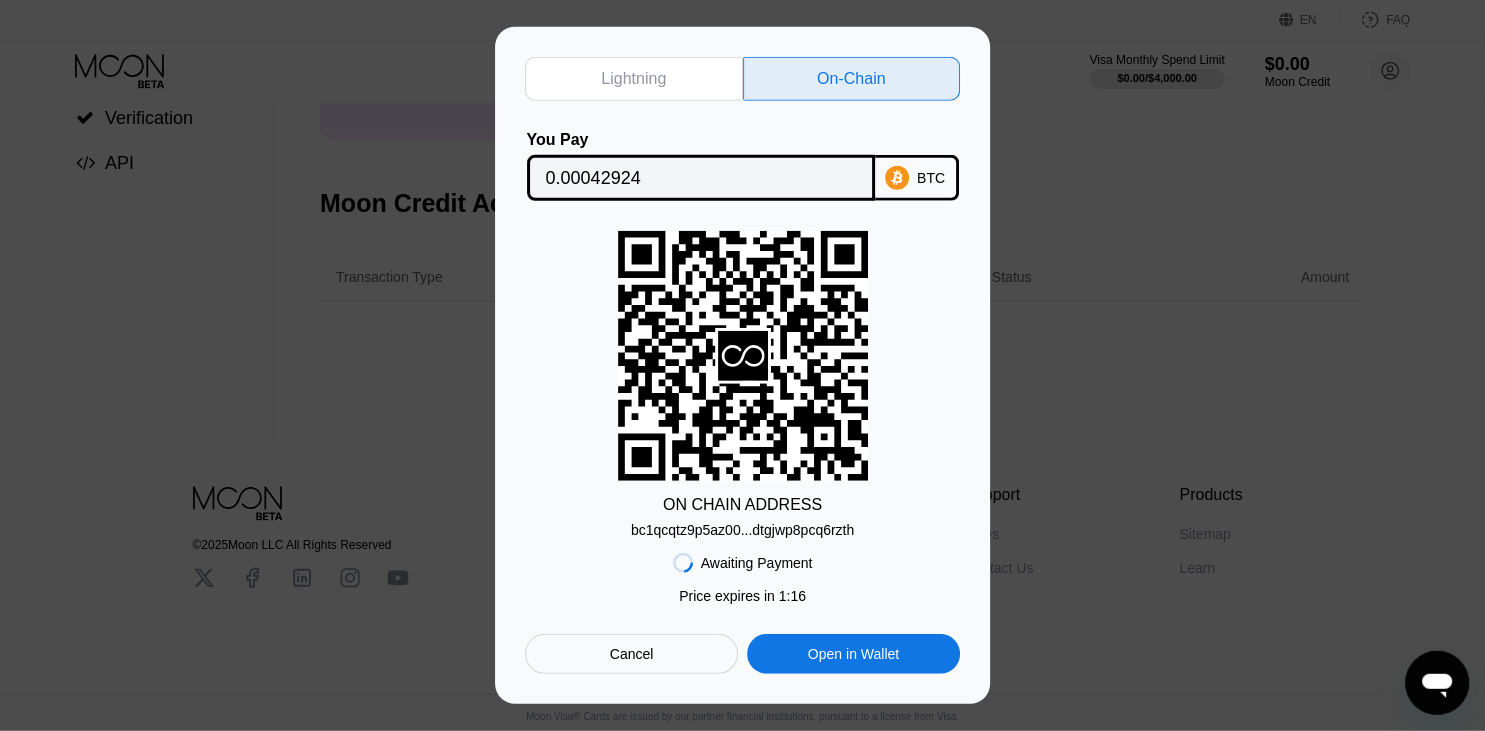 scroll, scrollTop: 304, scrollLeft: 0, axis: vertical 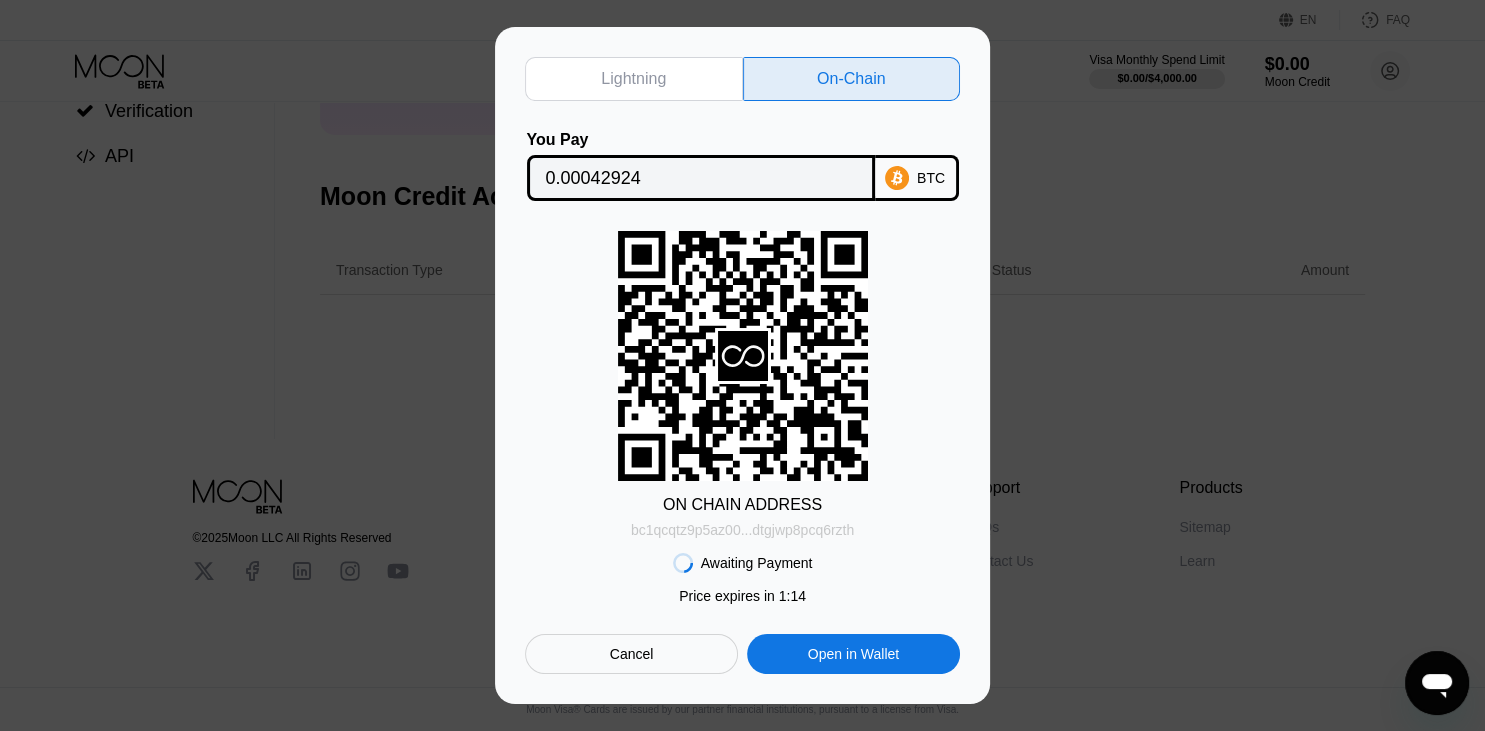 click on "bc1qcqtz9p5az00...dtgjwp8pcq6rzth" at bounding box center [742, 530] 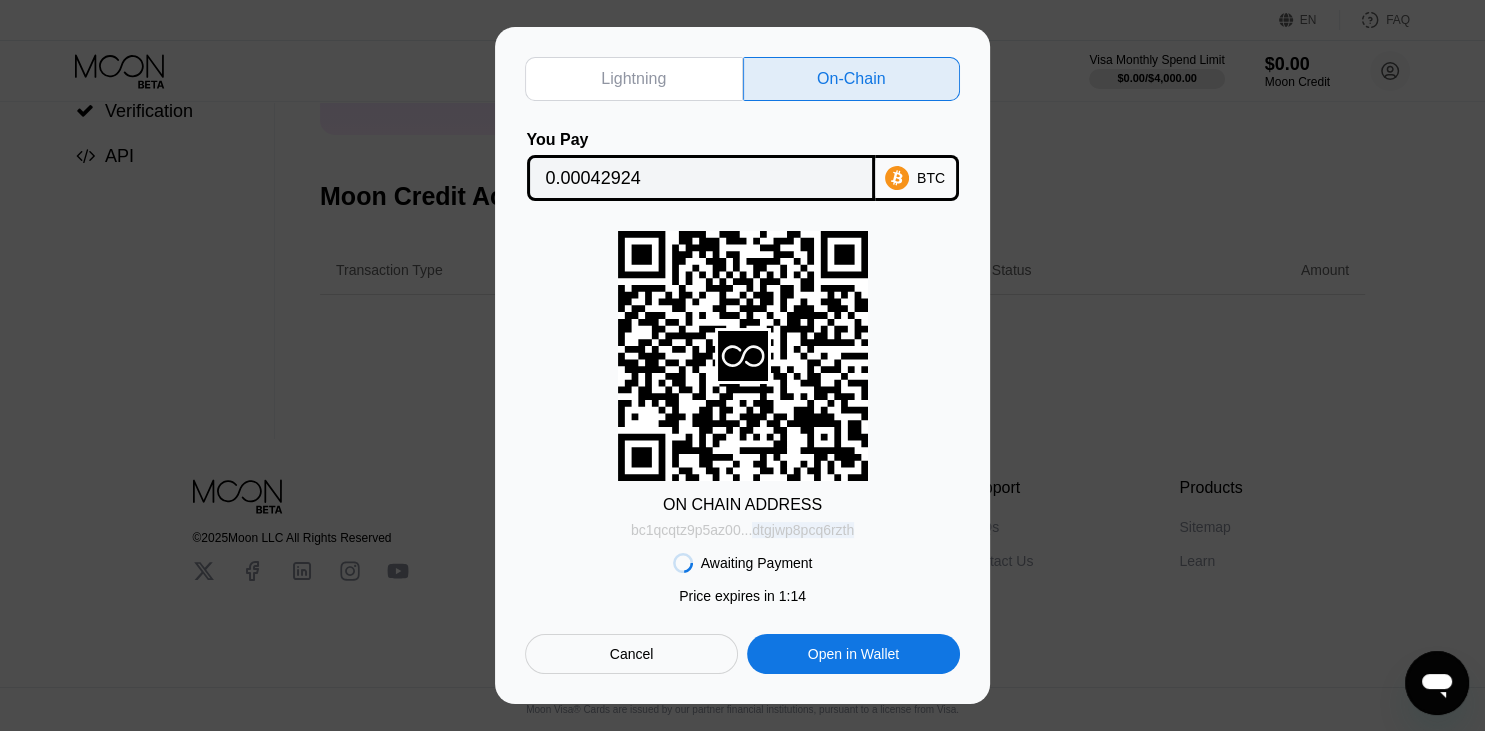 click on "bc1qcqtz9p5az00...dtgjwp8pcq6rzth" at bounding box center (742, 530) 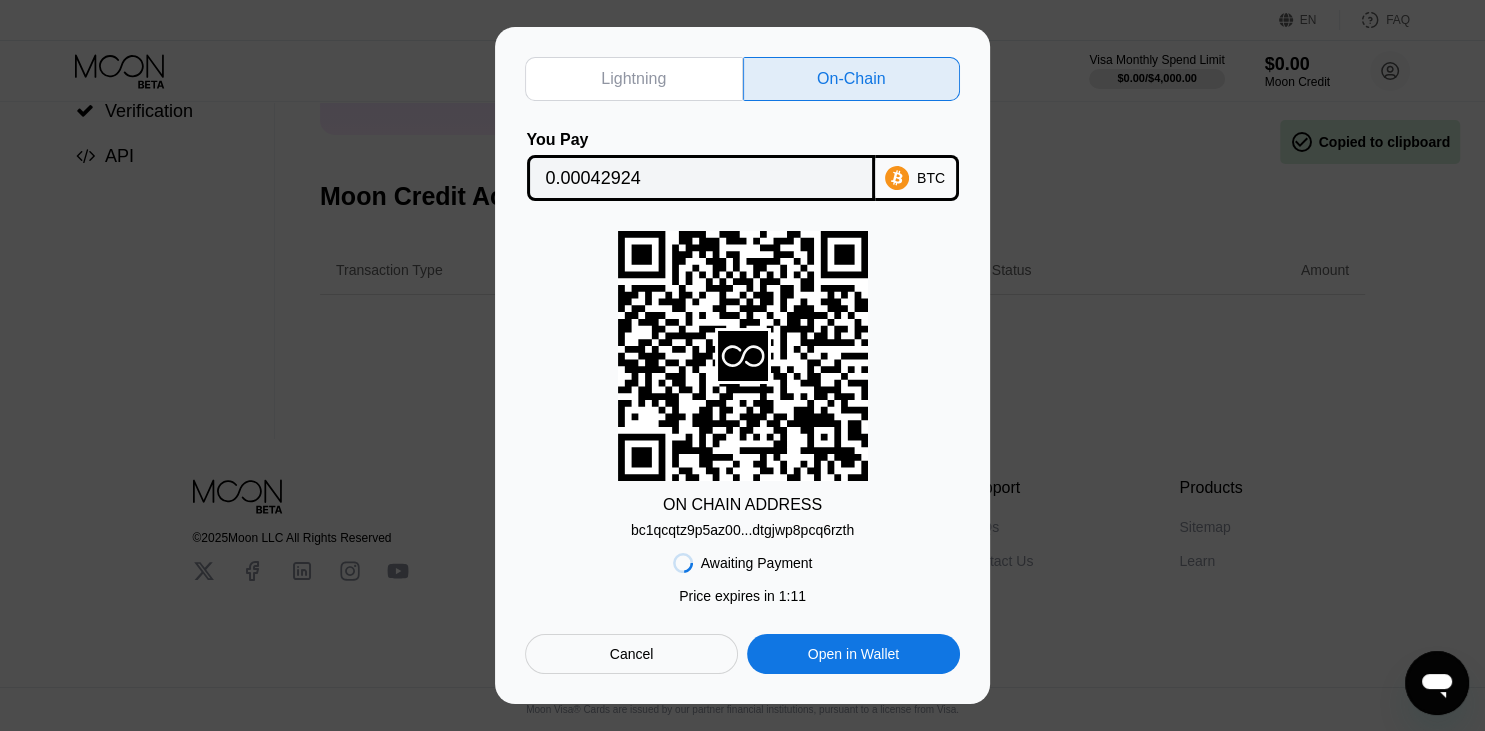 click on "ON CHAIN   ADDRESS bc1qcqtz9p5az00...dtgjwp8pcq6rzth" at bounding box center (742, 384) 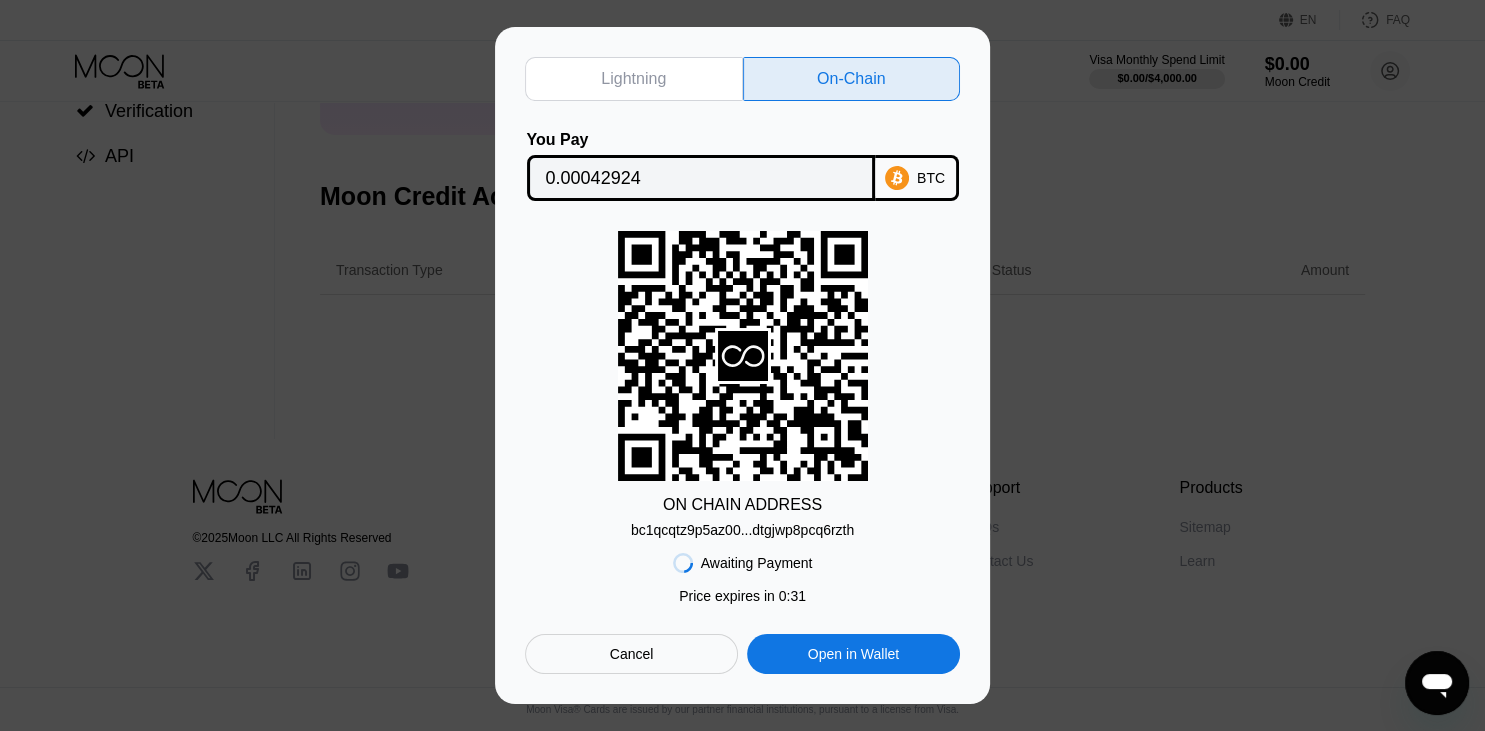 click on "Lightning On-Chain You Pay 0.00042924 BTC ON CHAIN   ADDRESS bc1qcqtz9p5az00...dtgjwp8pcq6rzth Awaiting Payment Price expires in   2 : 53 Price expires in   0 : 31 Cancel Open in Wallet" at bounding box center [742, 365] 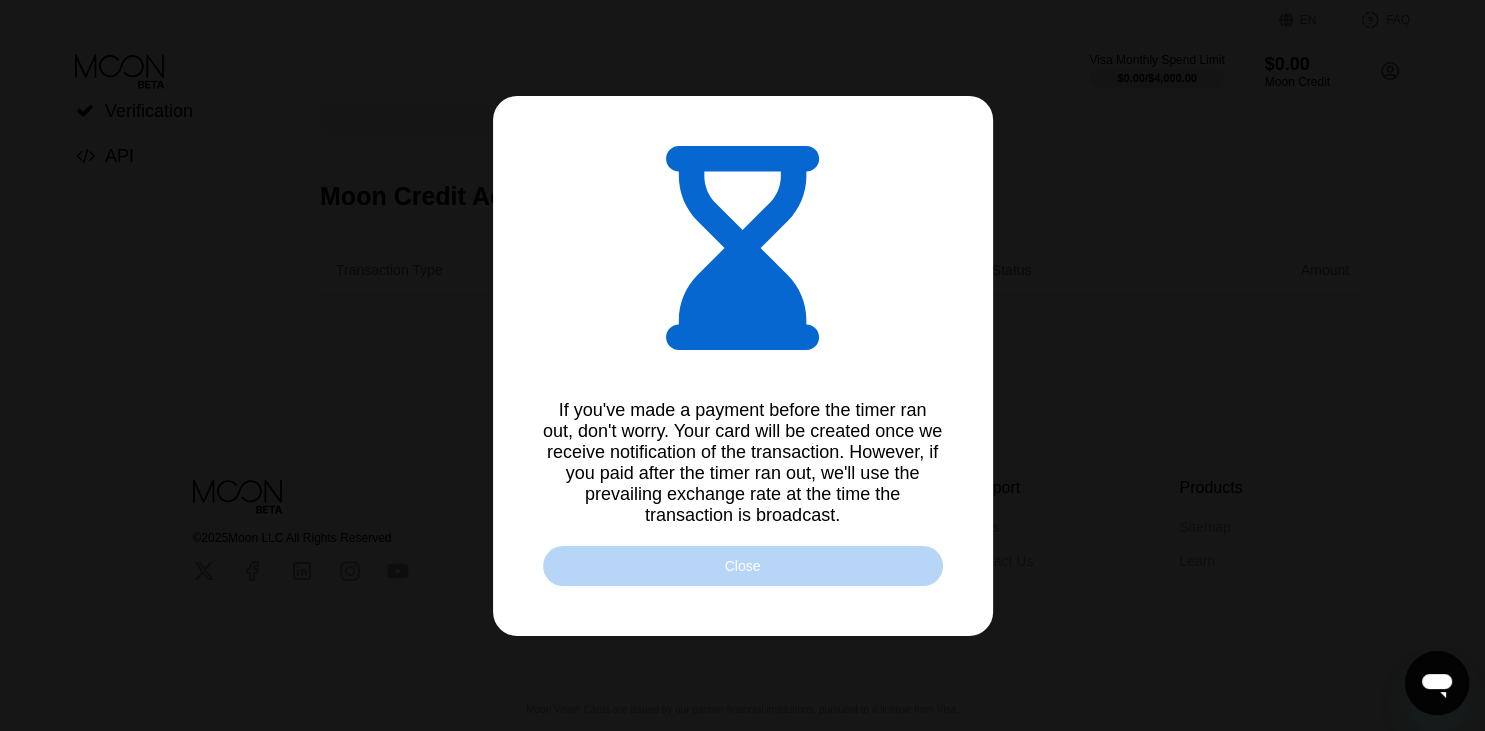 click on "Close" at bounding box center (743, 566) 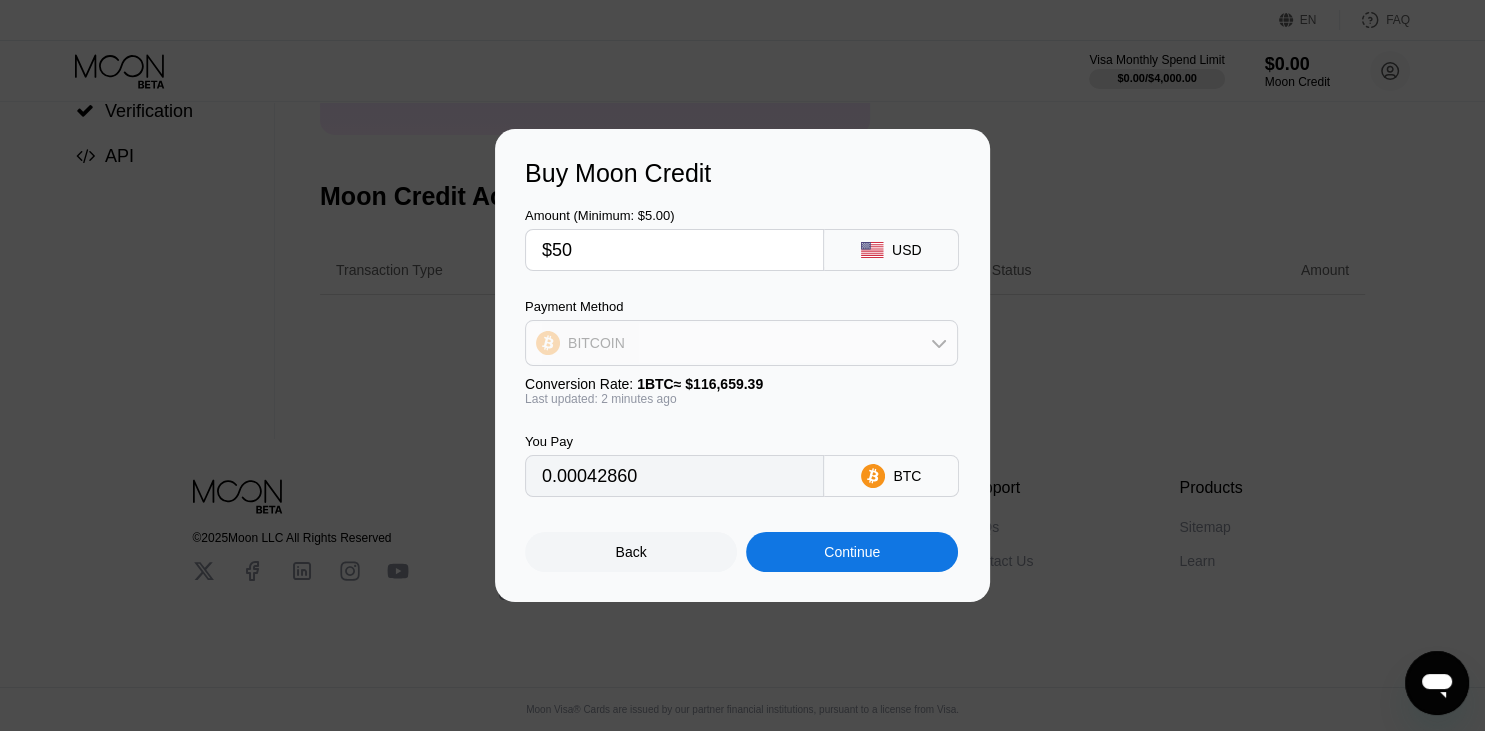 click on "BITCOIN" at bounding box center (741, 343) 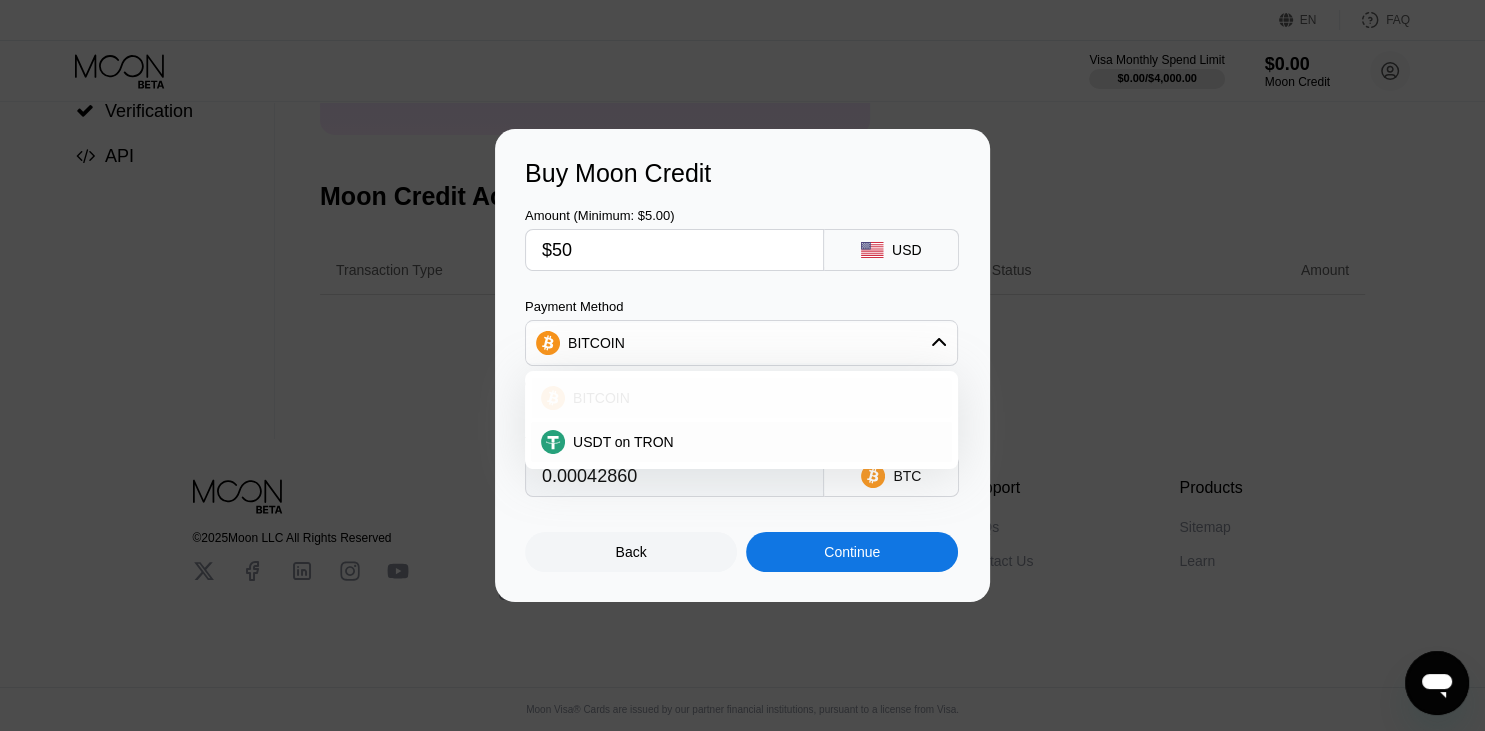 click on "BITCOIN" at bounding box center [753, 398] 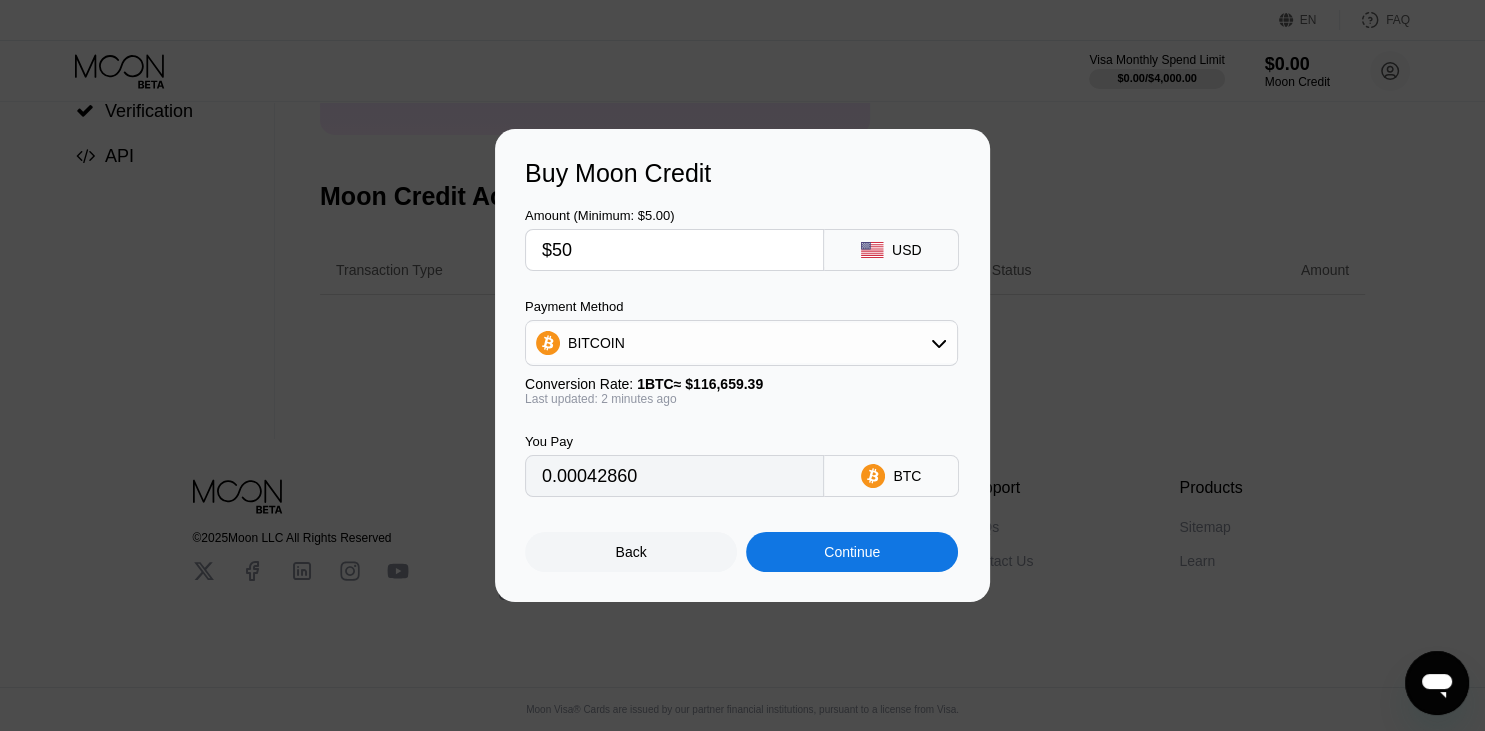 click on "Continue" at bounding box center [852, 552] 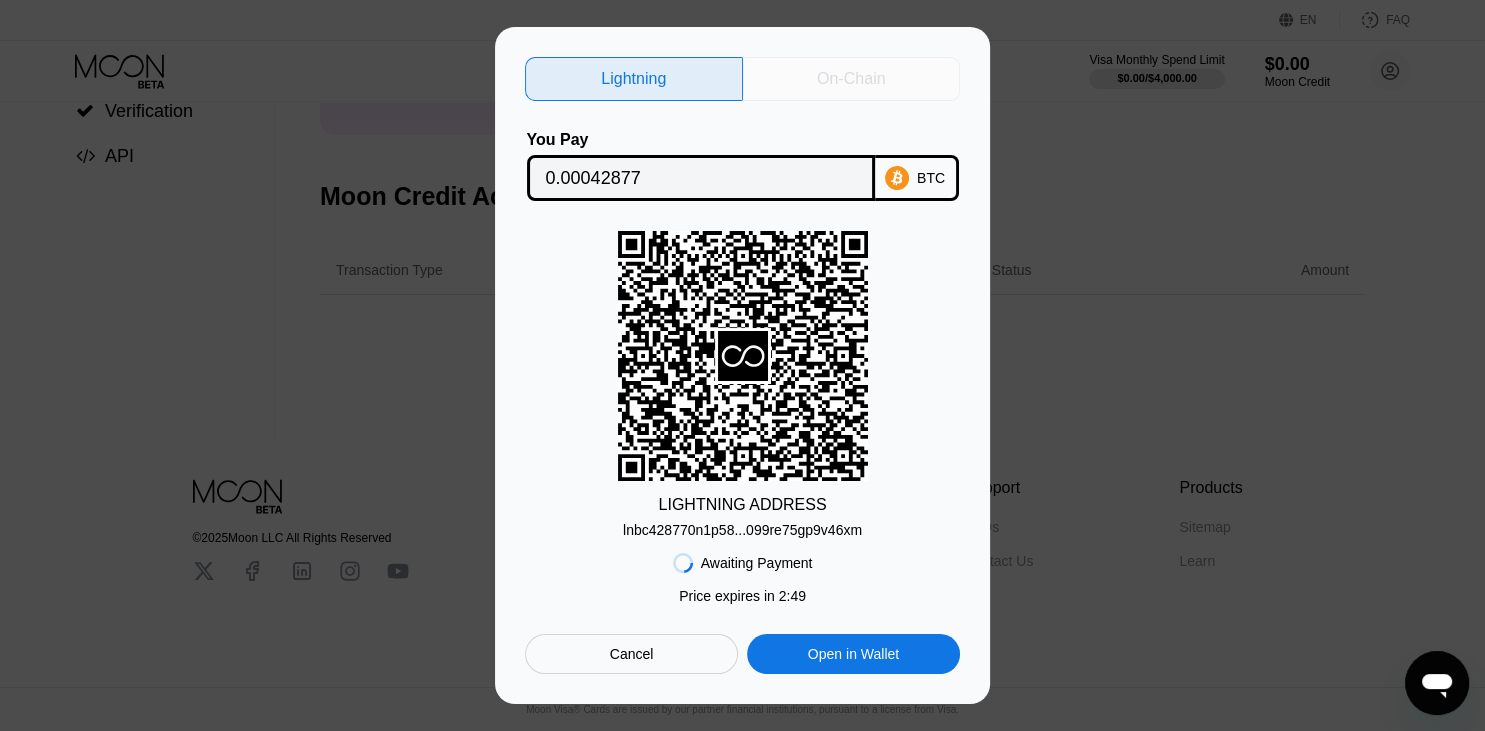 click on "On-Chain" at bounding box center [851, 79] 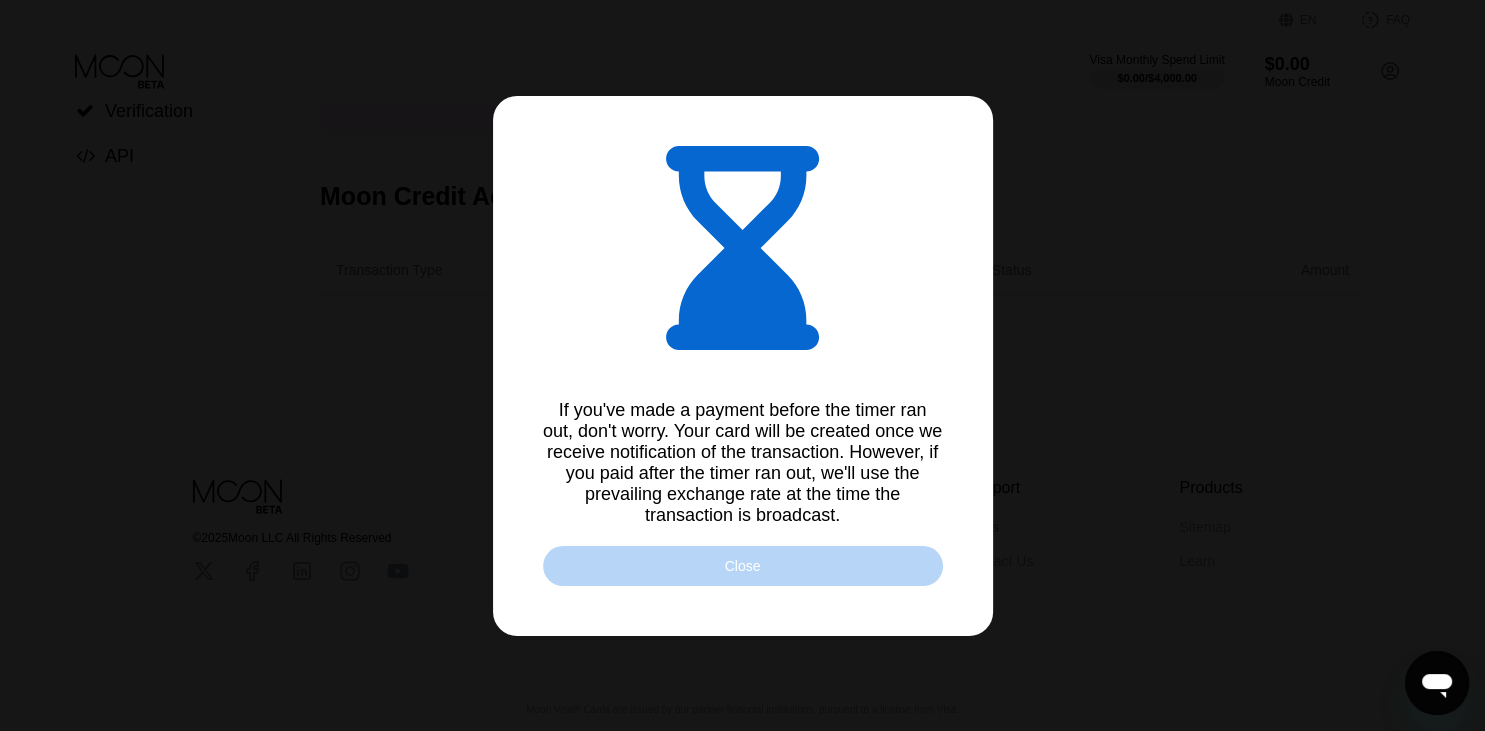 click on "Close" at bounding box center [743, 566] 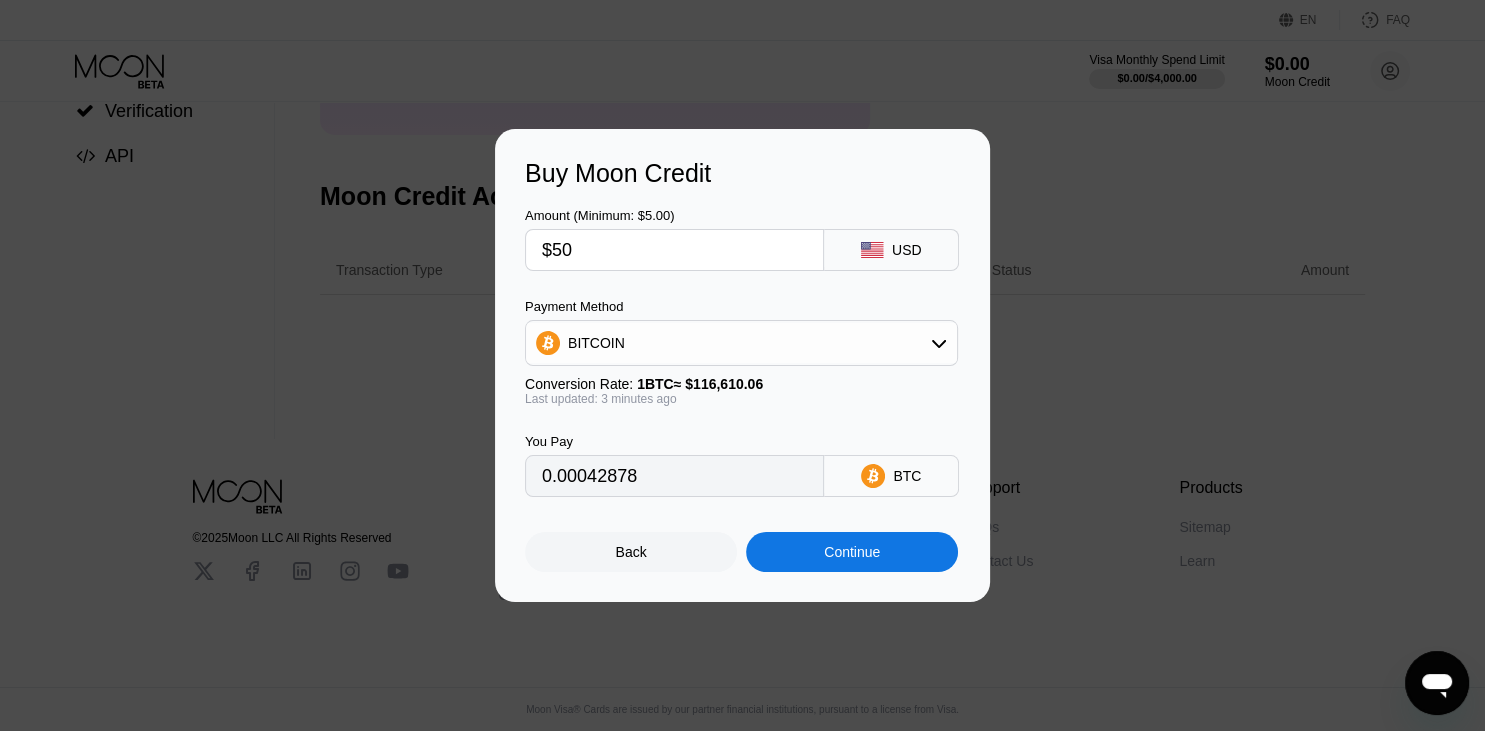 type on "0.00042873" 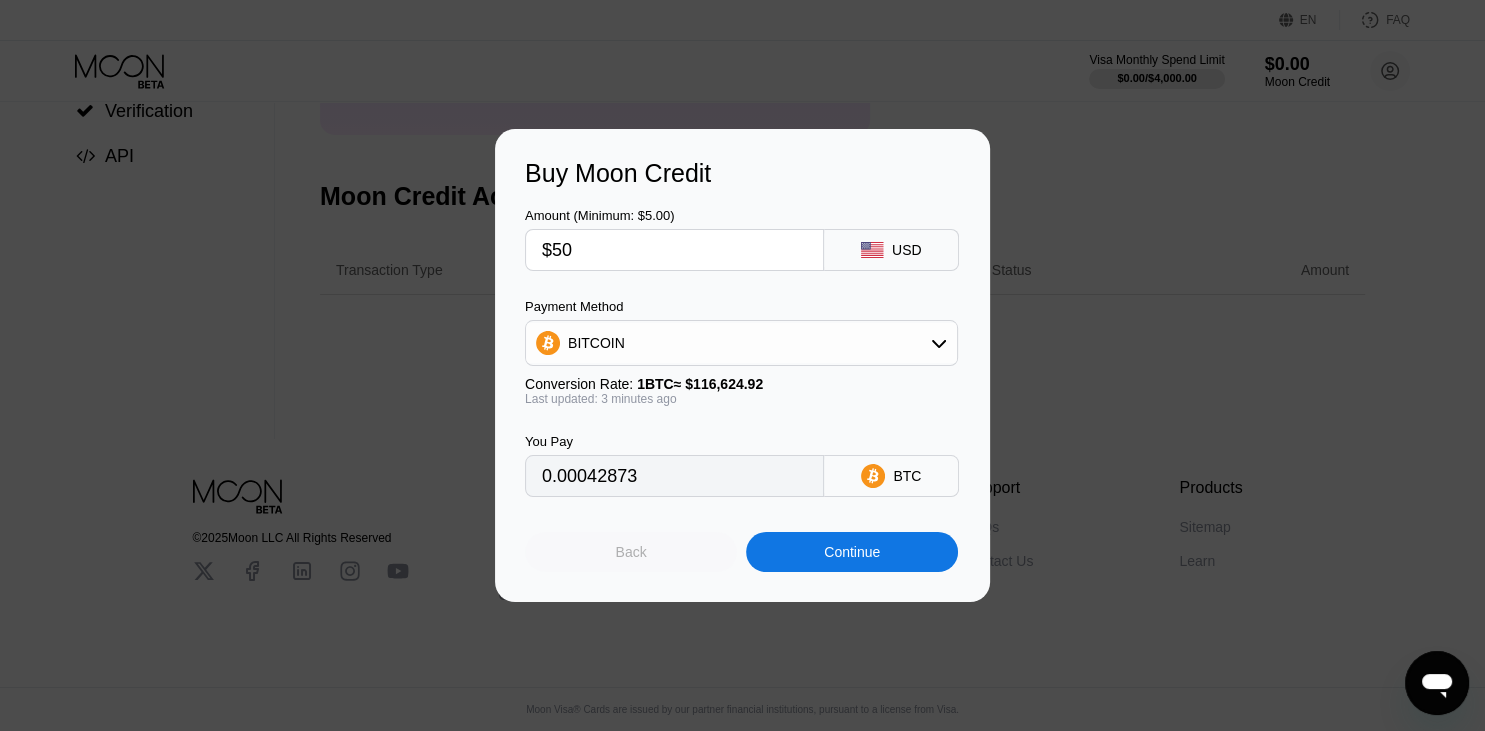 click on "Back" at bounding box center [631, 552] 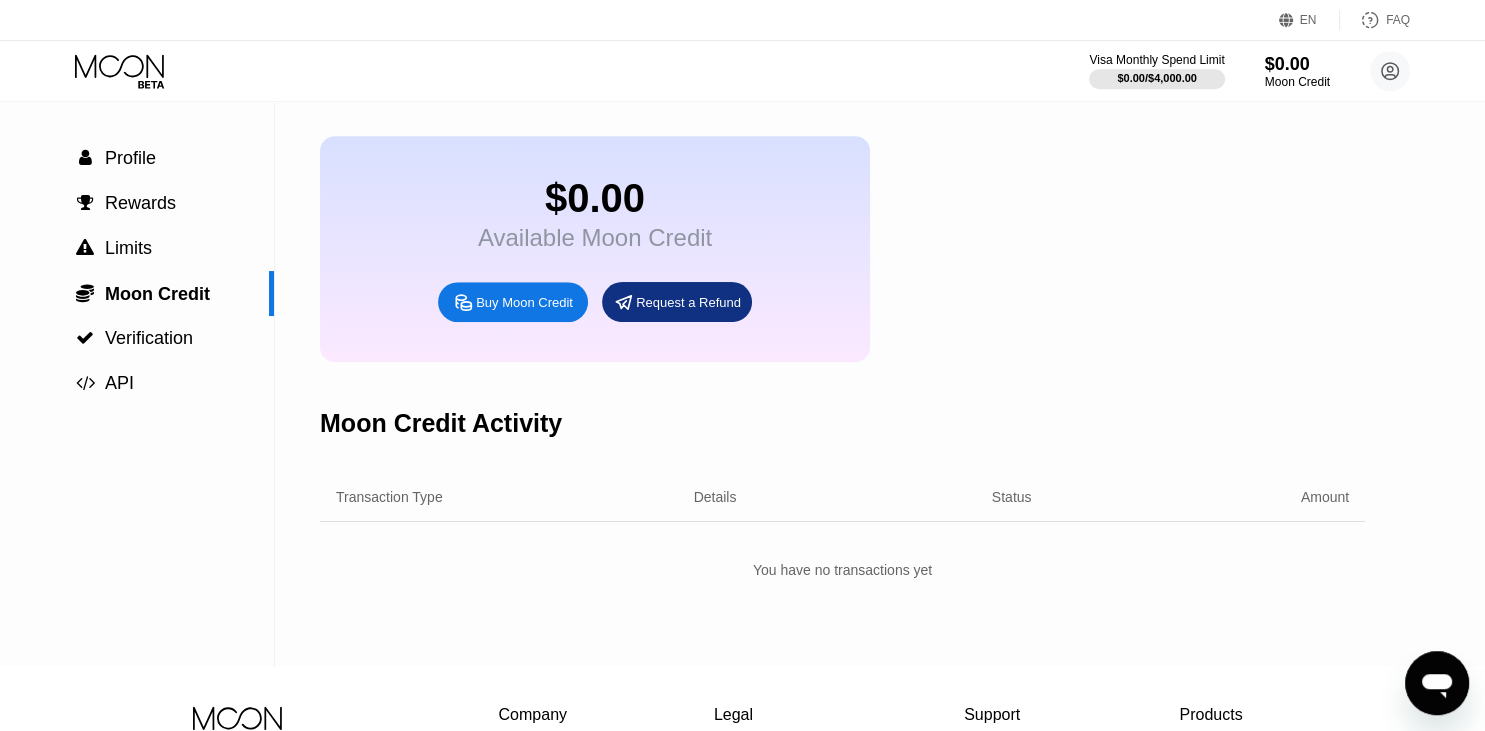 scroll, scrollTop: 0, scrollLeft: 0, axis: both 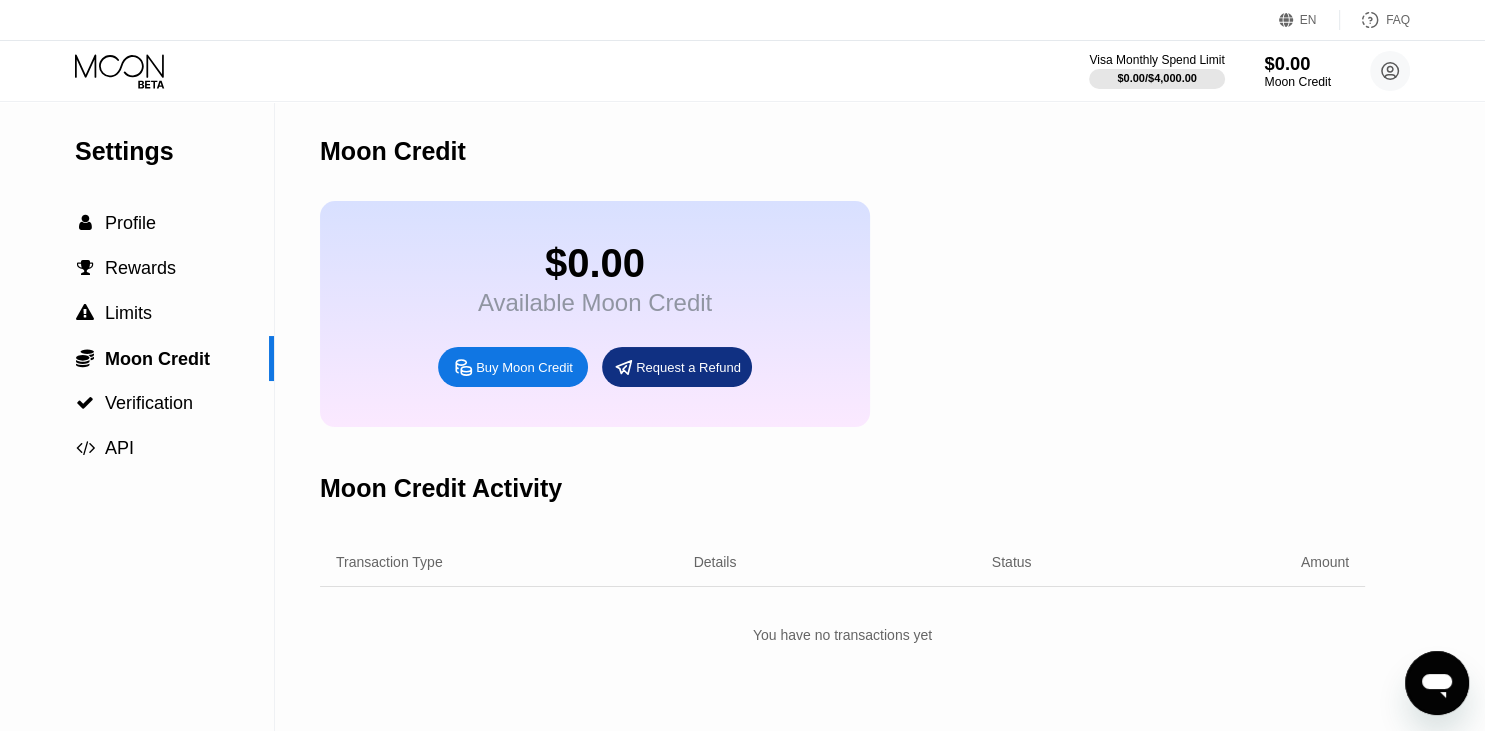 click on "$0.00 Moon Credit" at bounding box center [1297, 71] 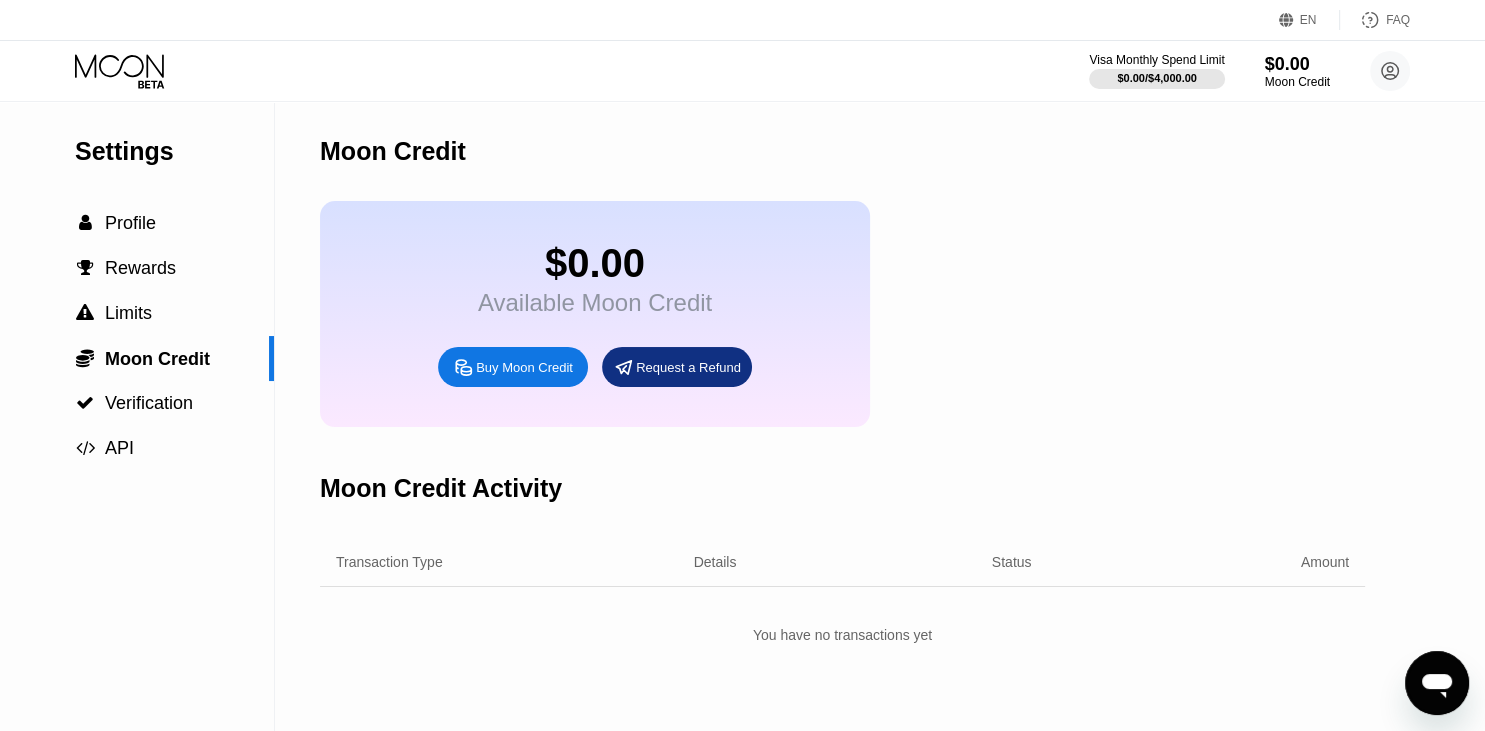 click on "Buy Moon Credit" at bounding box center [524, 367] 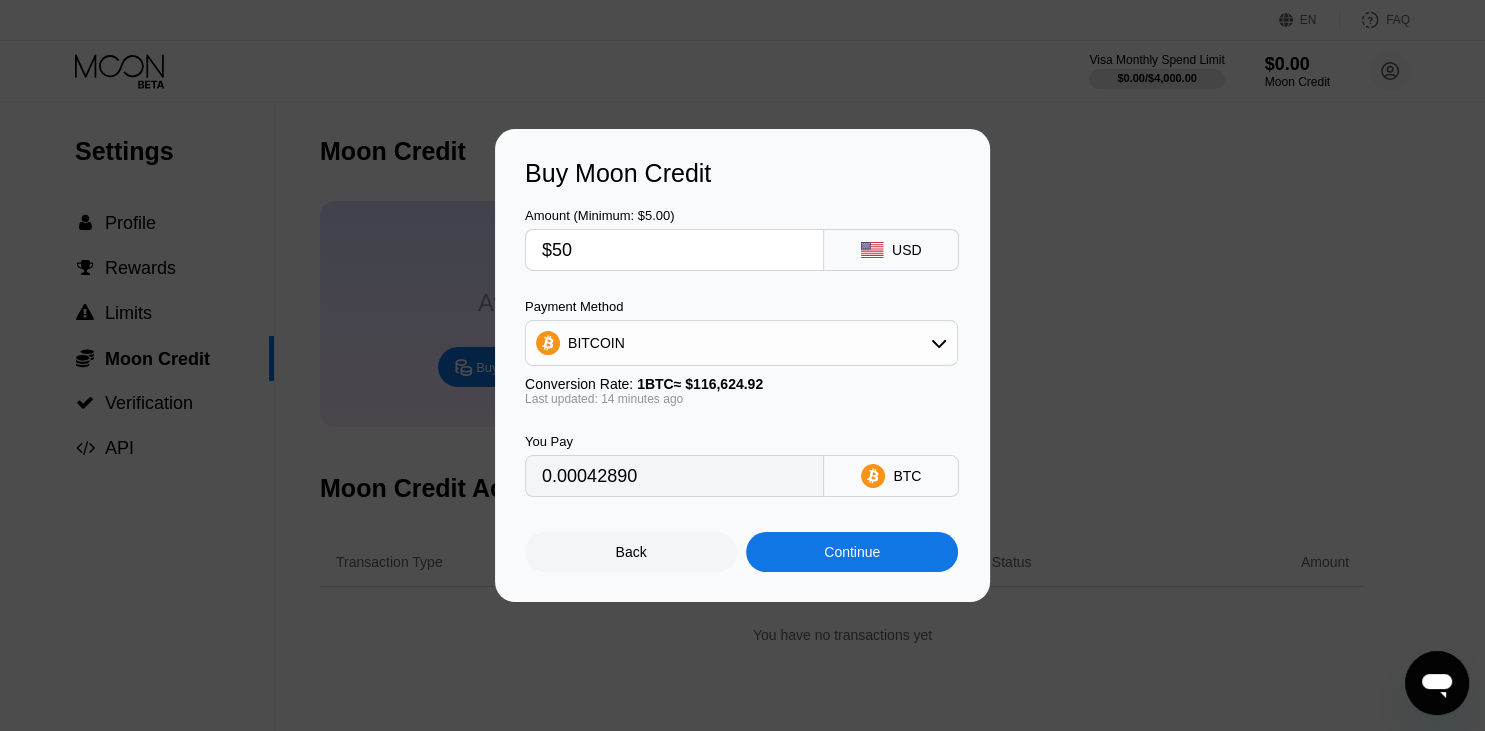 type on "0.00042890" 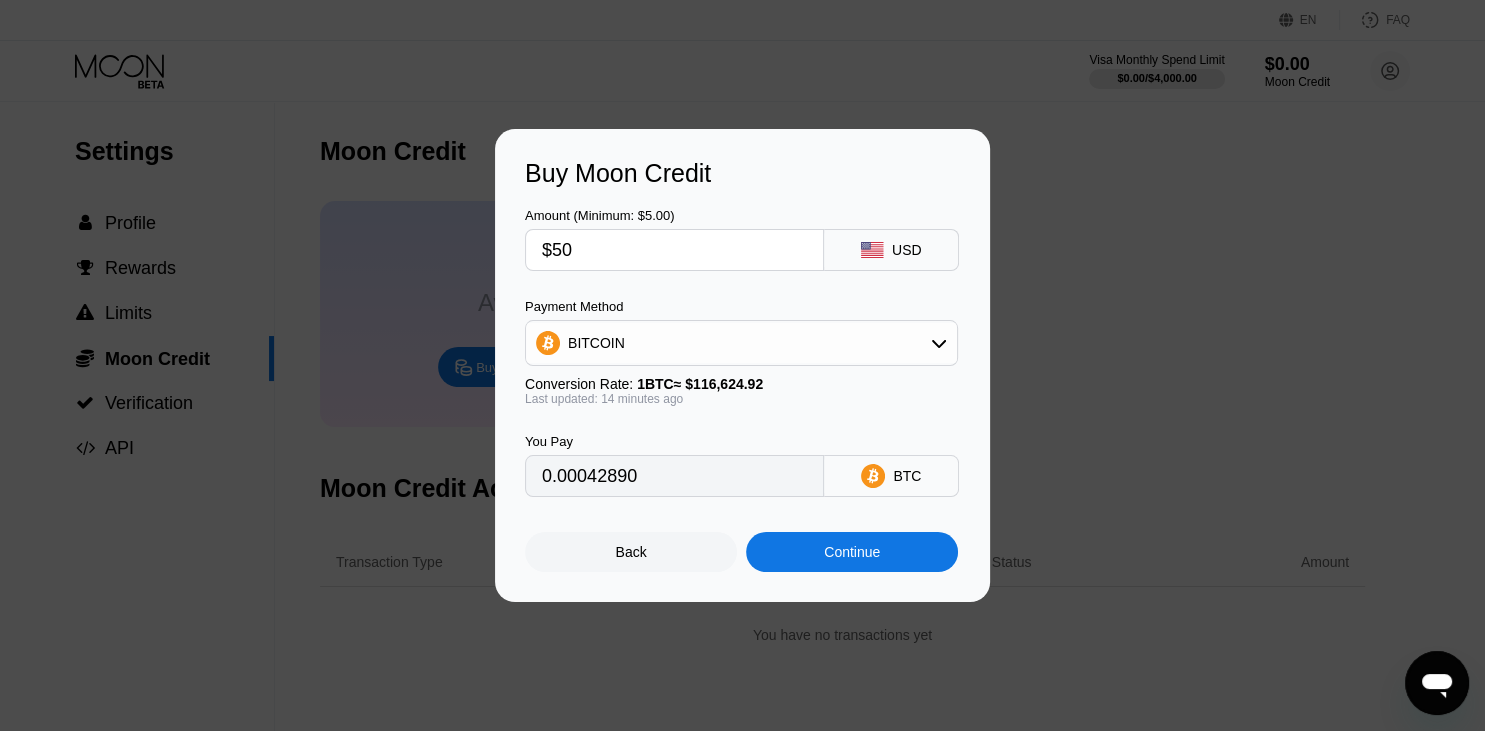 click 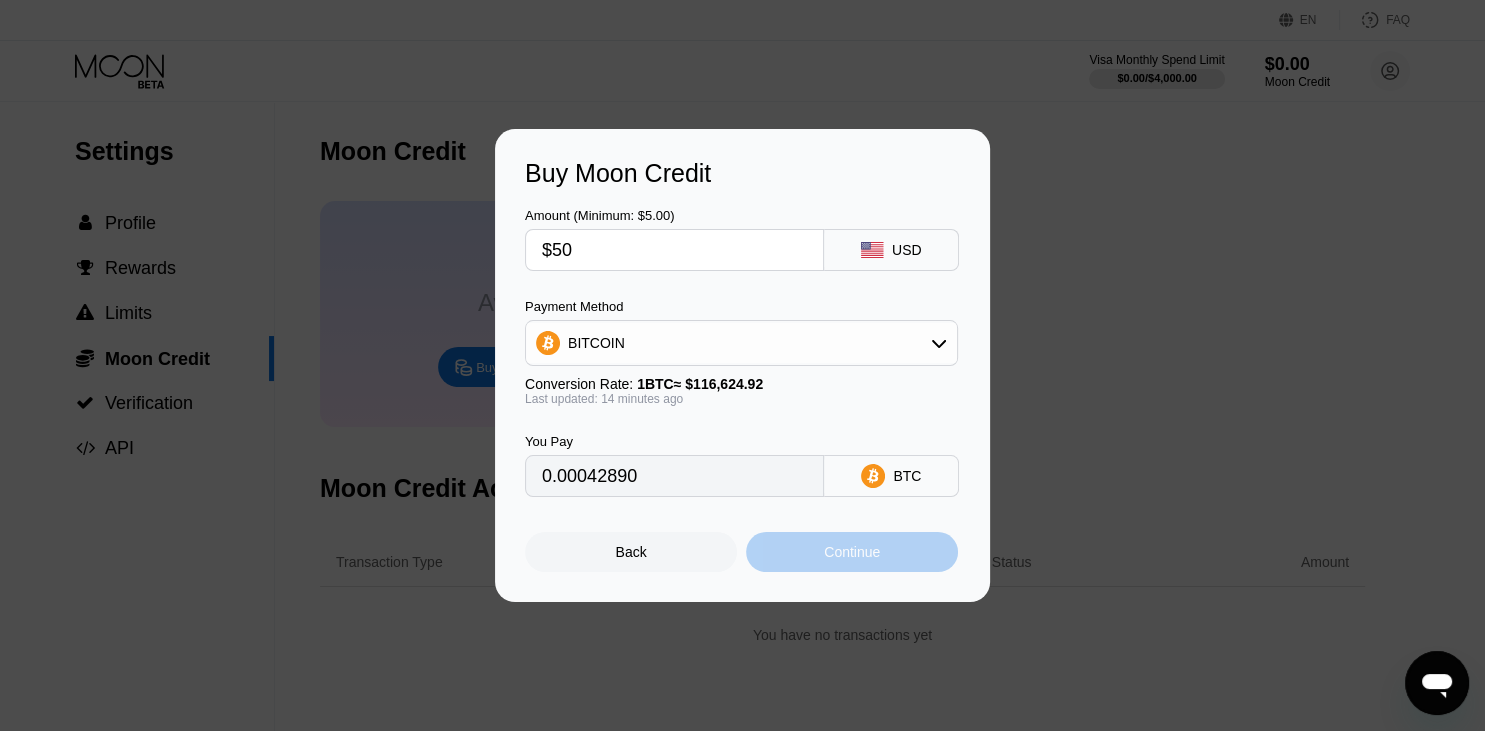 click on "Continue" at bounding box center (852, 552) 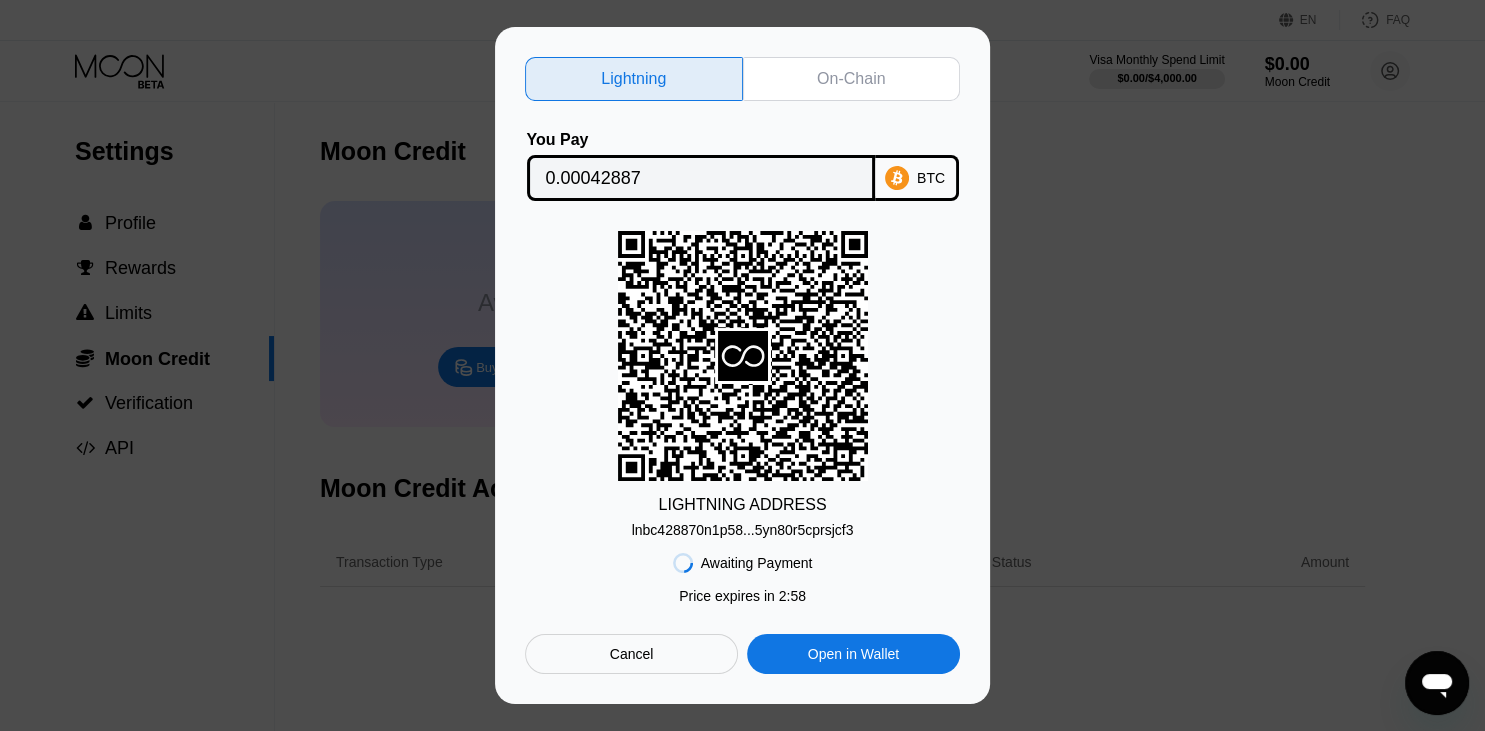 click 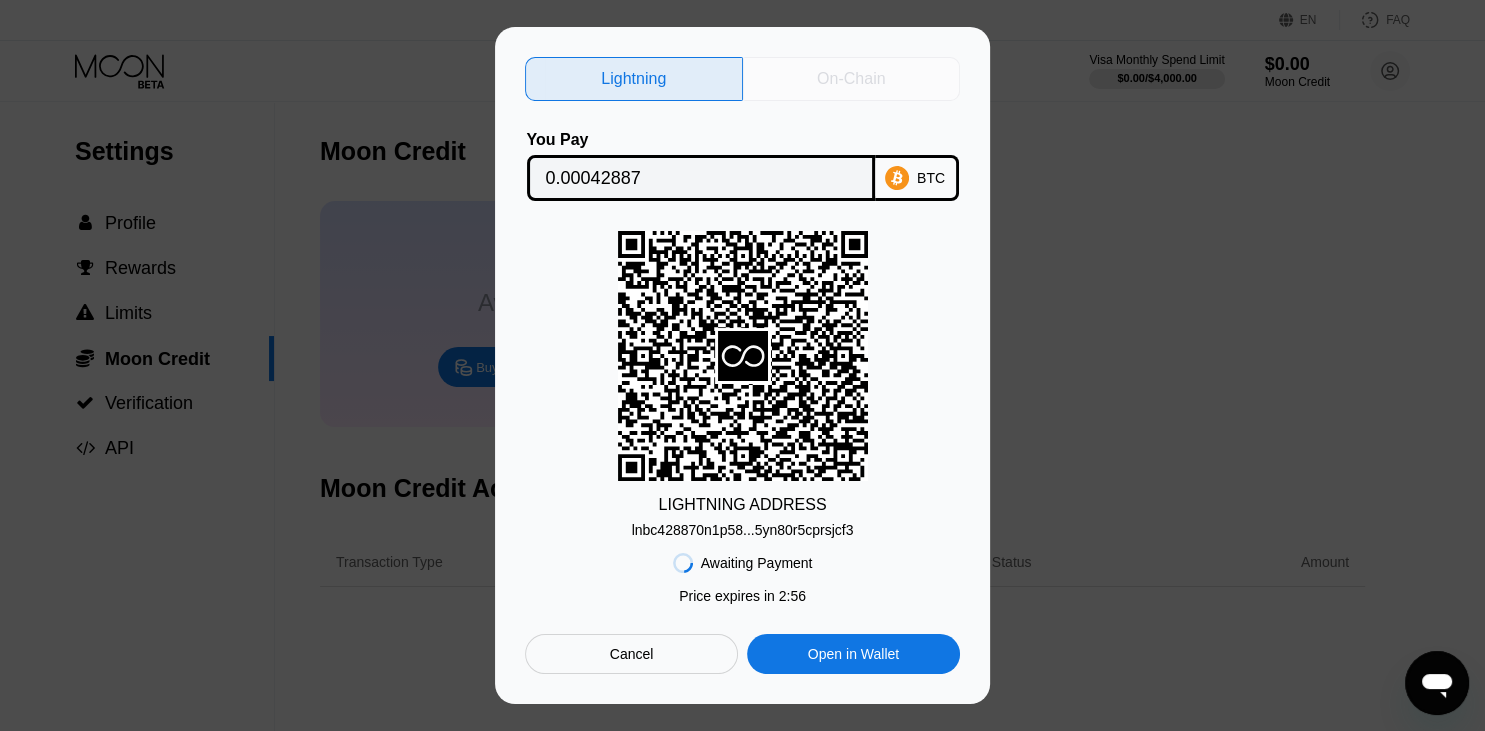 click on "On-Chain" at bounding box center (851, 79) 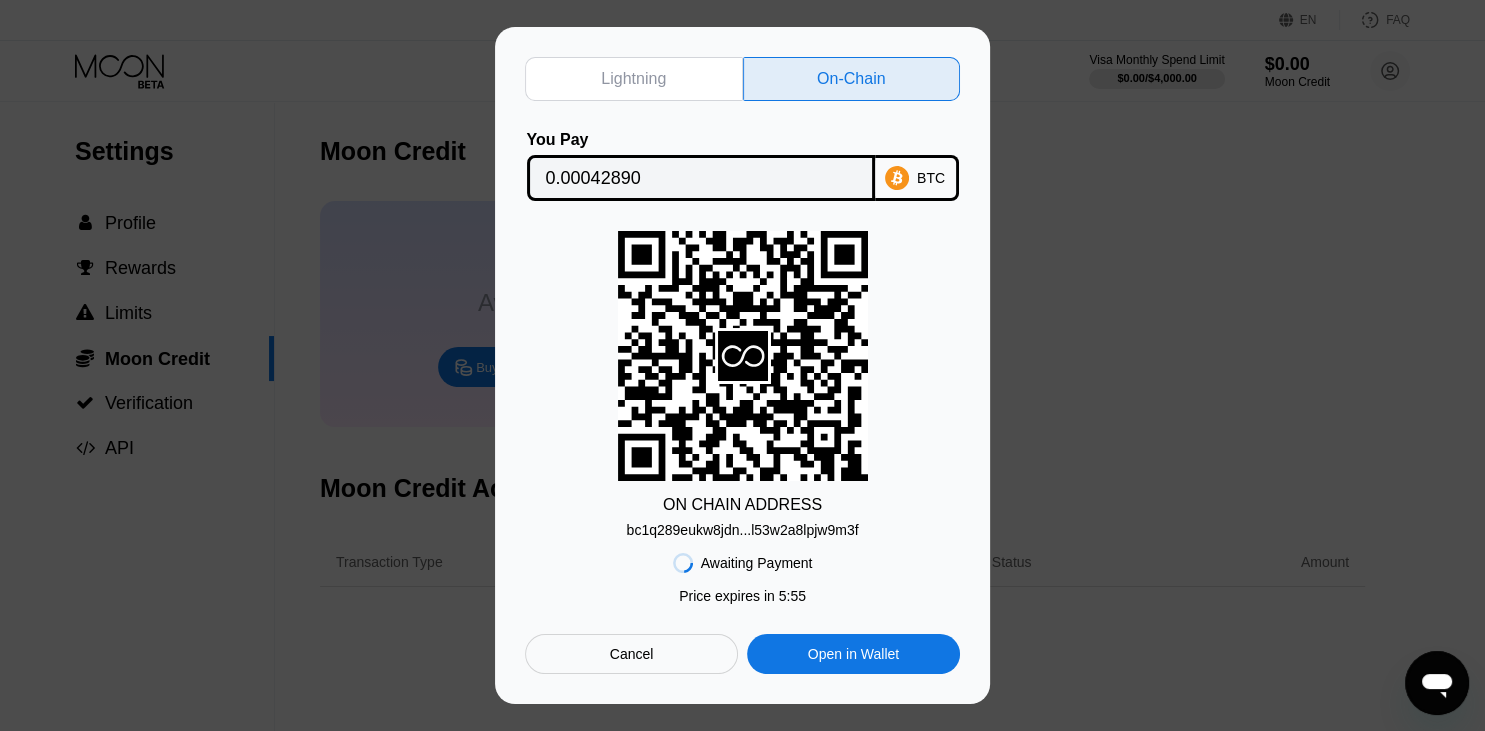 click 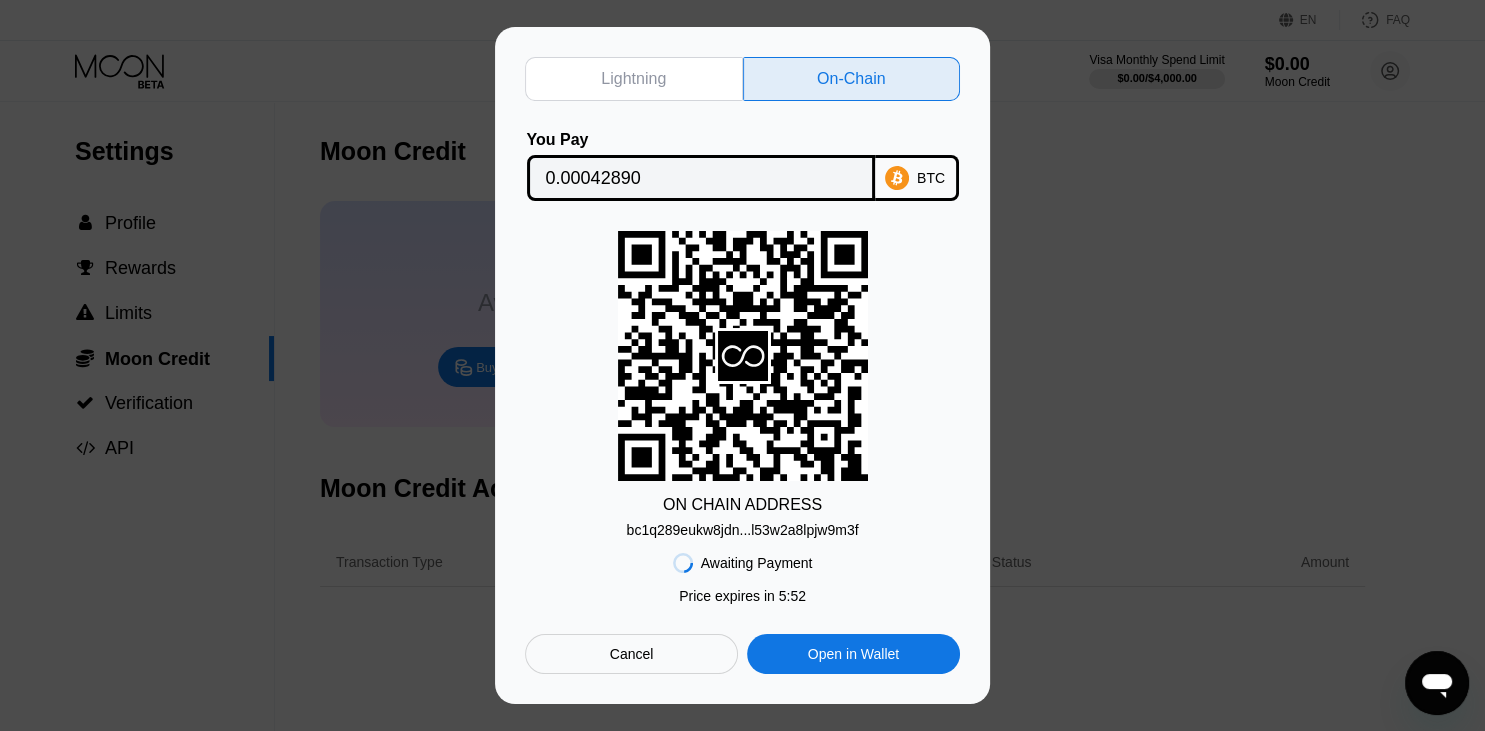 click on "ON CHAIN   ADDRESS bc1q289eukw8jdn...l53w2a8lpjw9m3f" at bounding box center (742, 384) 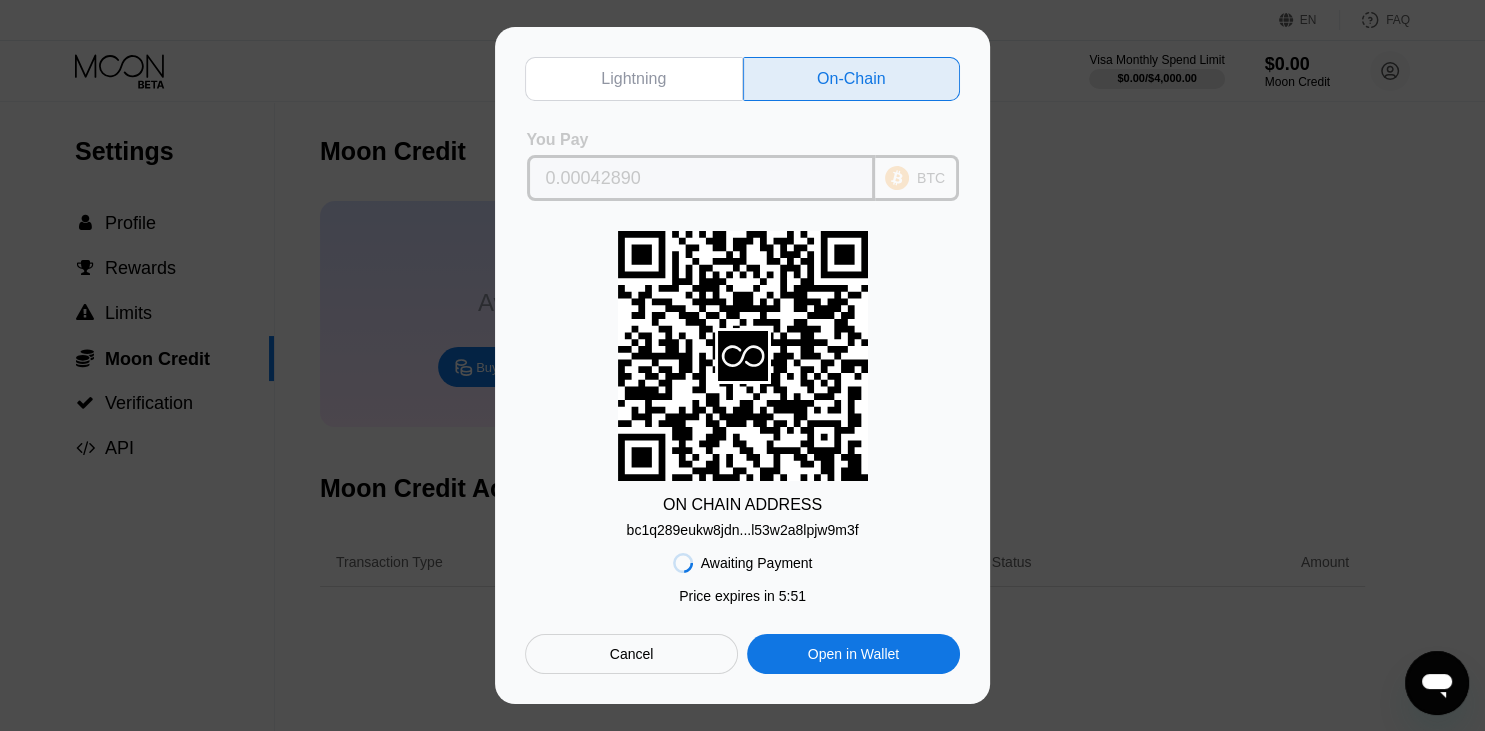click on "BTC" at bounding box center (917, 178) 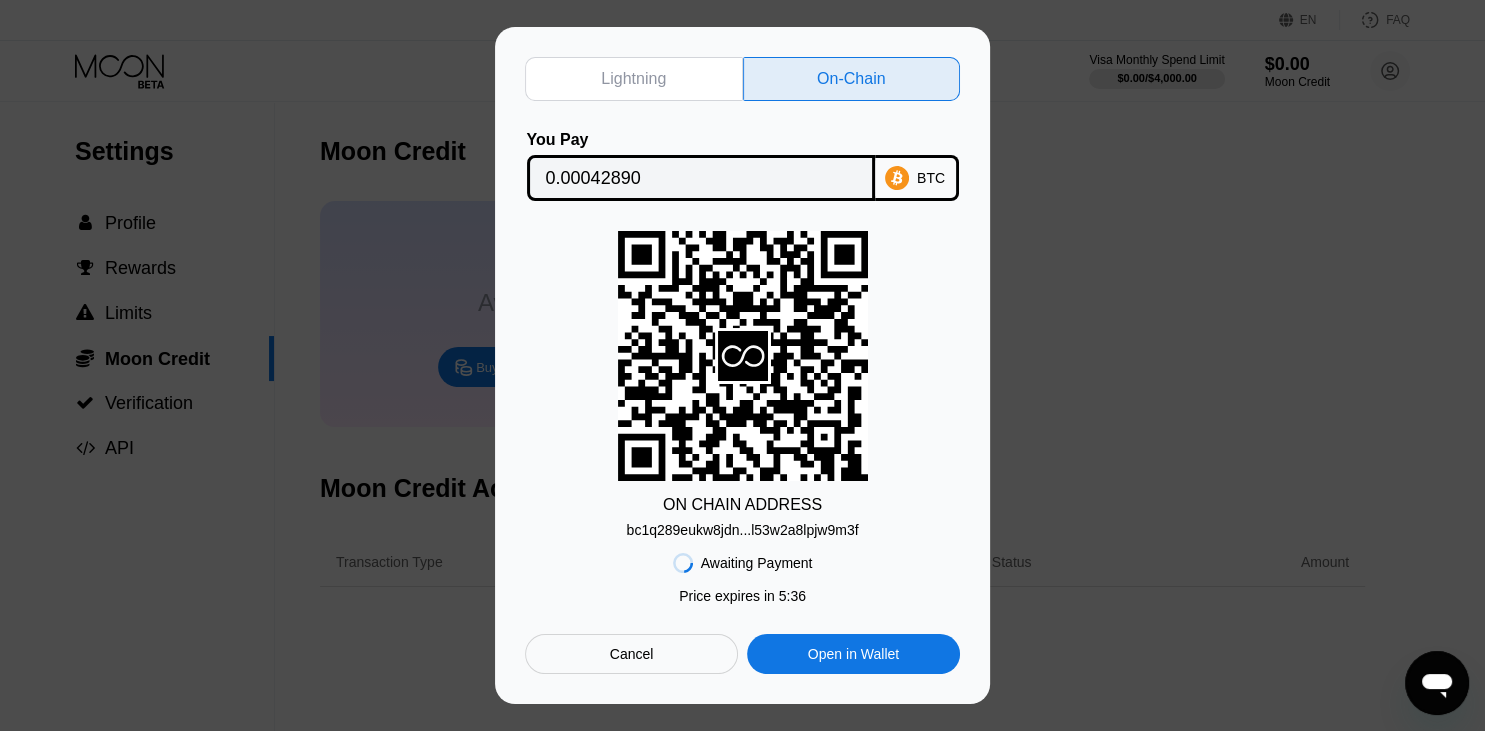click on "Lightning On-Chain You Pay 0.00042890 BTC ON CHAIN   ADDRESS bc1q289eukw8jdn...l53w2a8lpjw9m3f Awaiting Payment Price expires in   2 : 53 Price expires in   5 : 36 Cancel Open in Wallet" at bounding box center [742, 365] 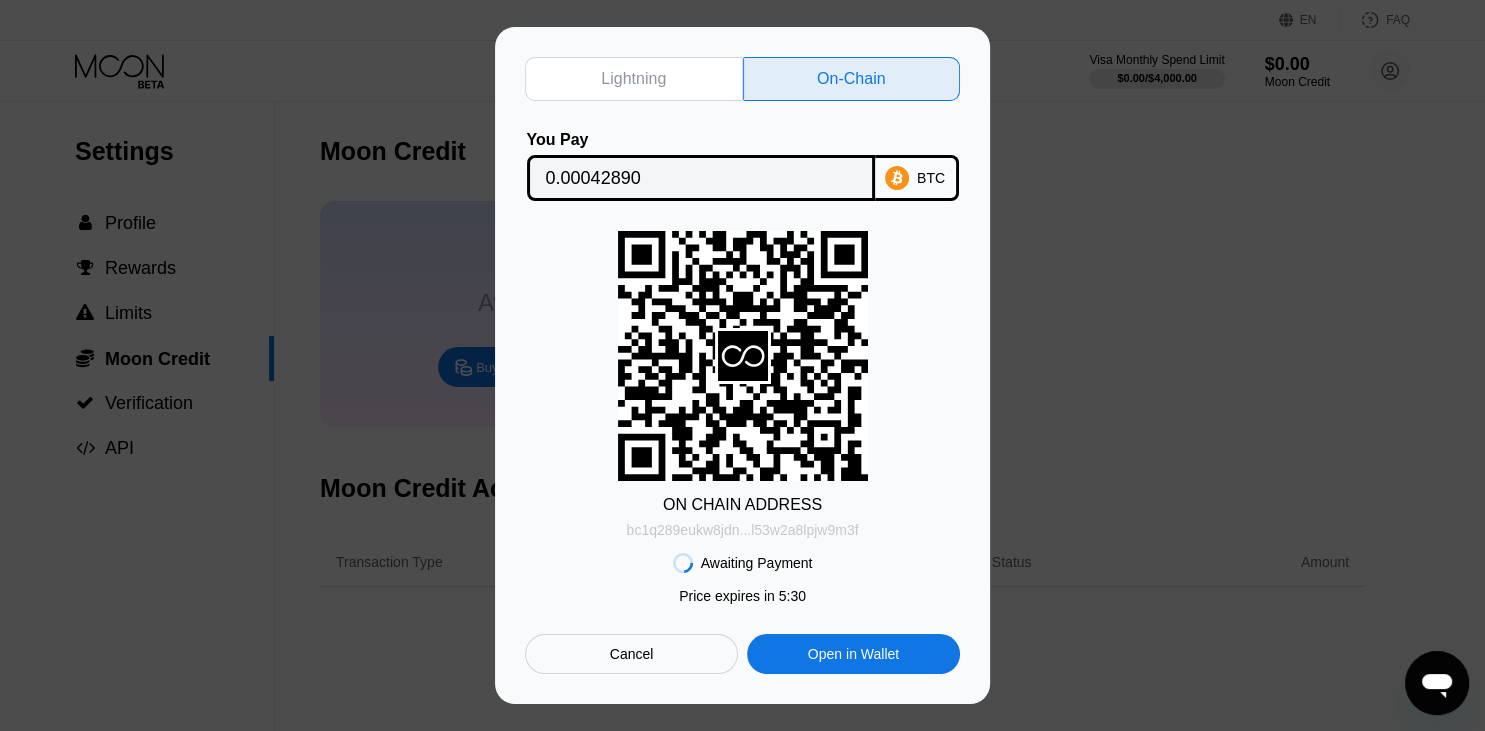 click on "bc1q289eukw8jdn...l53w2a8lpjw9m3f" at bounding box center [743, 530] 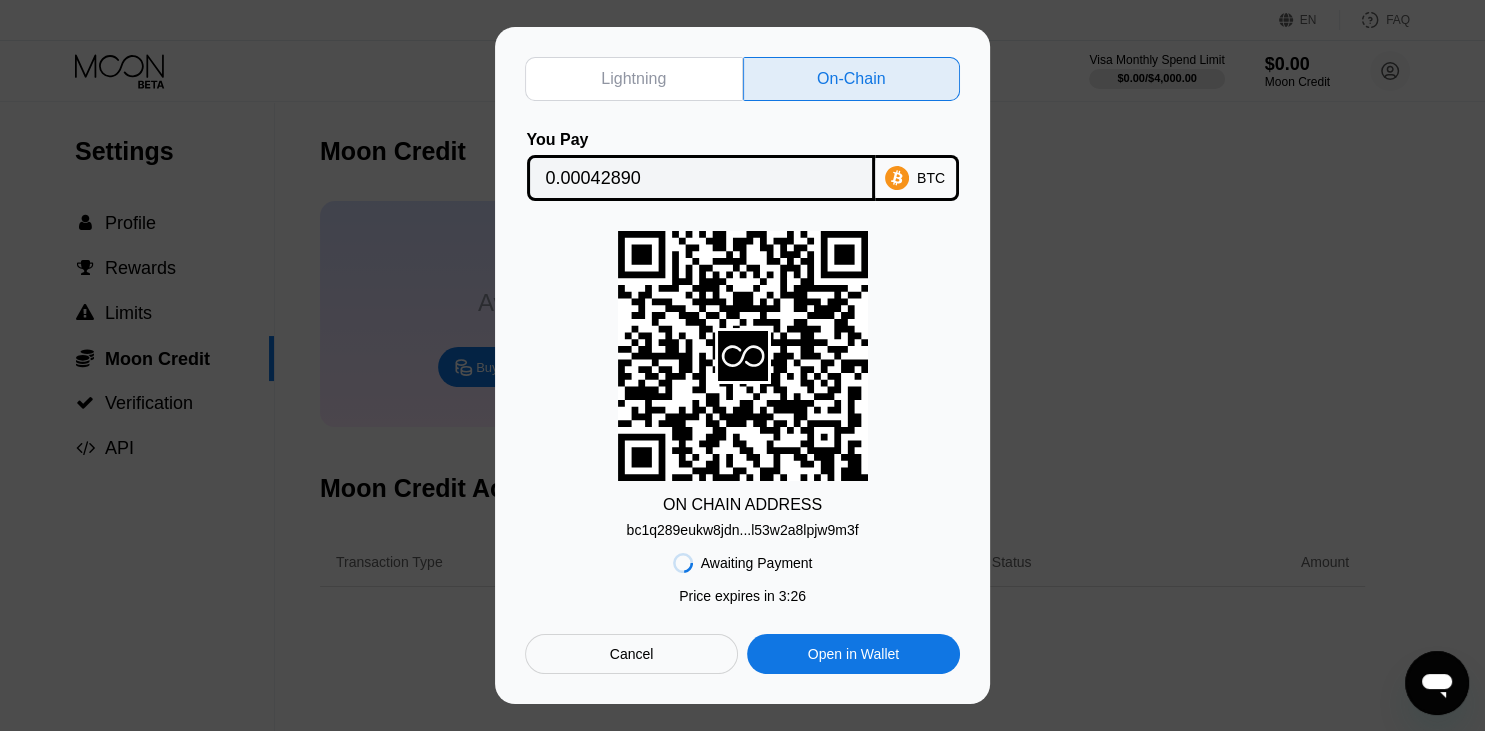 click on "Awaiting Payment Price expires in   2 : 53 Price expires in   3 : 26 Cancel Open in Wallet" at bounding box center [742, 606] 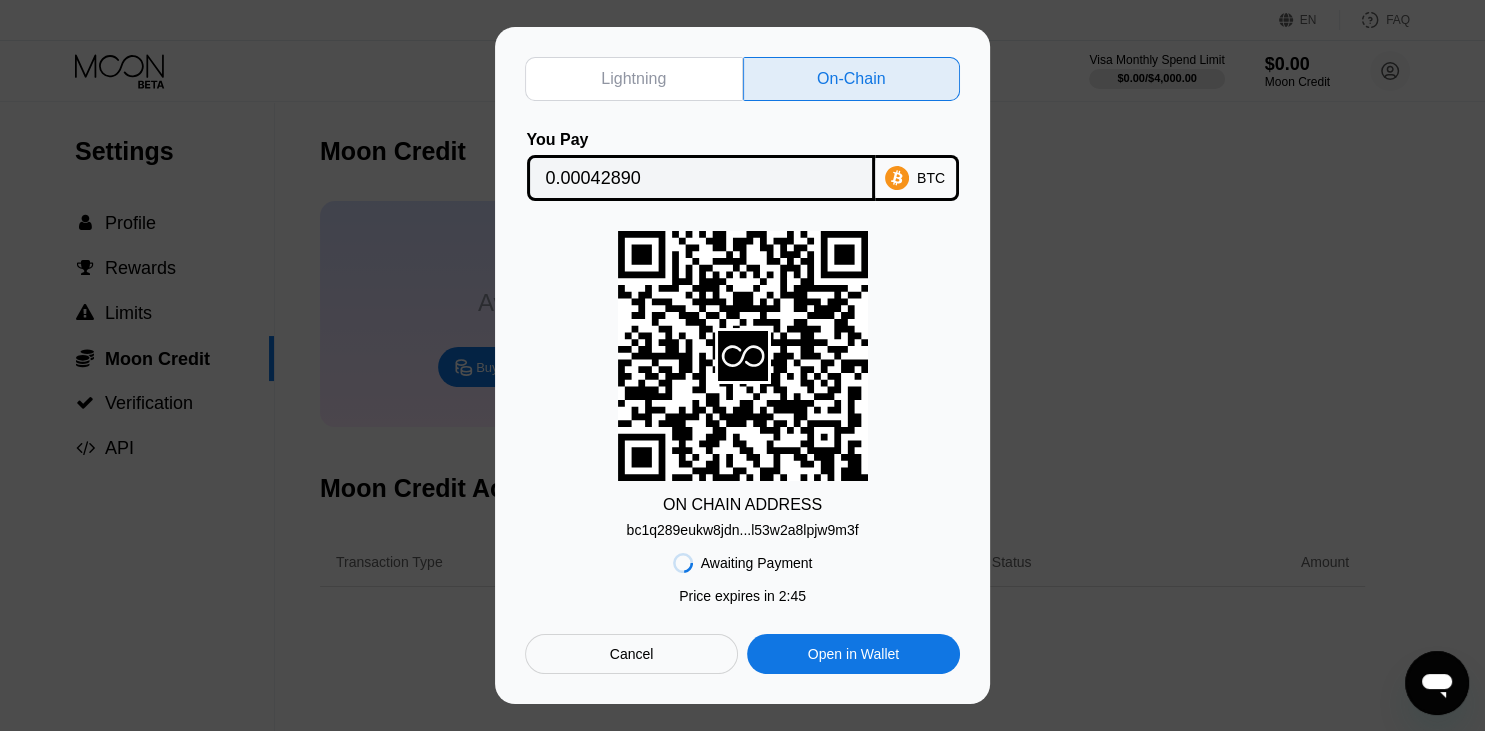 click on "Awaiting Payment Price expires in   2 : 53 Price expires in   2 : 45 Cancel Open in Wallet" at bounding box center [742, 606] 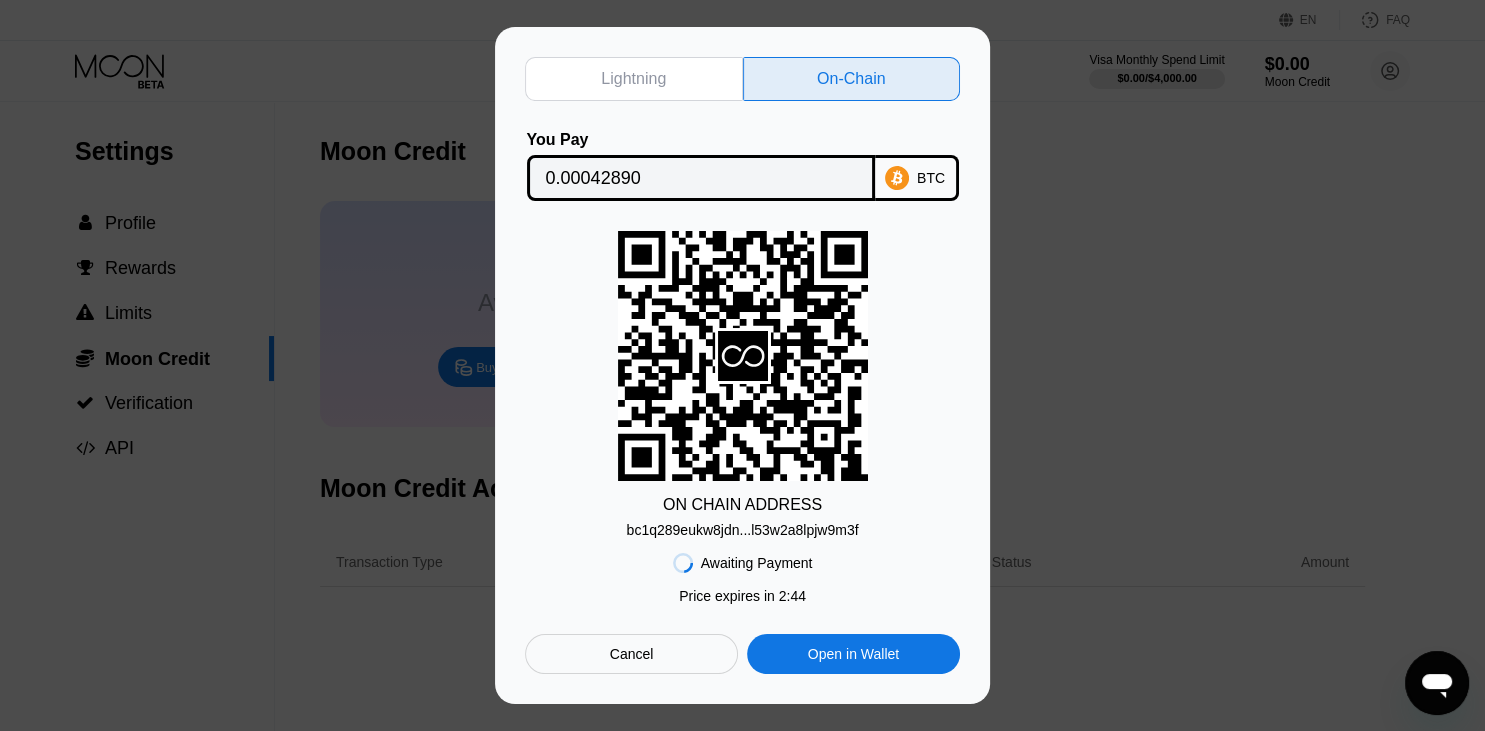 click on "Awaiting Payment Price expires in   2 : 53 Price expires in   2 : 44 Cancel Open in Wallet" at bounding box center (742, 606) 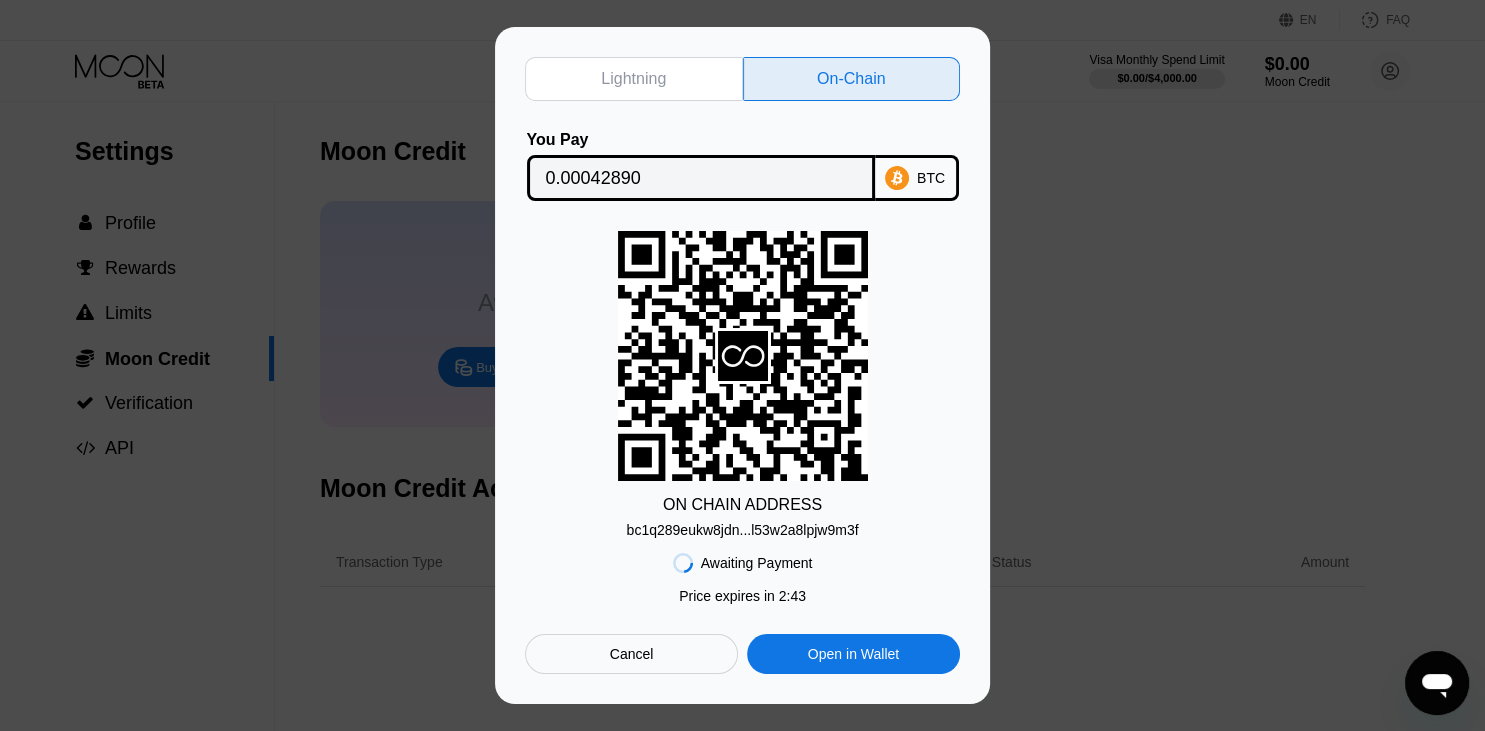 click on "Awaiting Payment Price expires in   2 : 53 Price expires in   2 : 43 Cancel Open in Wallet" at bounding box center [742, 606] 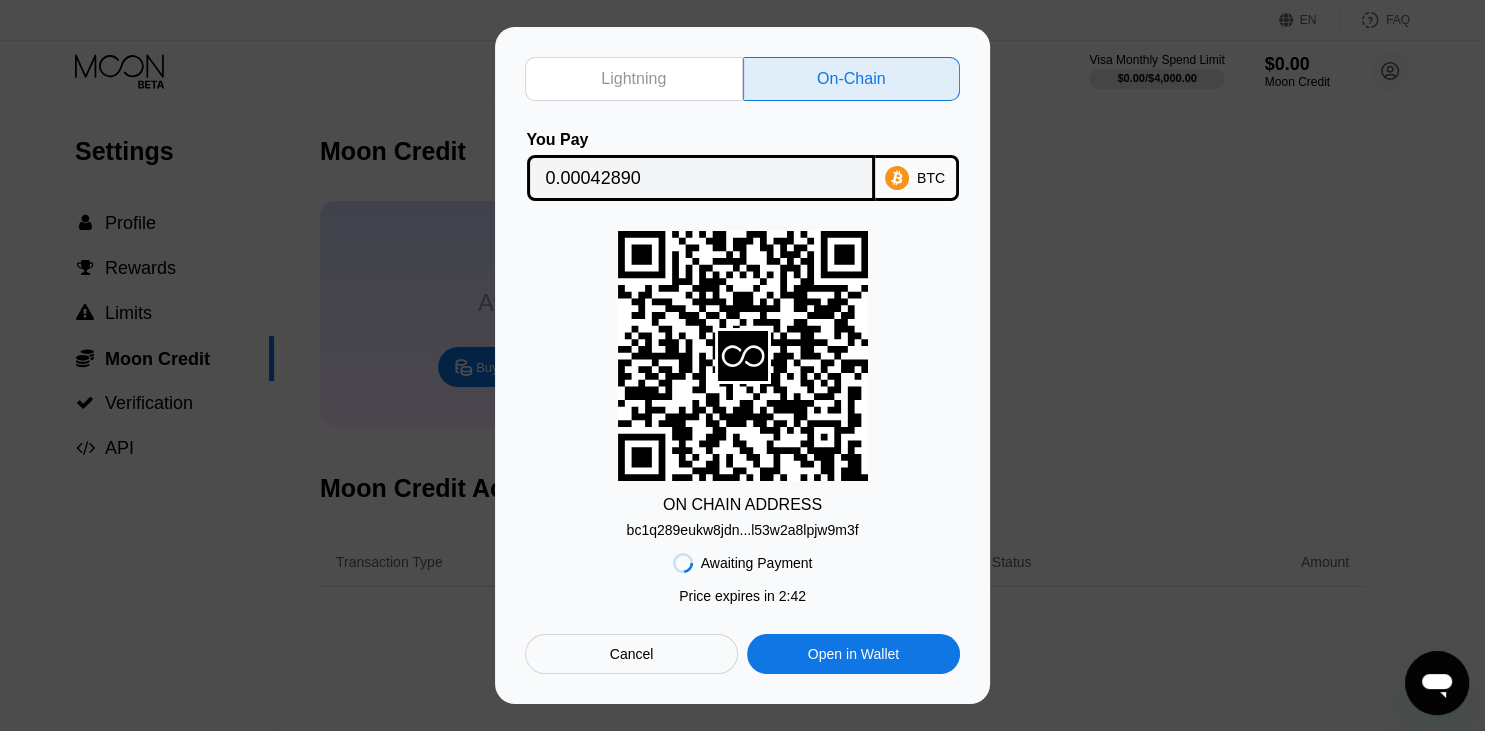 click on "Awaiting Payment Price expires in   2 : 53 Price expires in   2 : 42 Cancel Open in Wallet" at bounding box center (742, 606) 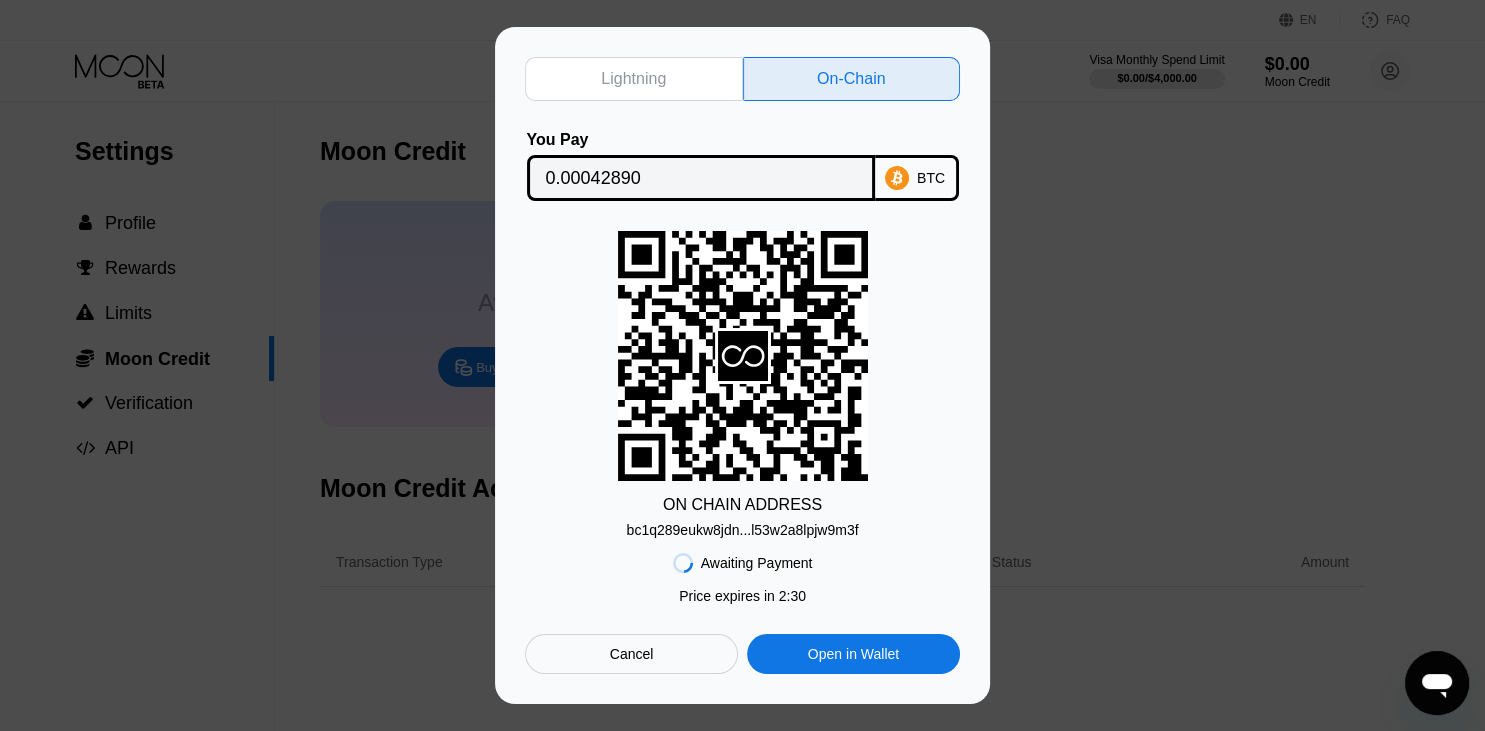 click on "Cancel" at bounding box center [632, 654] 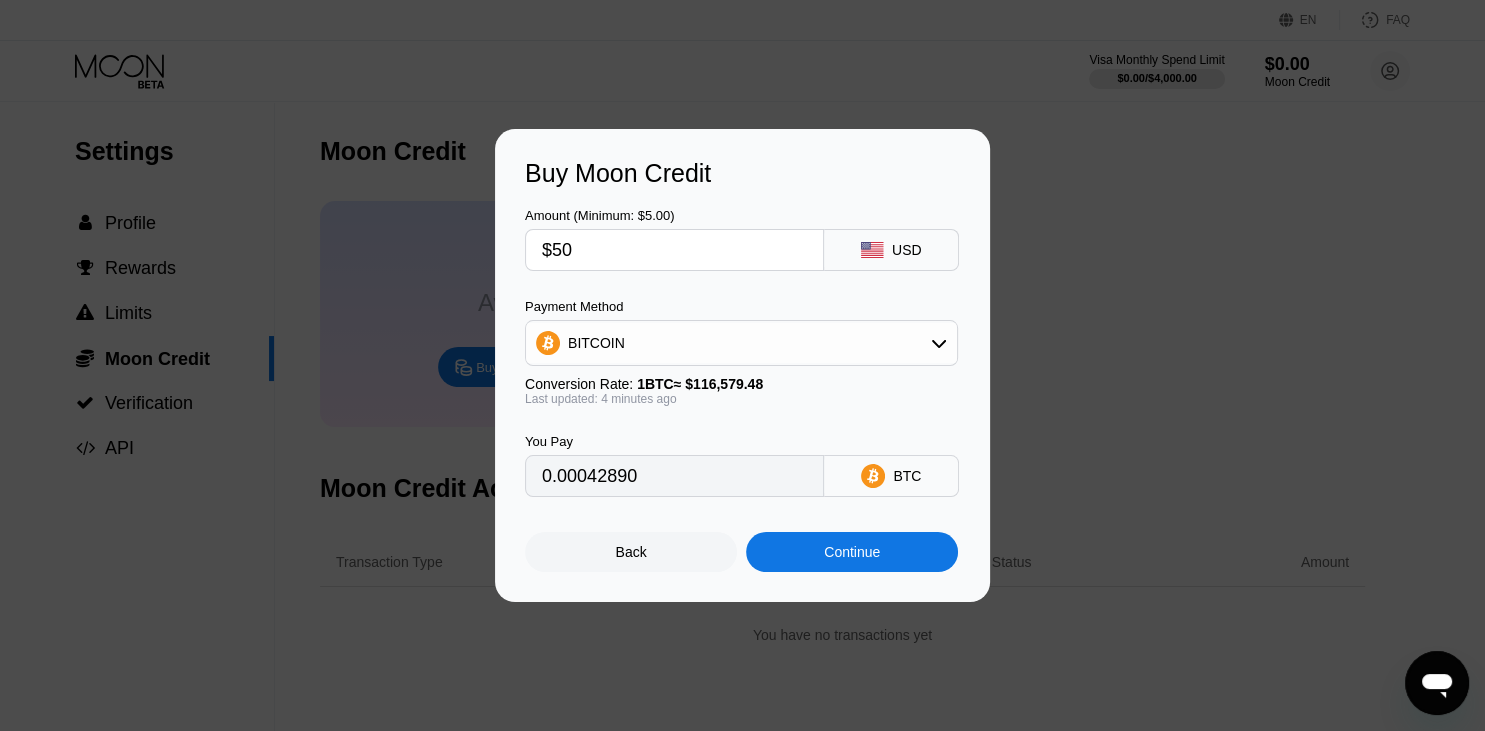 type on "0.00042888" 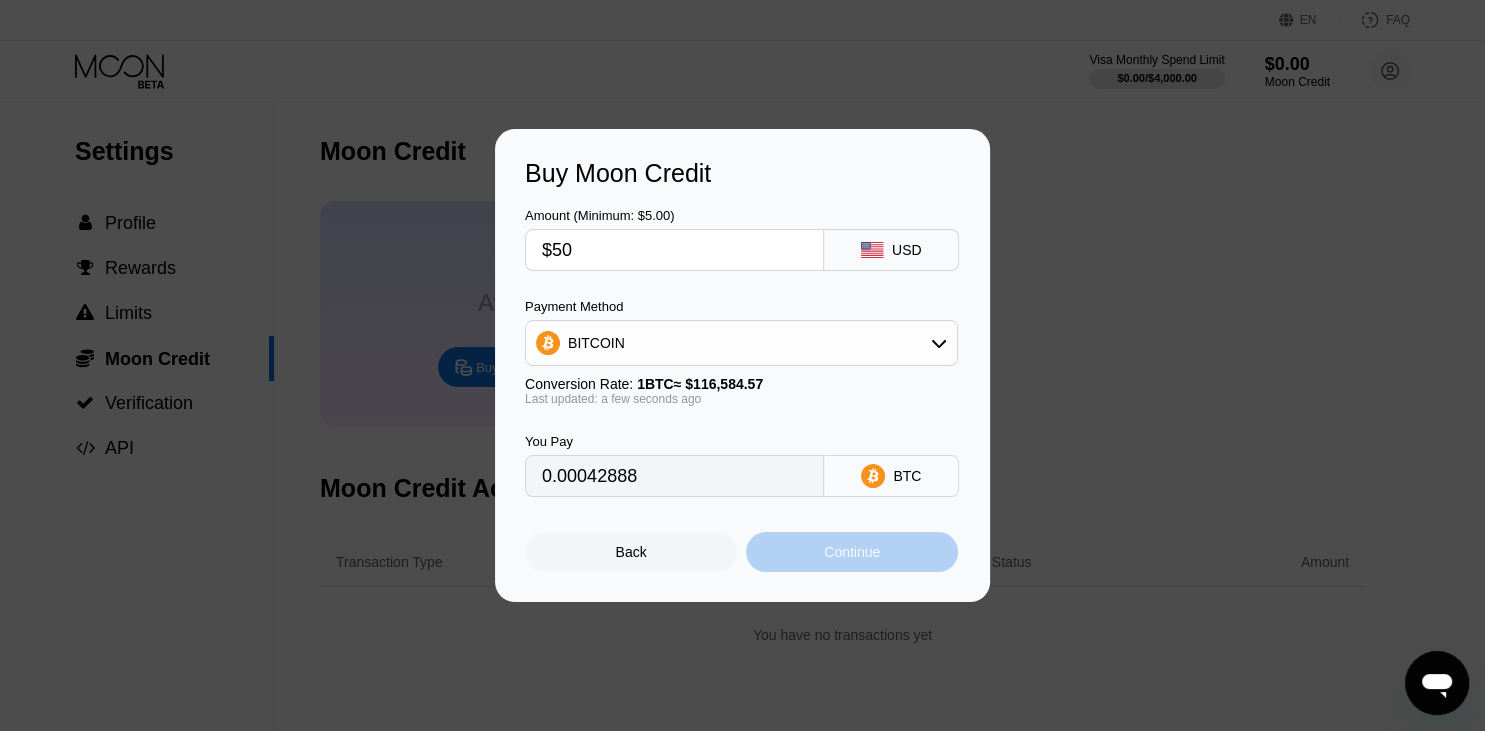 click on "Continue" at bounding box center [852, 552] 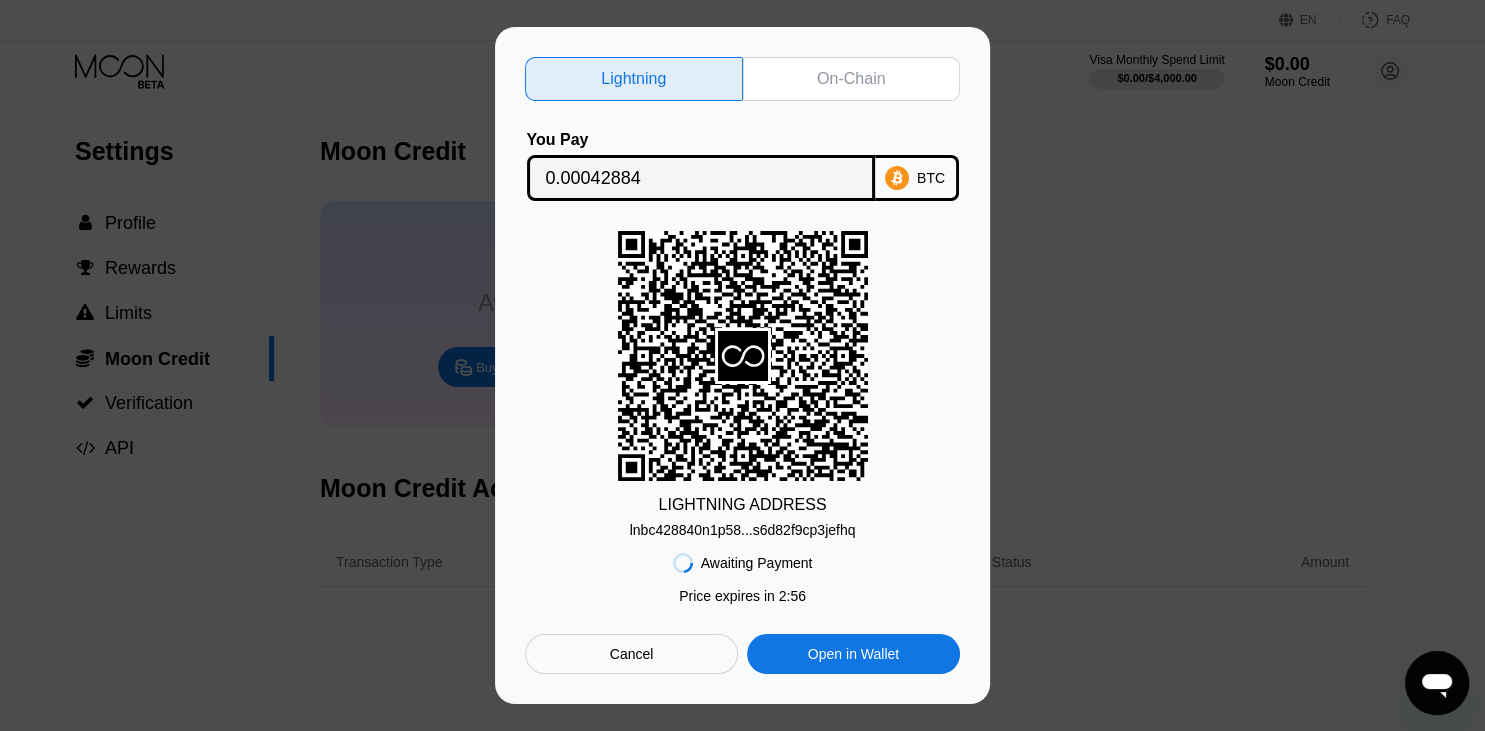 click on "On-Chain" at bounding box center (851, 79) 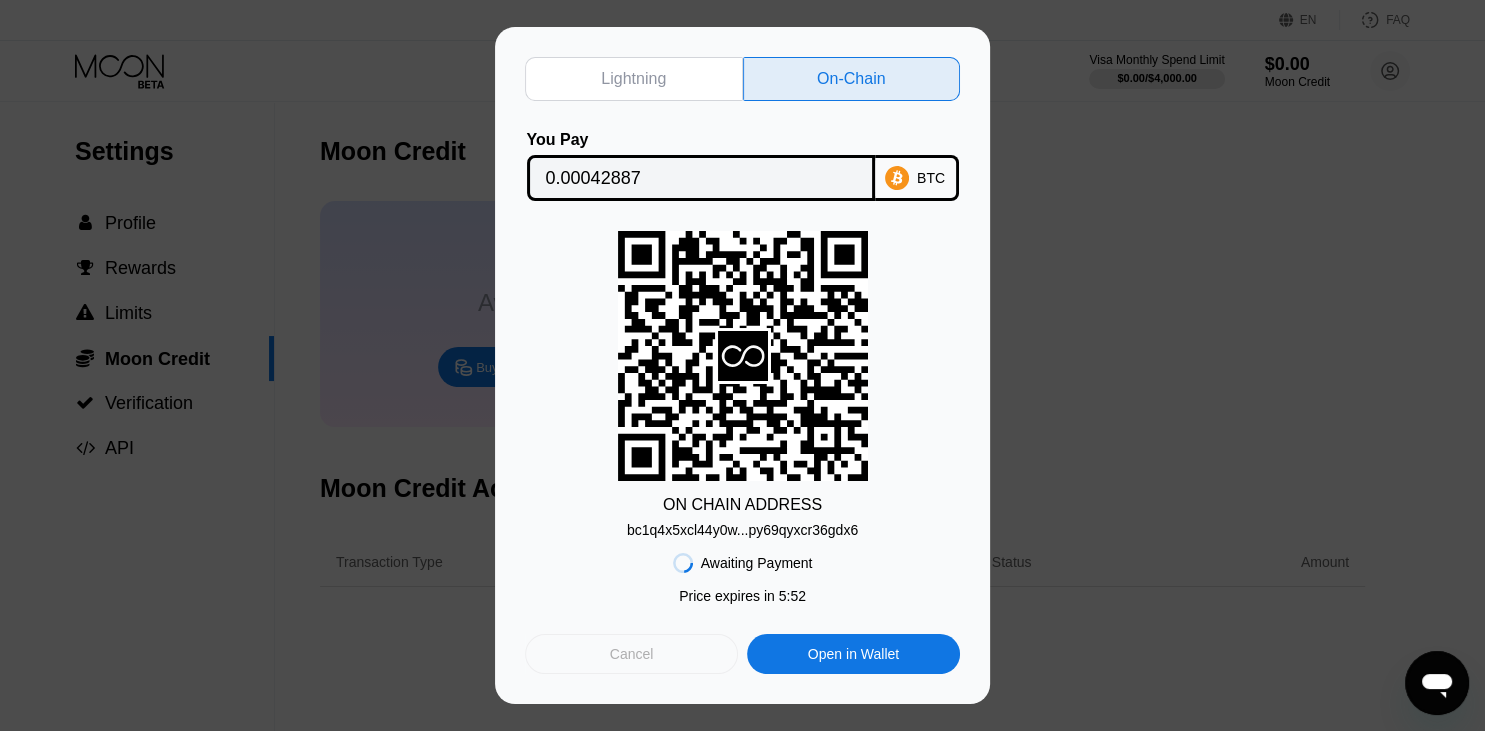 click on "Cancel" at bounding box center (632, 654) 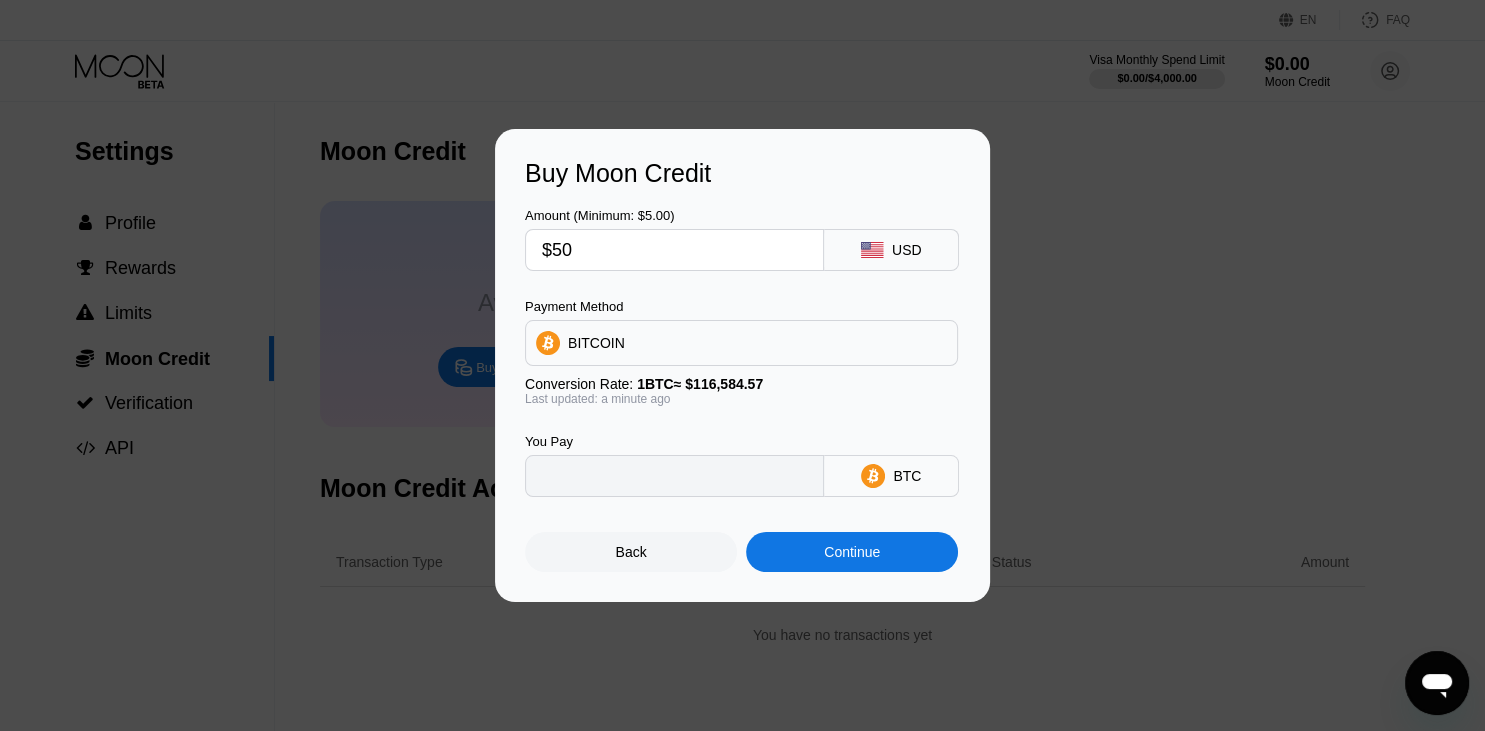 type on "0.00042888" 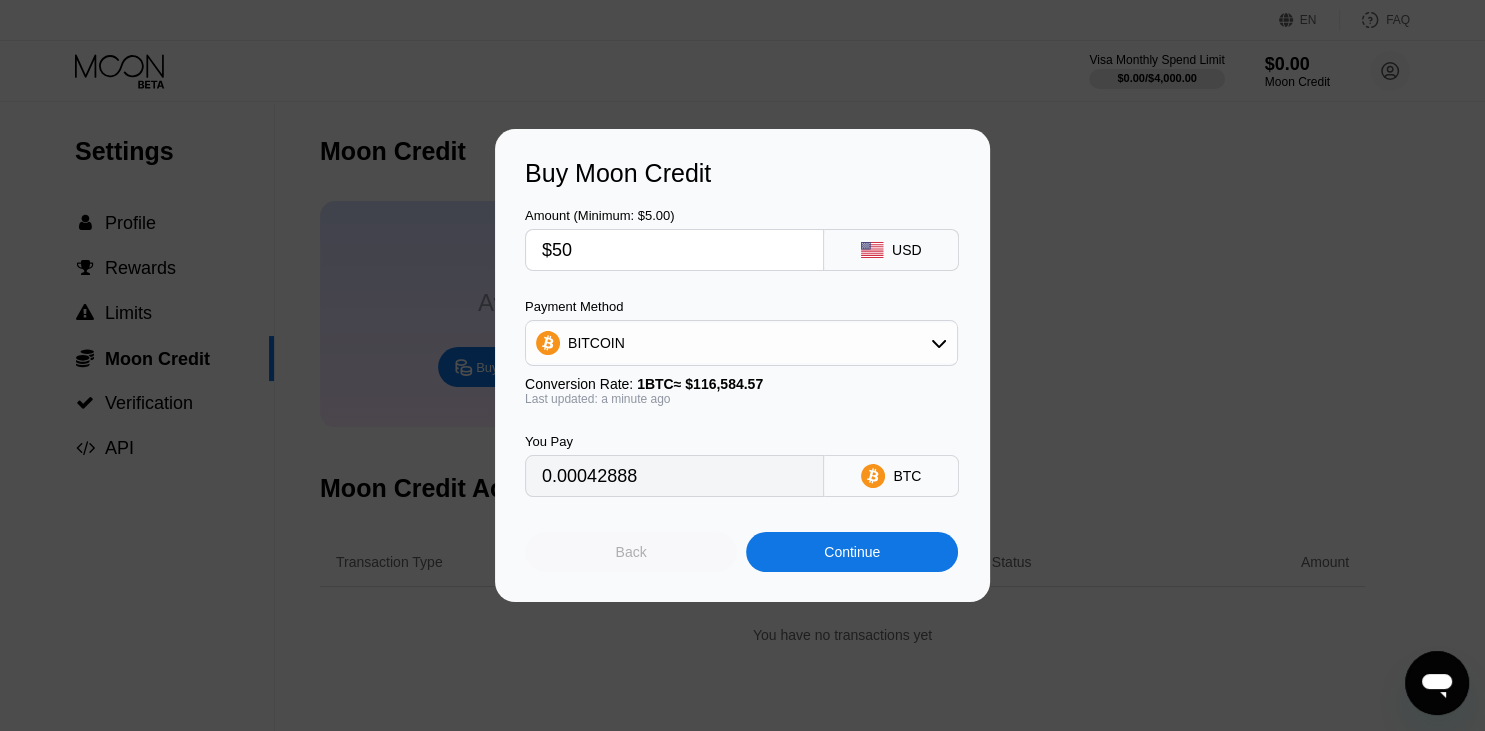 click on "Back" at bounding box center (631, 552) 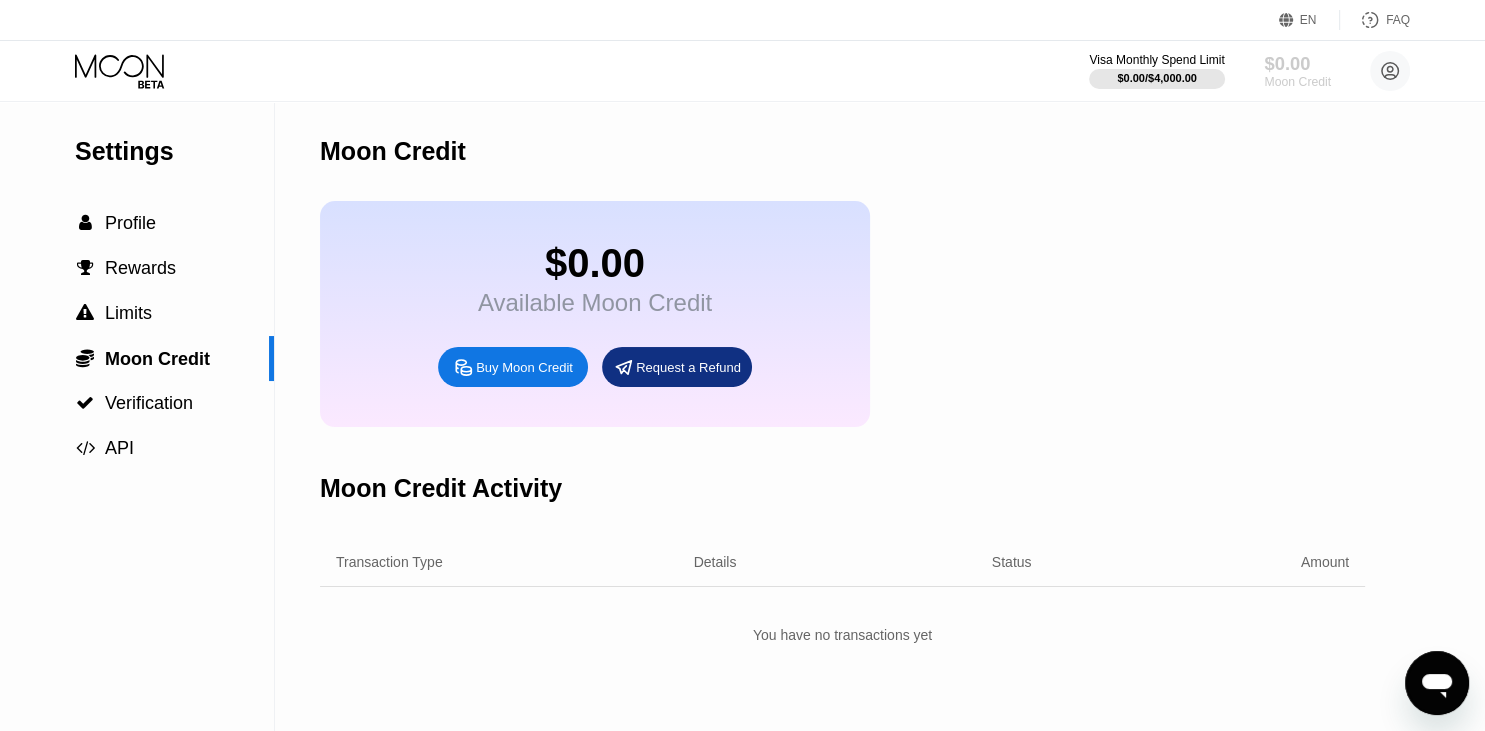 click on "Moon Credit" at bounding box center [1297, 82] 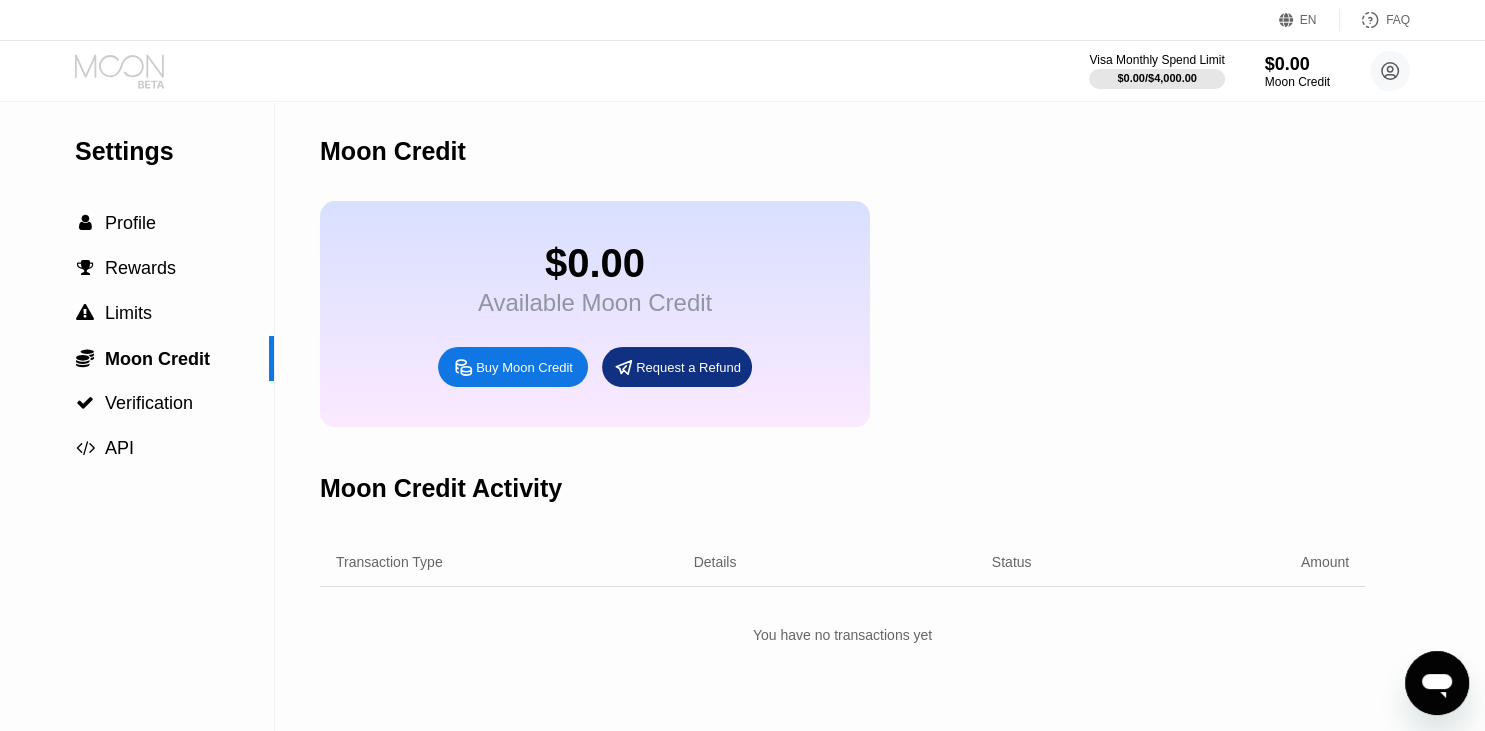 click 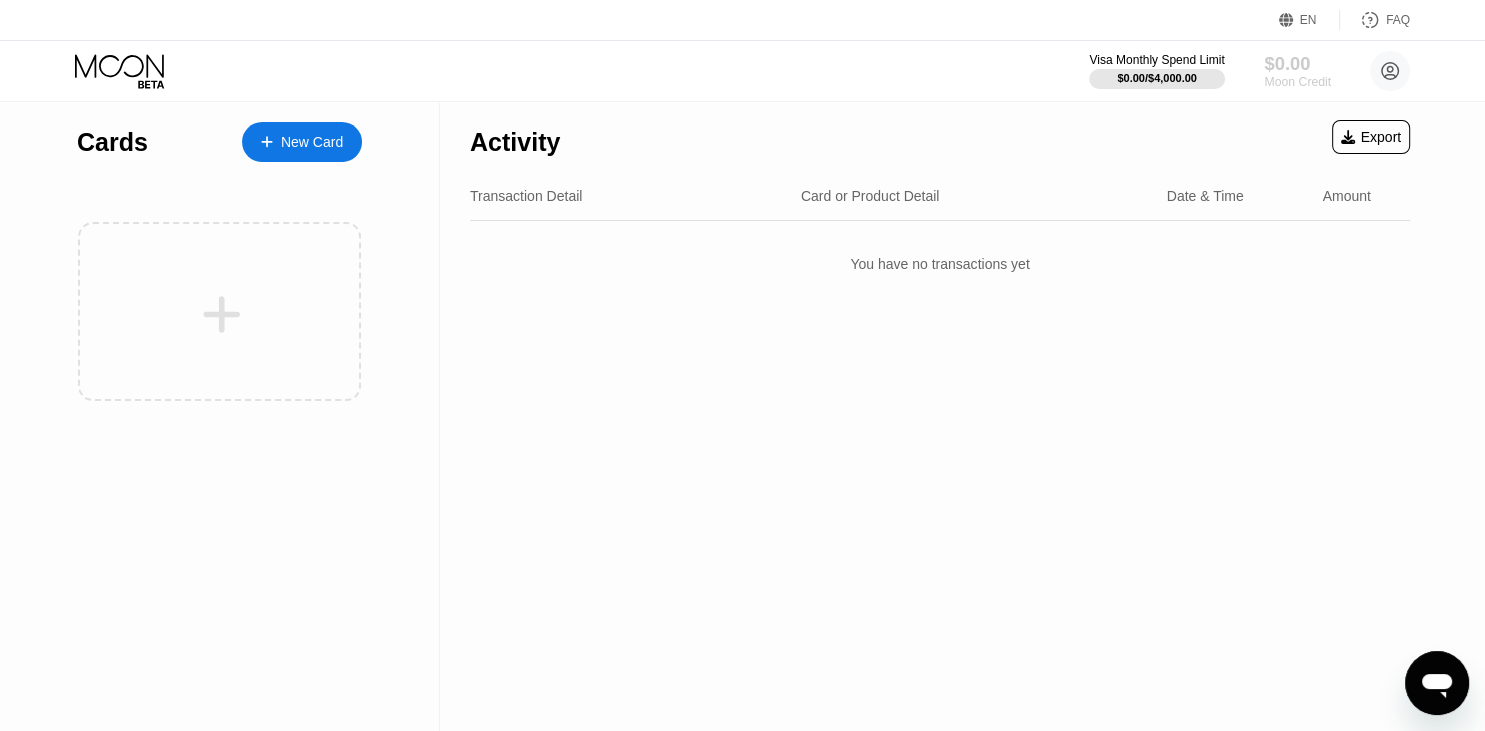 click on "Moon Credit" at bounding box center [1297, 82] 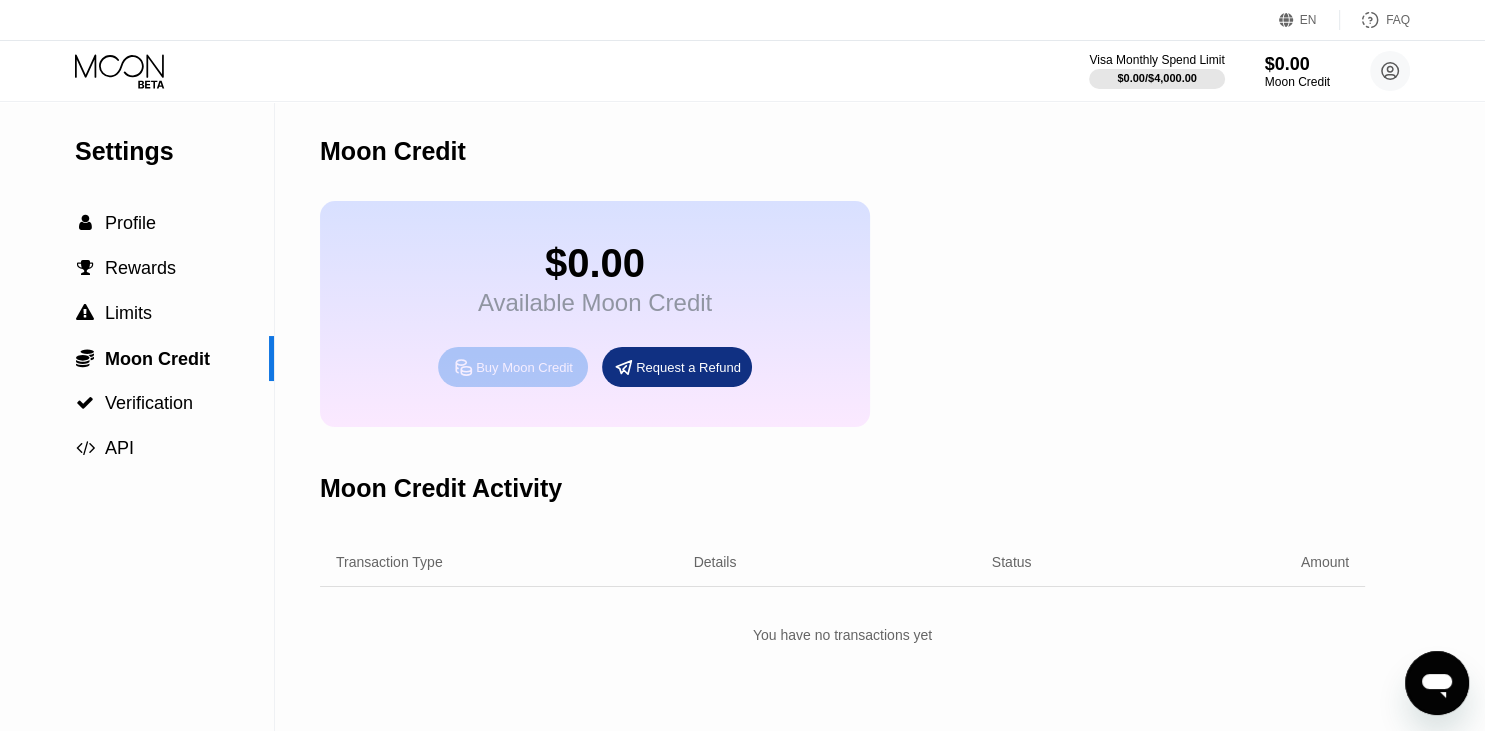 click on "Buy Moon Credit" at bounding box center [524, 367] 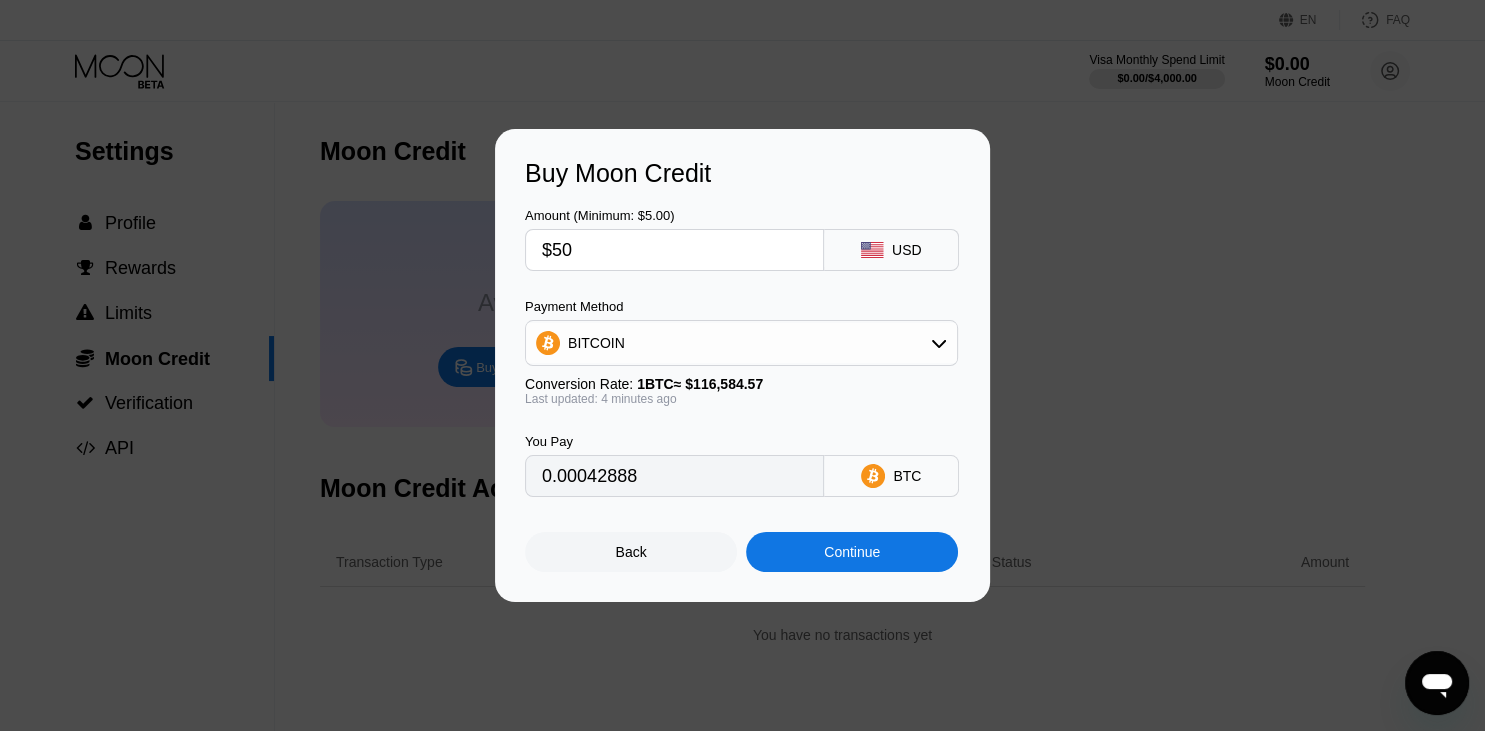 type on "0.00042882" 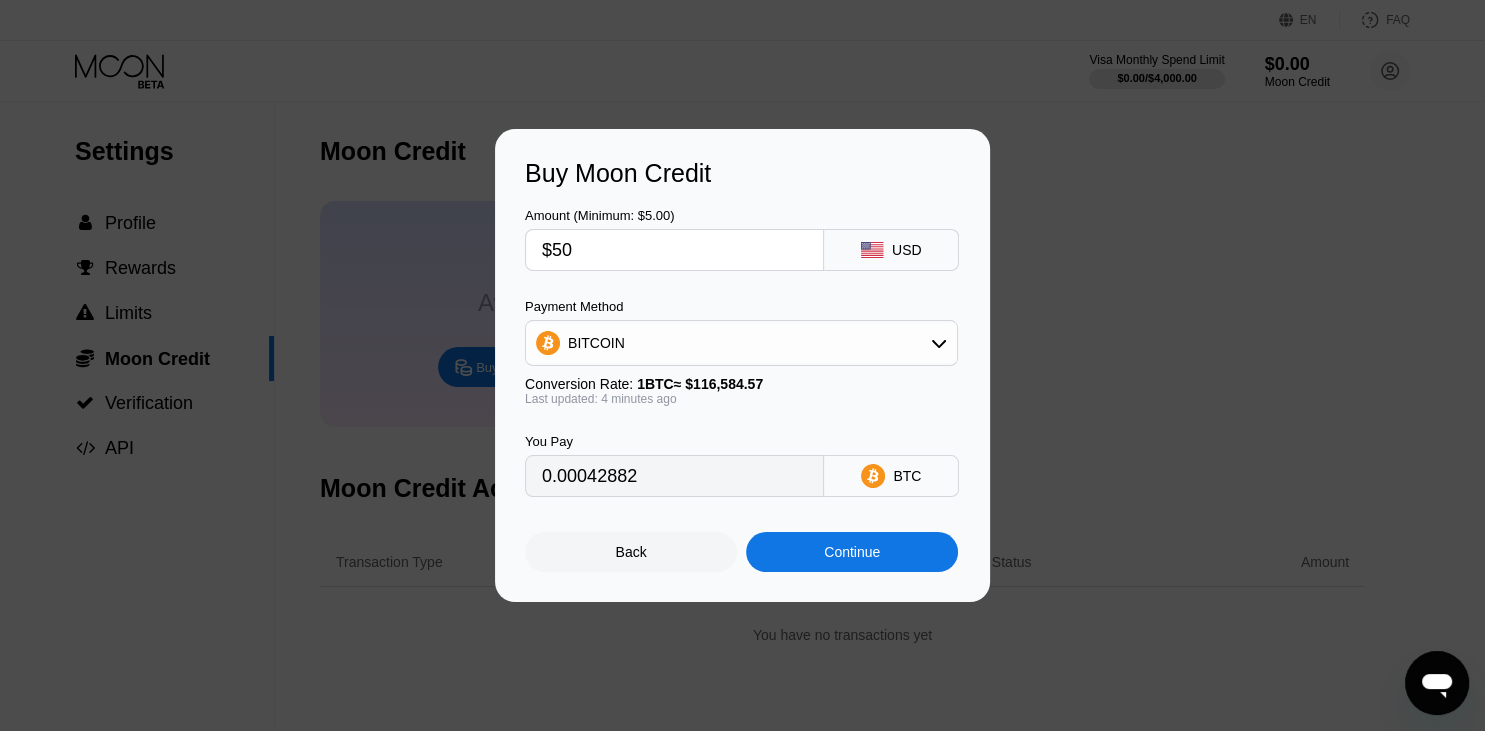click on "$50" at bounding box center (674, 250) 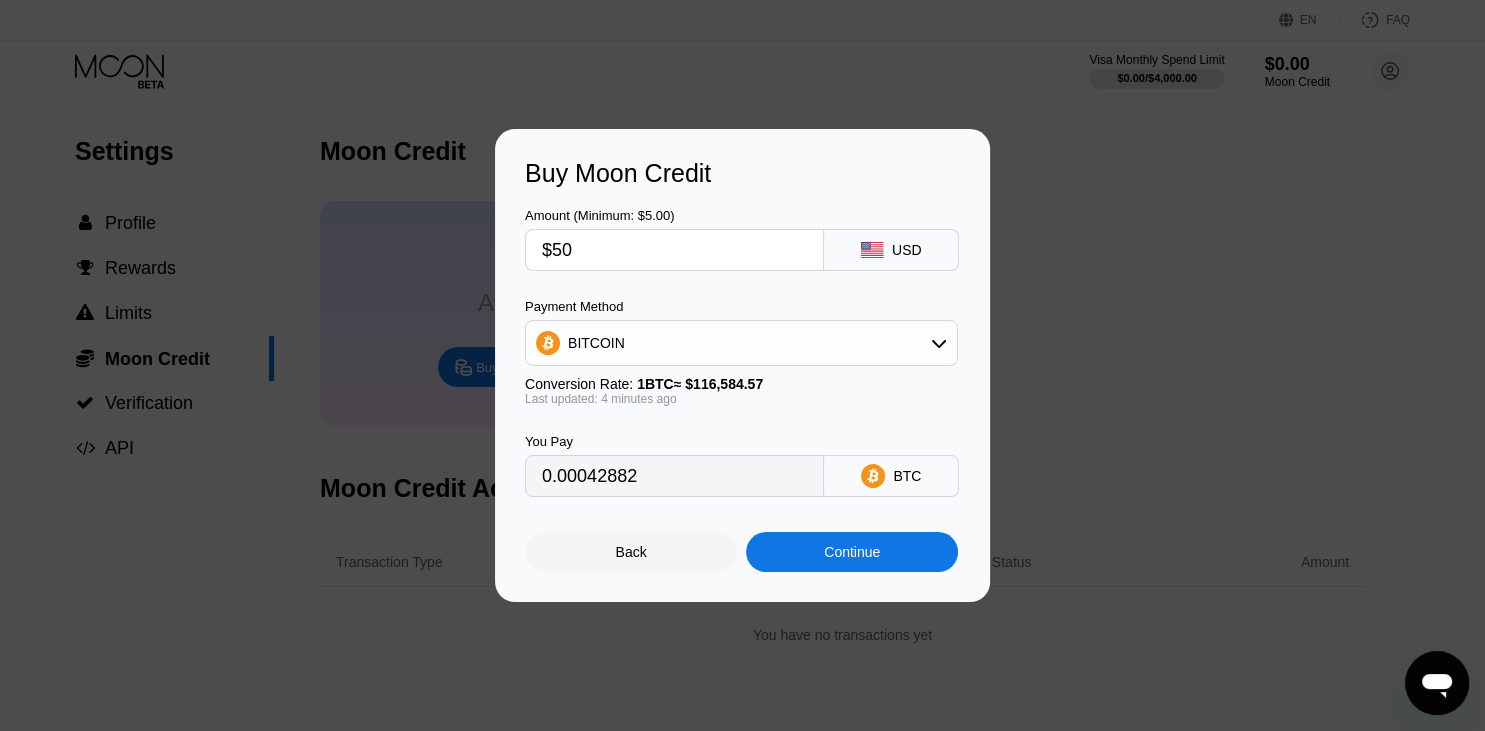 type on "$5" 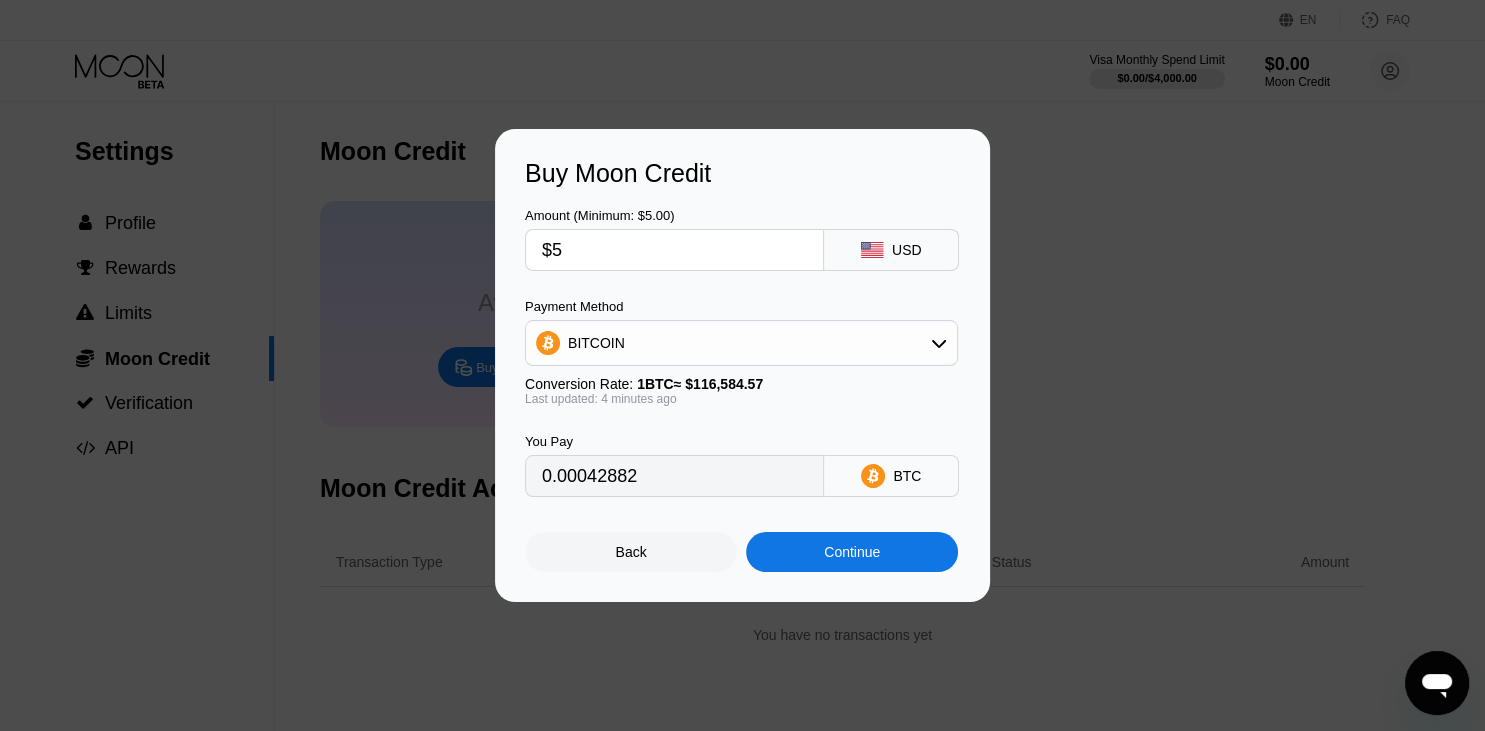 type on "0.00004289" 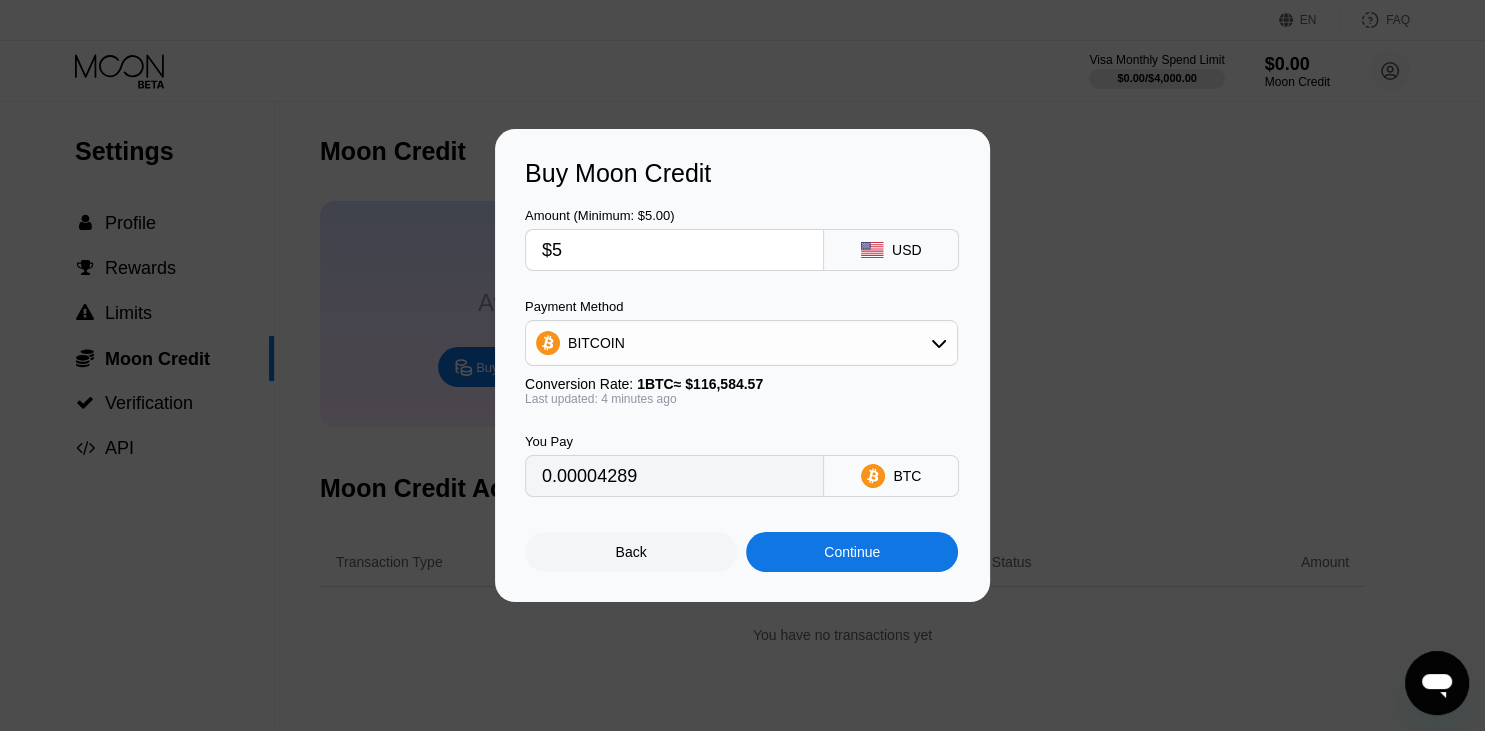 type on "$53" 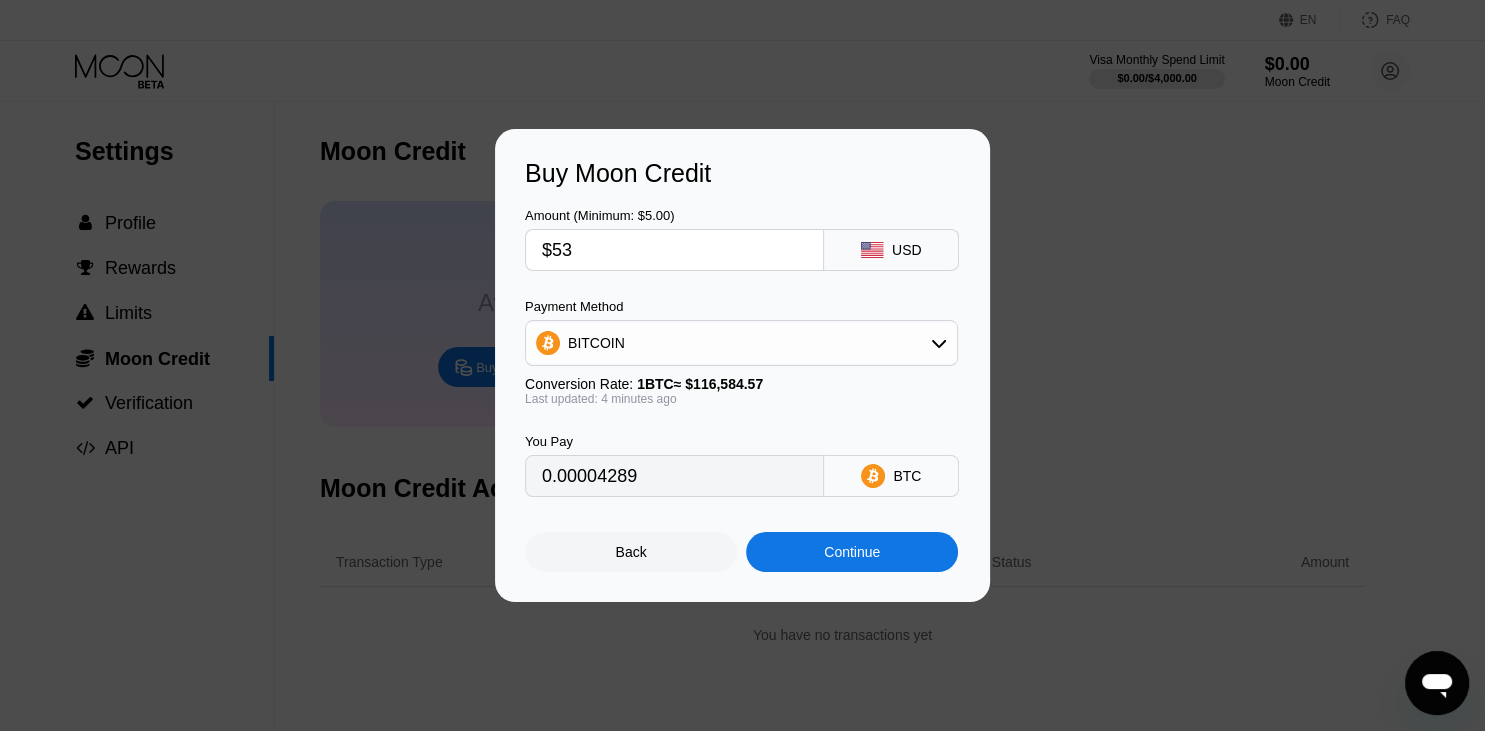 type on "0.00045455" 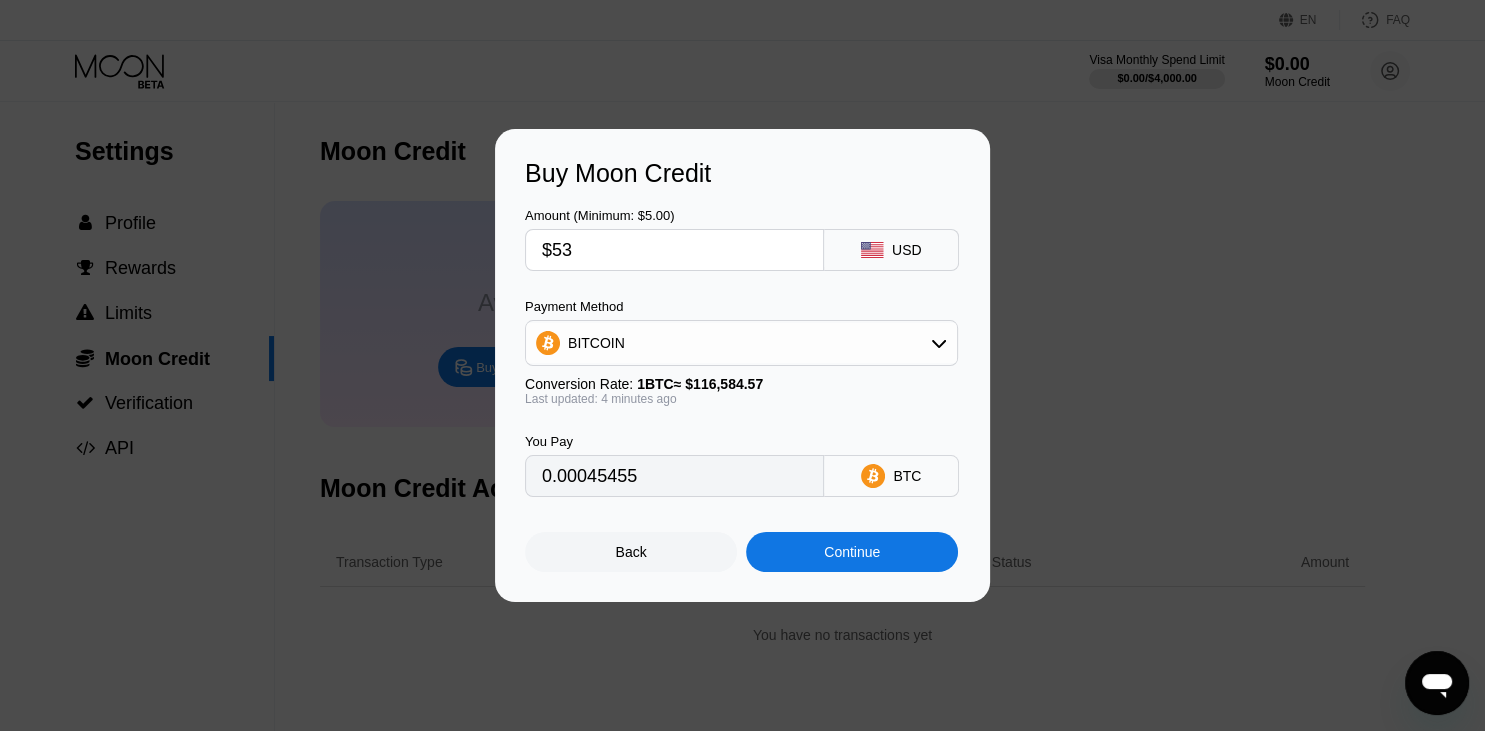type on "$53" 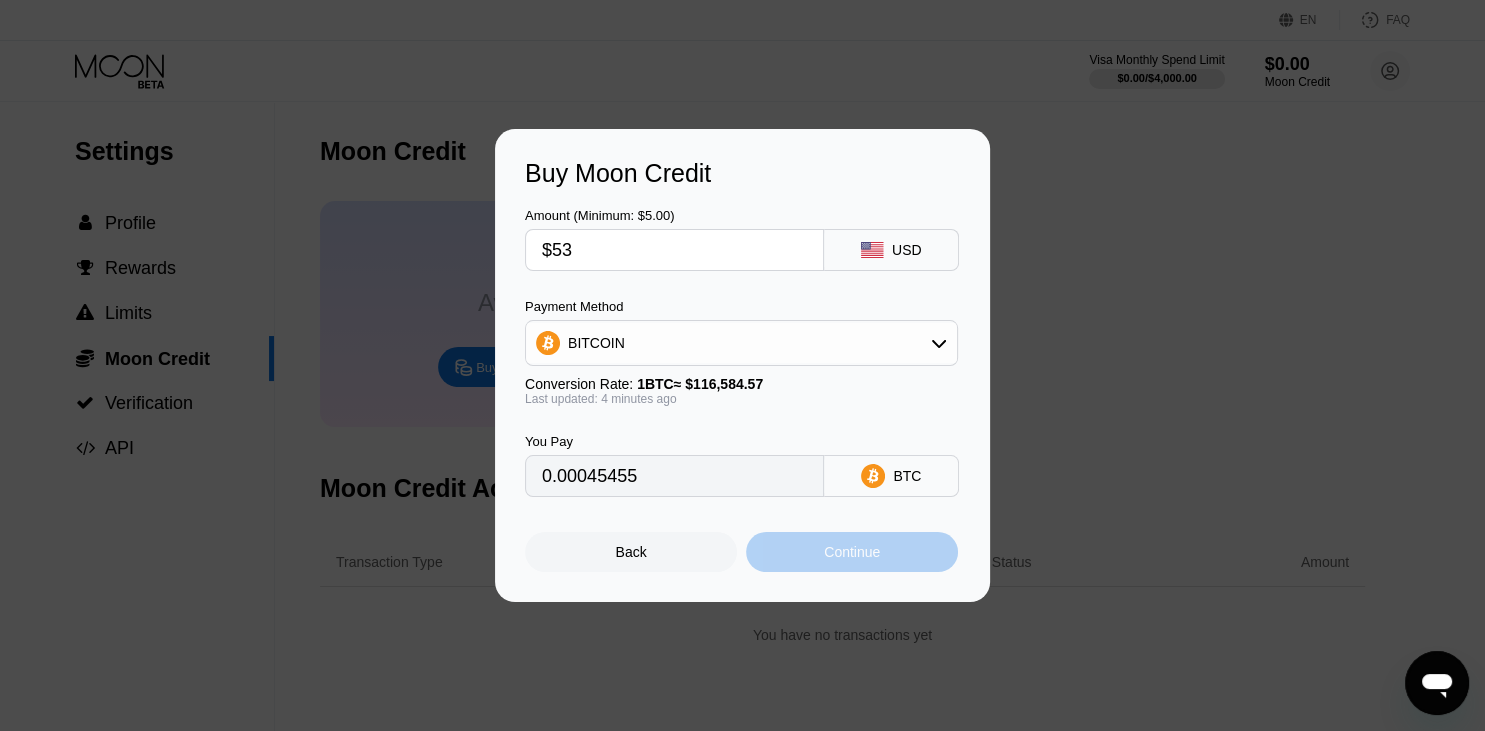 click on "Continue" at bounding box center (852, 552) 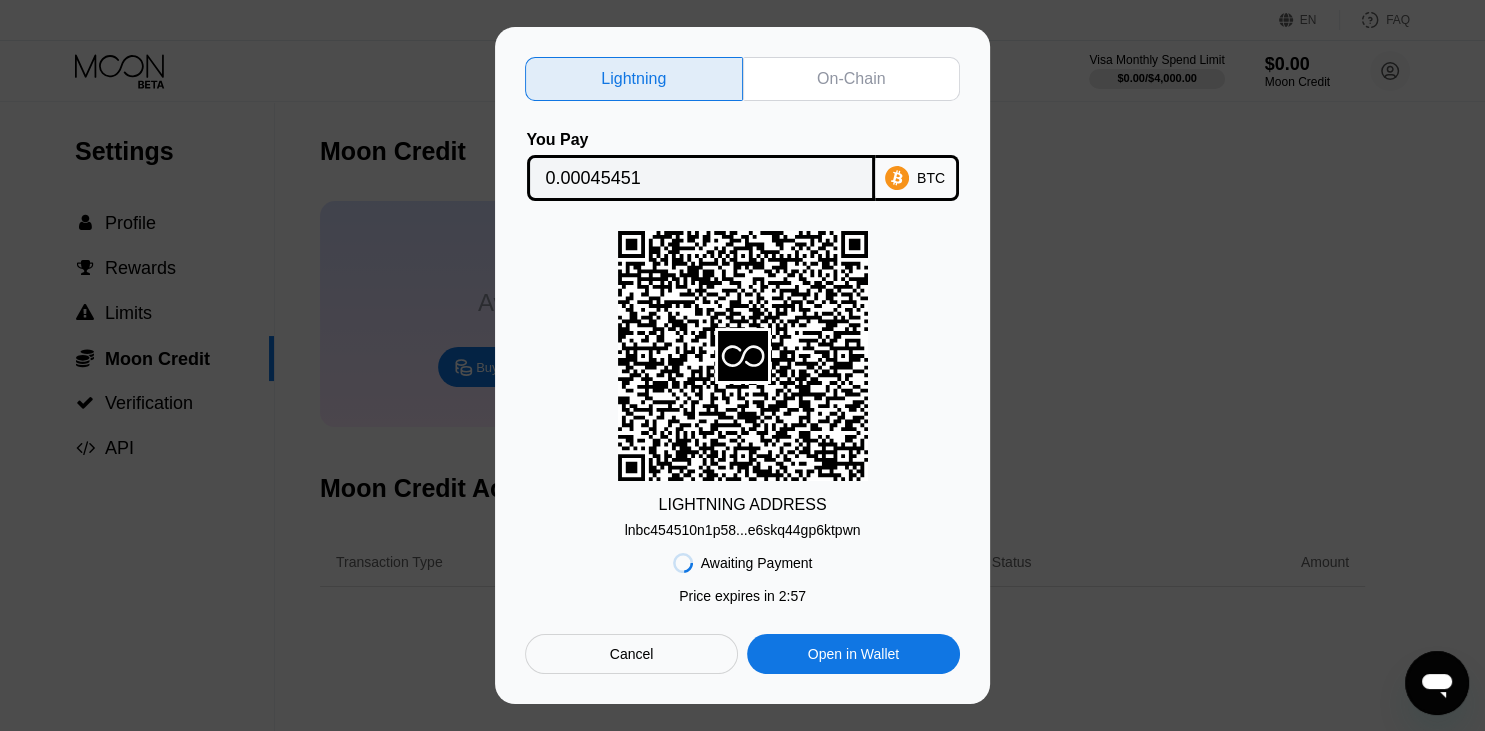 click on "On-Chain" at bounding box center (851, 79) 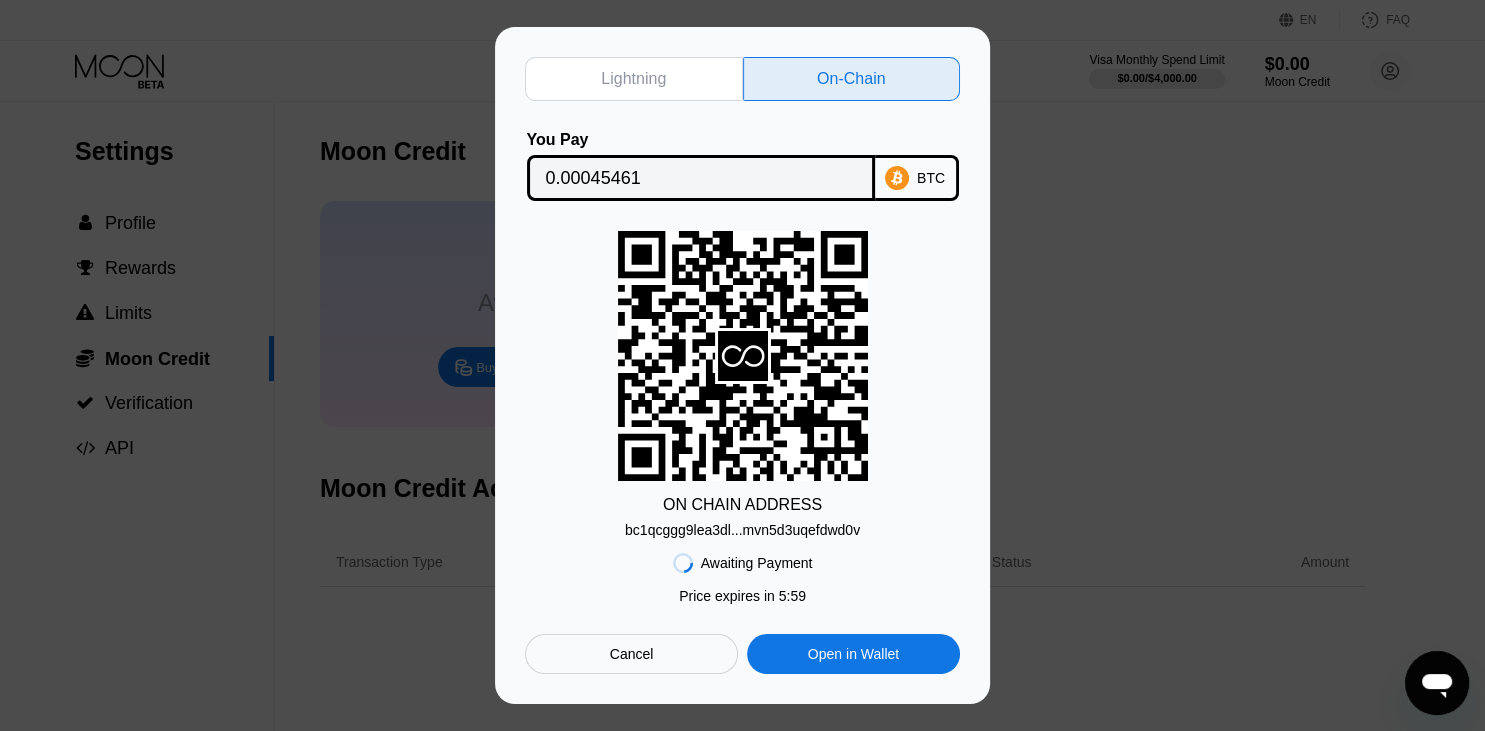 click 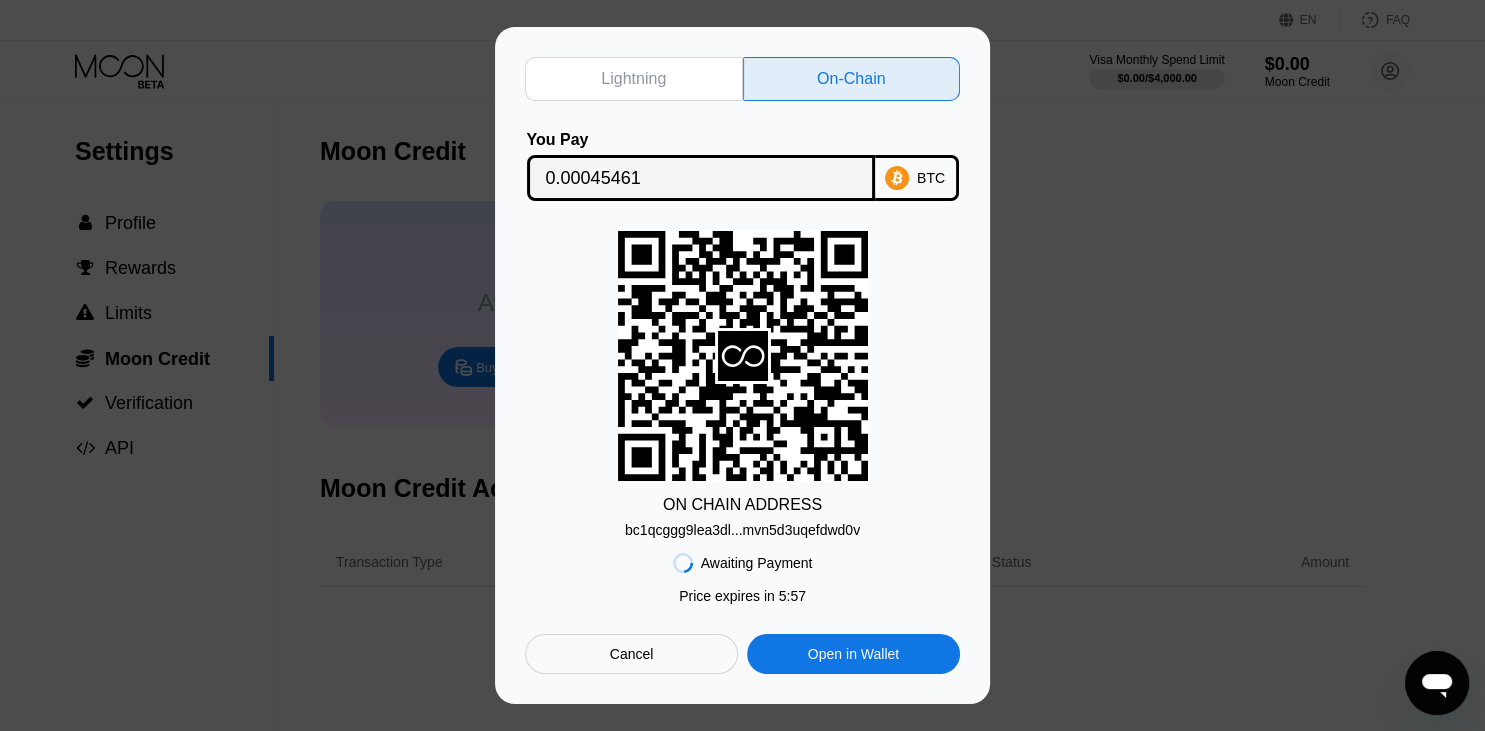 click 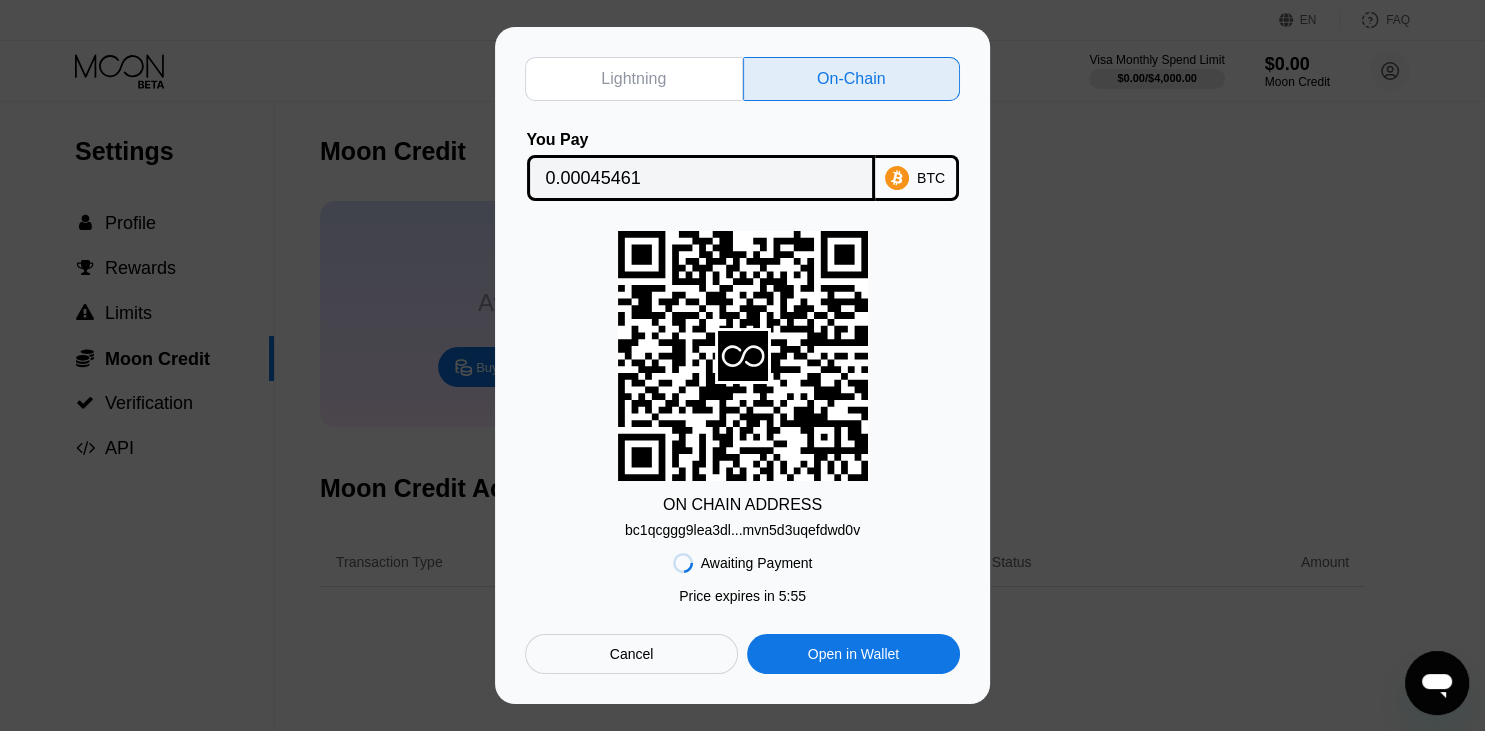 click 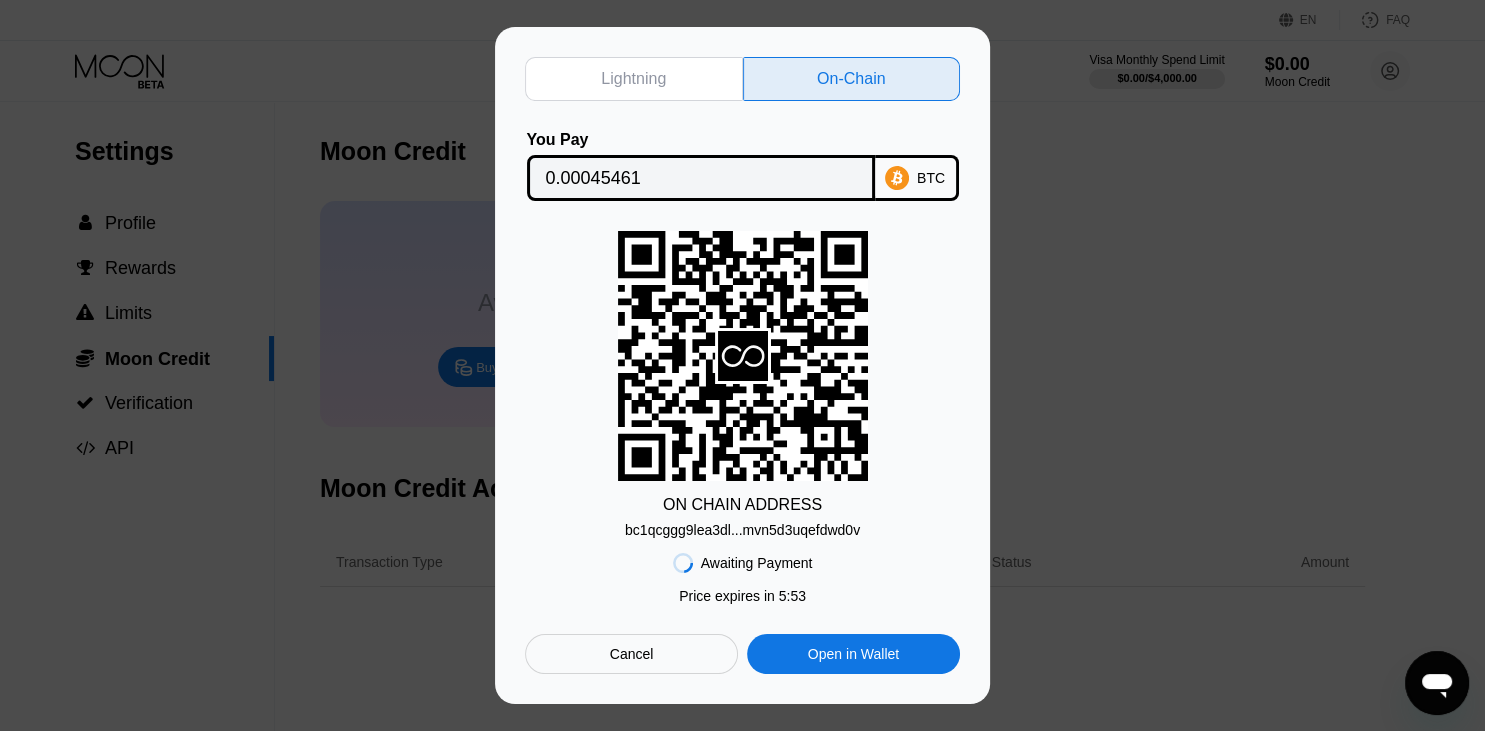 click 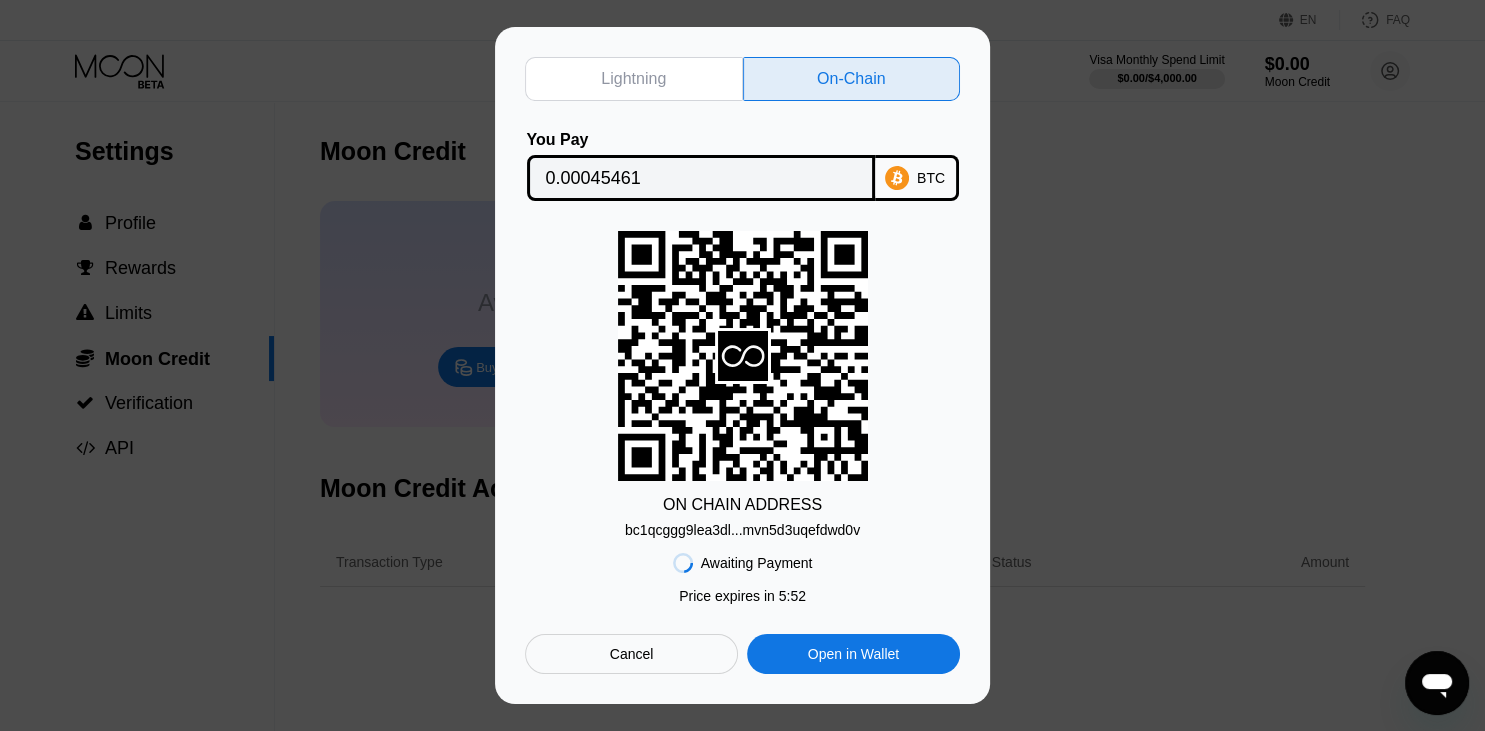 click 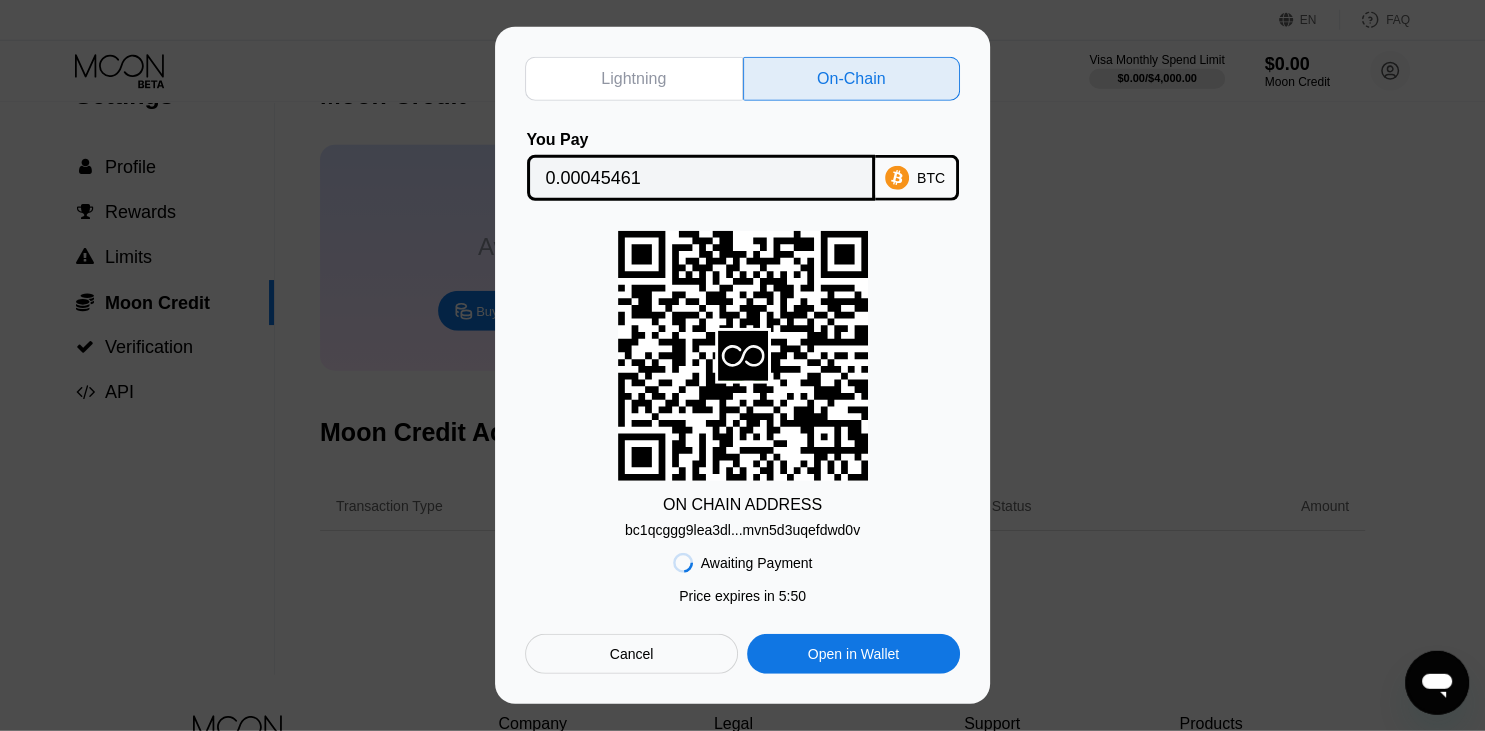 scroll, scrollTop: 54, scrollLeft: 0, axis: vertical 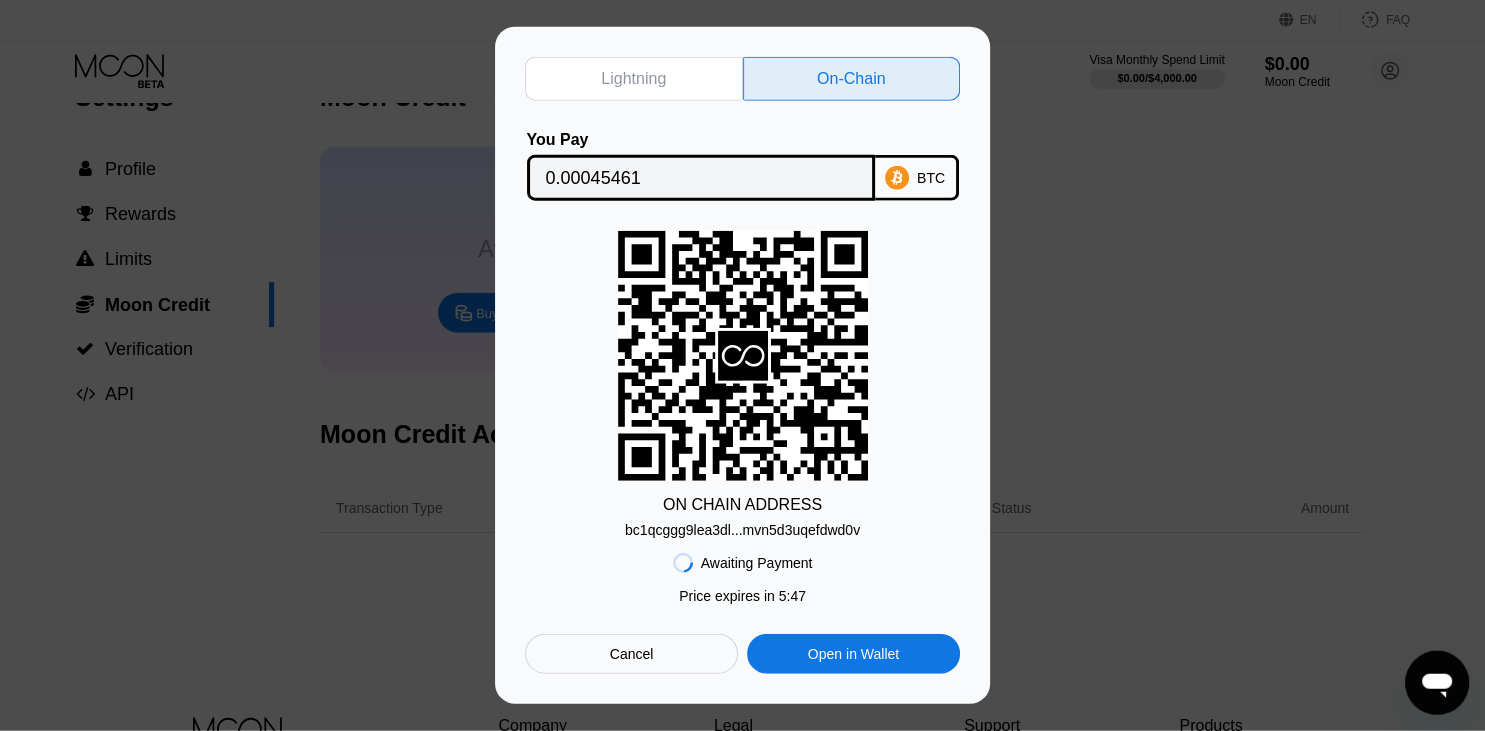 click 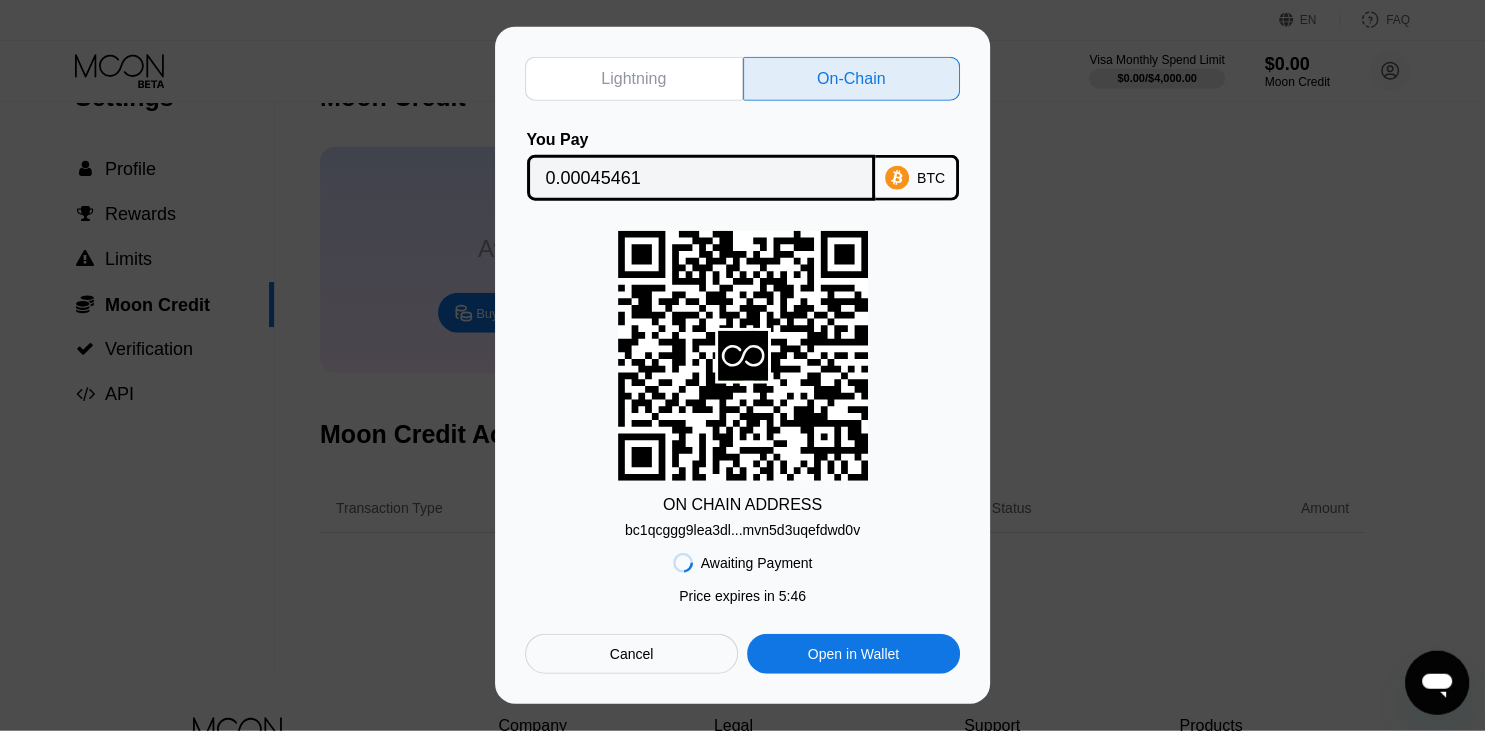 click 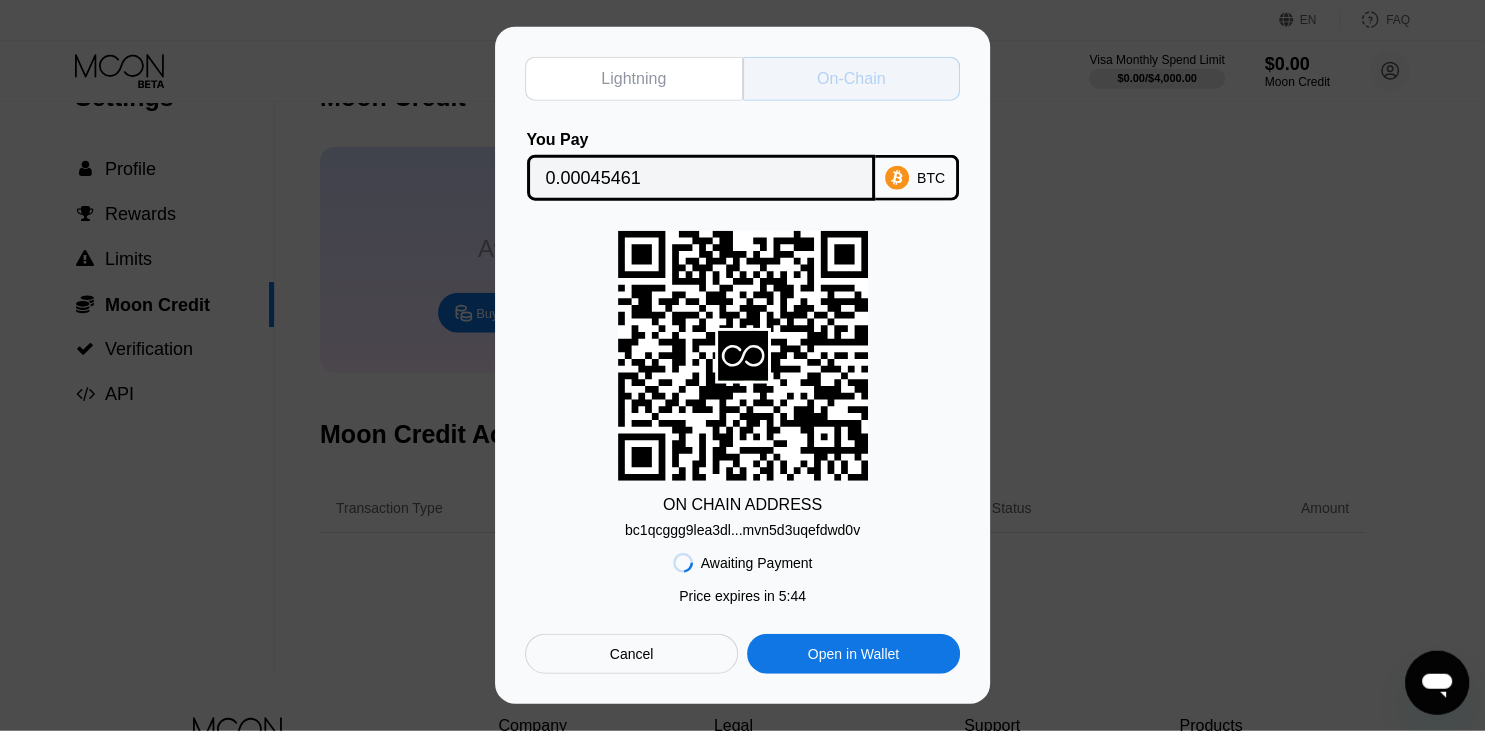 click on "On-Chain" at bounding box center [851, 79] 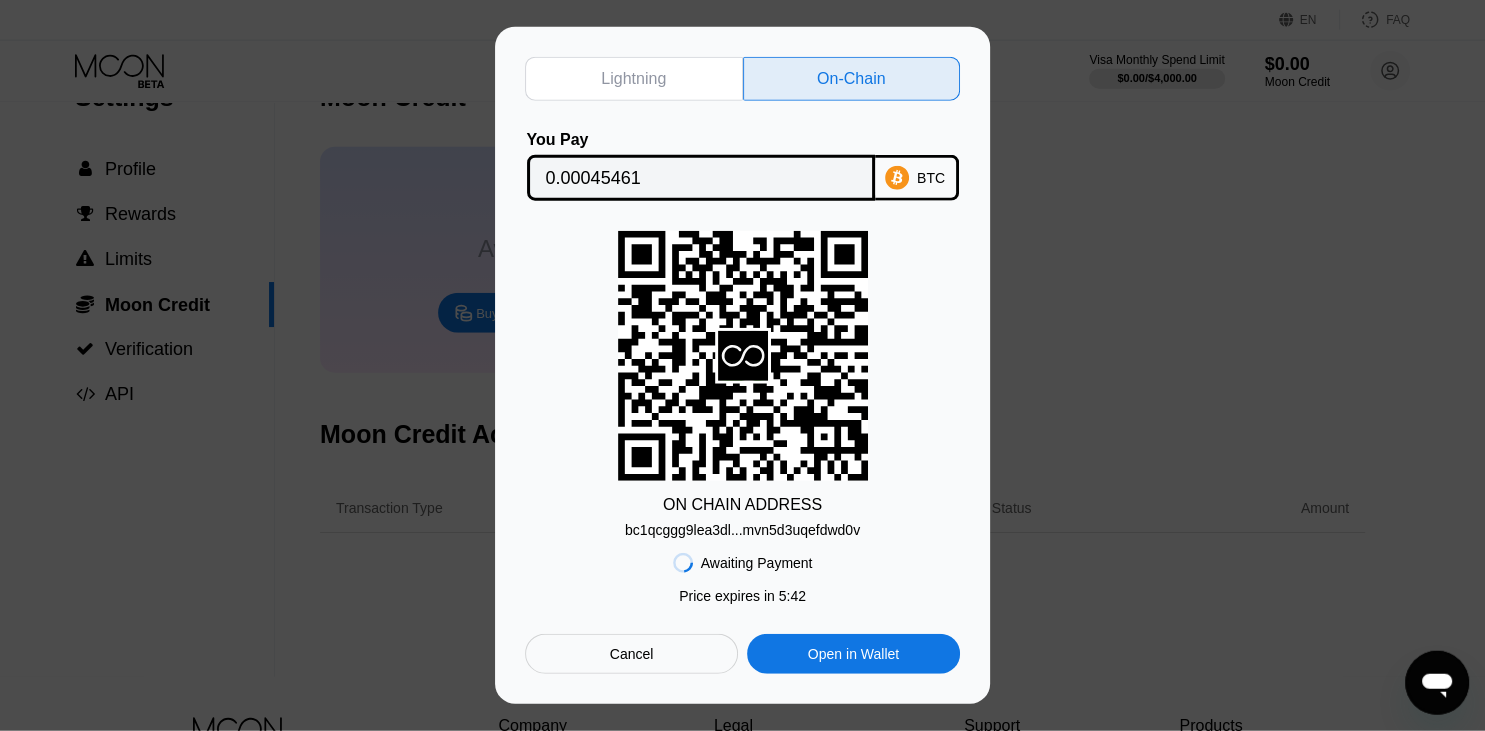 click on "On-Chain" at bounding box center [851, 79] 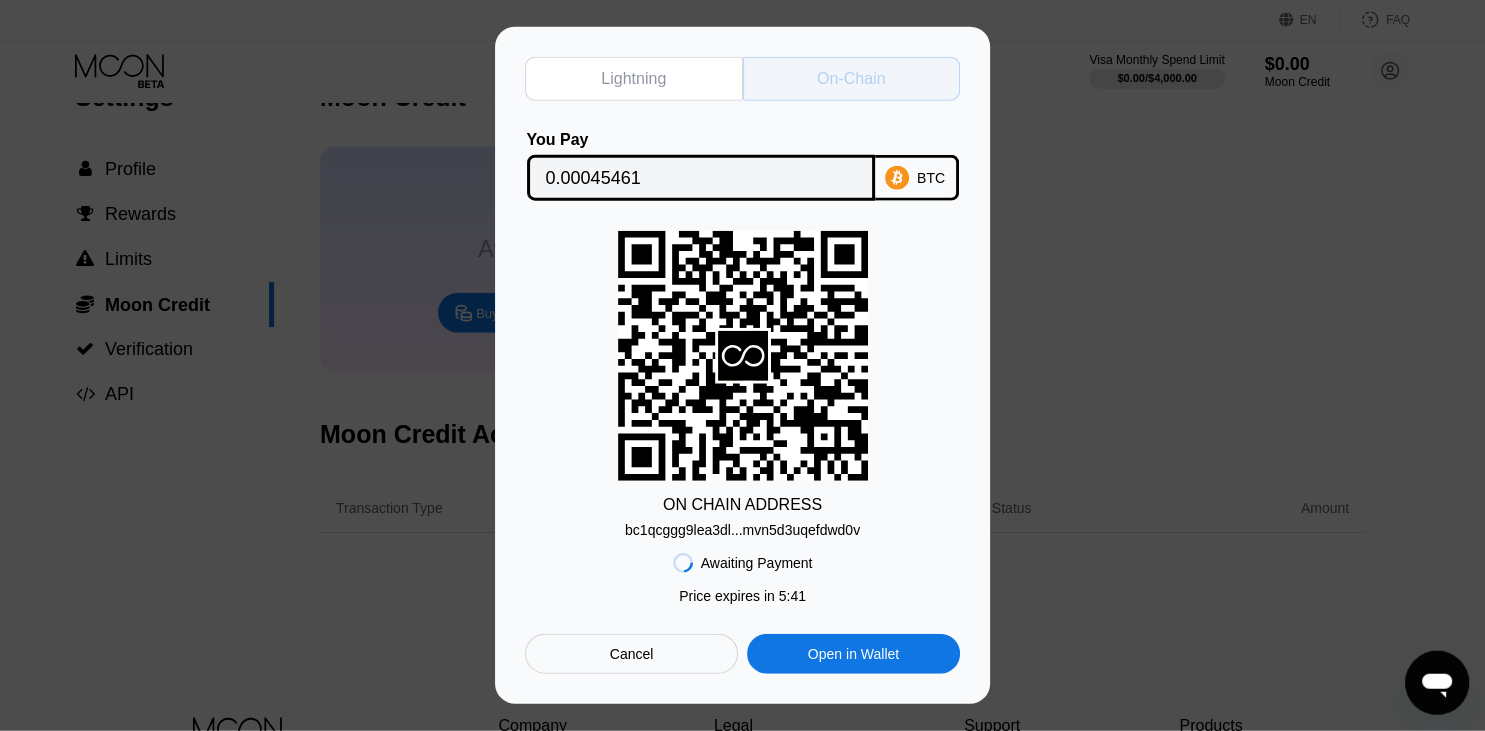 click on "On-Chain" at bounding box center (851, 79) 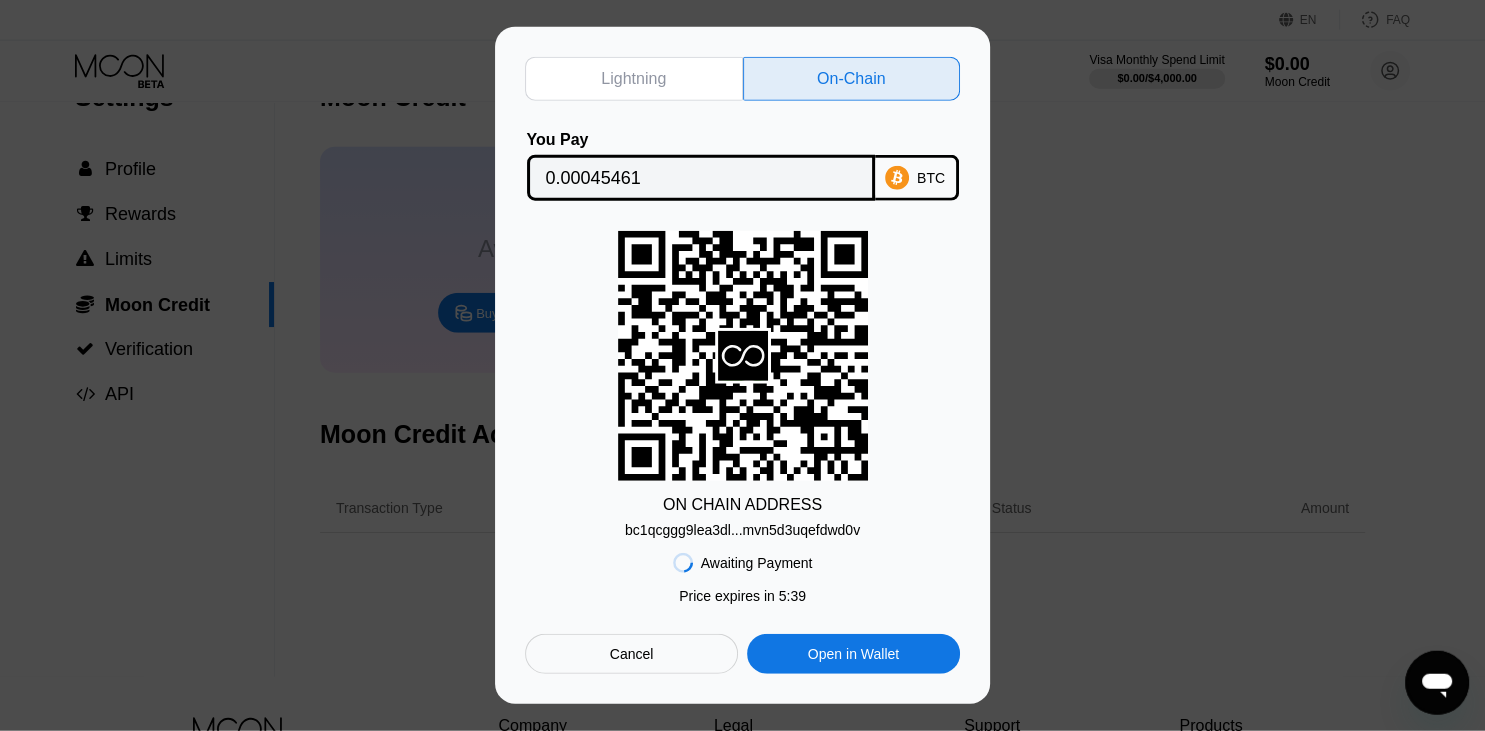 click 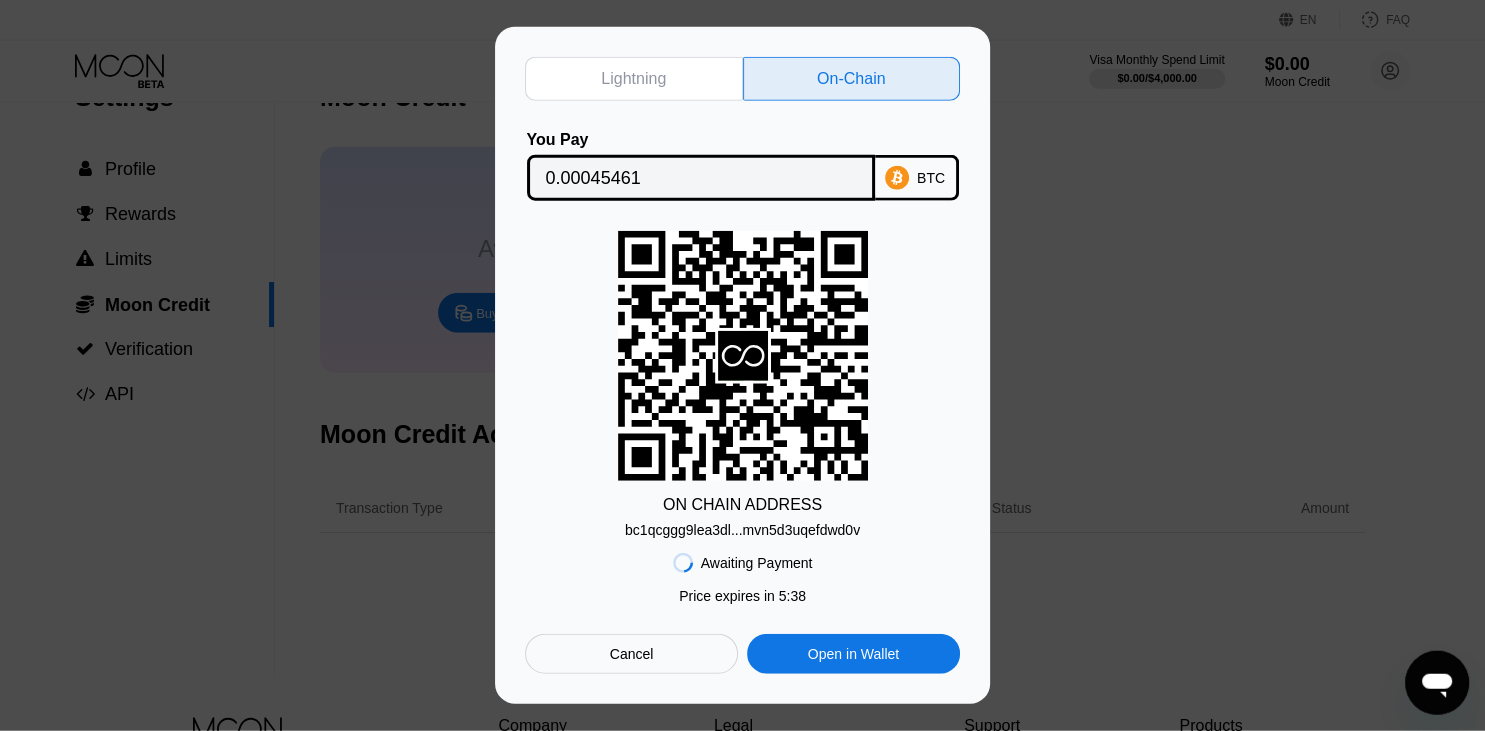 click 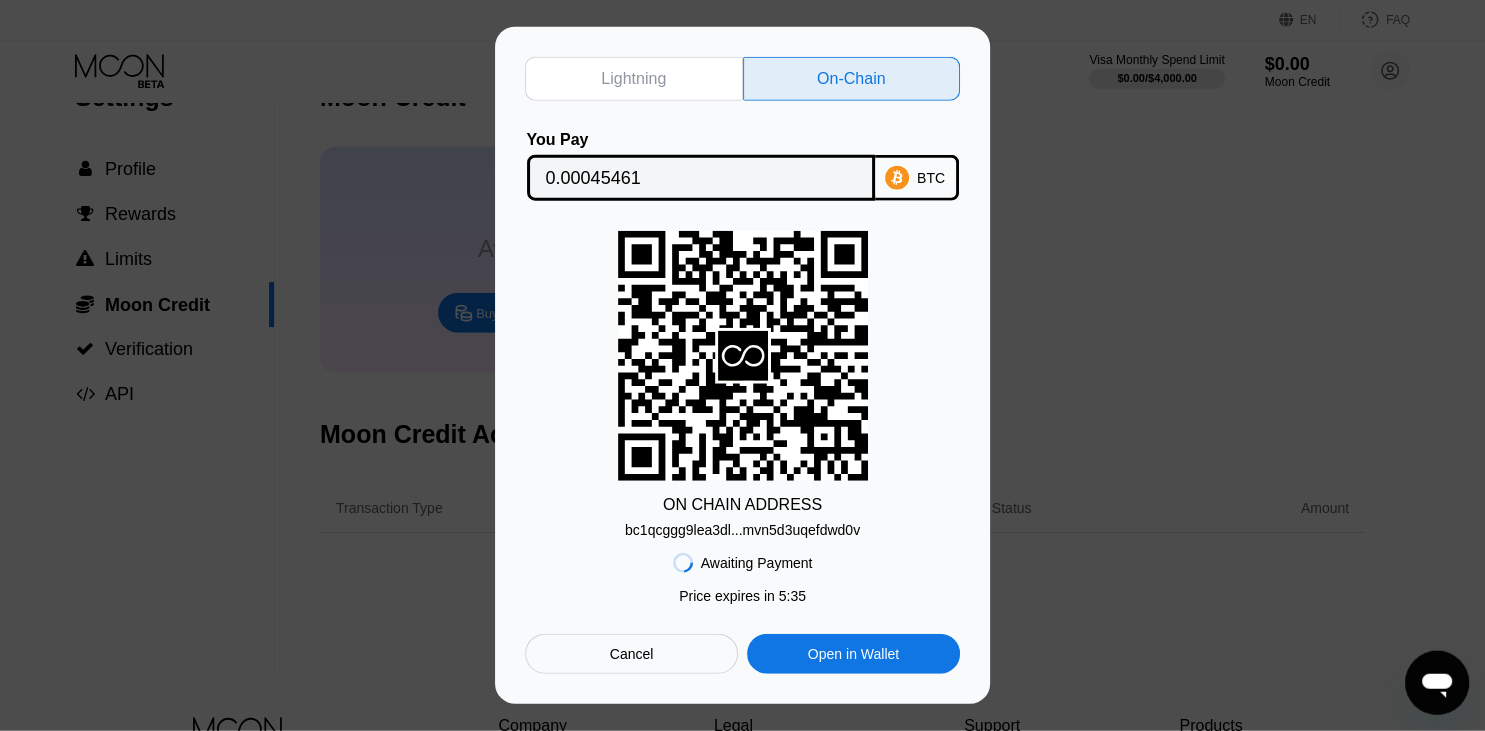 click on "bc1qcggg9lea3dl...mvn5d3uqefdwd0v" at bounding box center (742, 530) 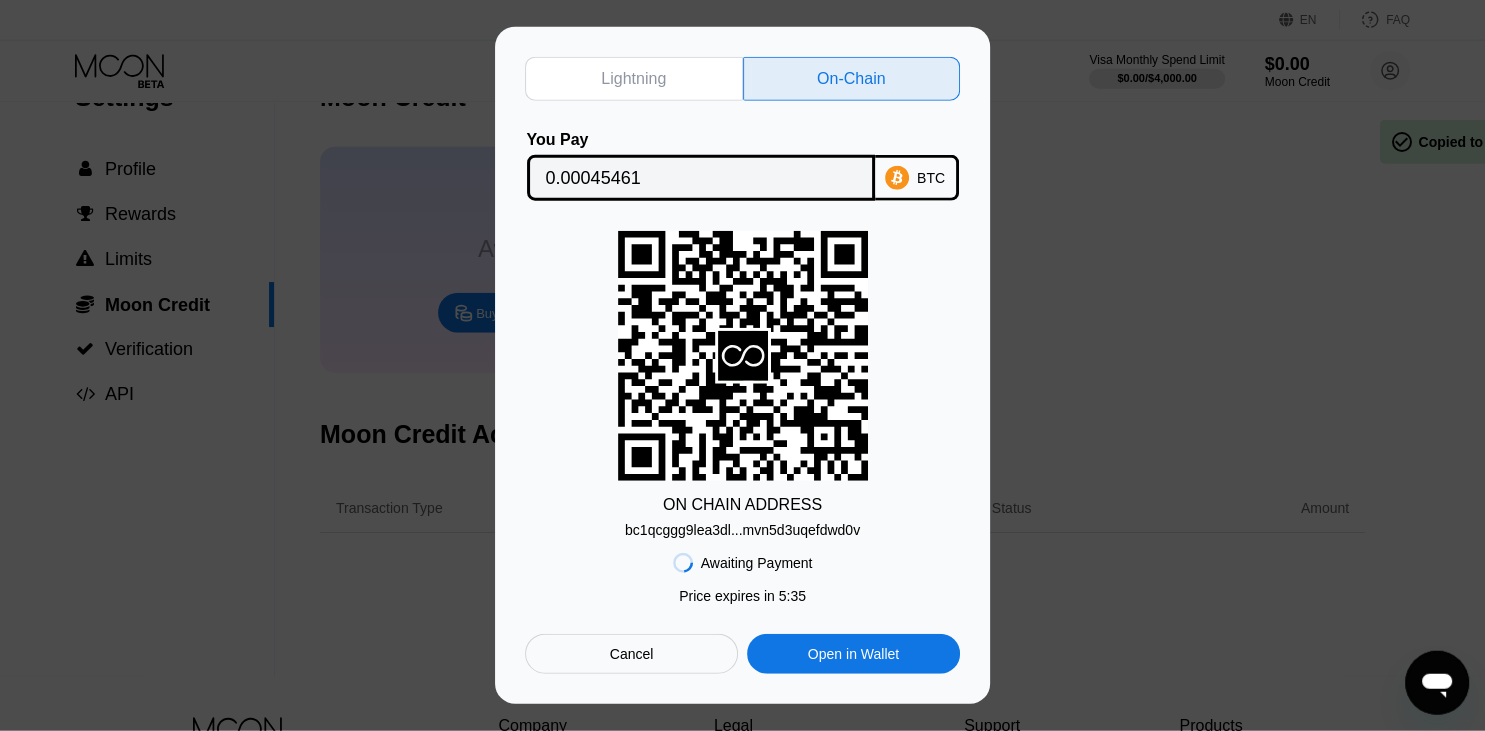click on "bc1qcggg9lea3dl...mvn5d3uqefdwd0v" at bounding box center (742, 530) 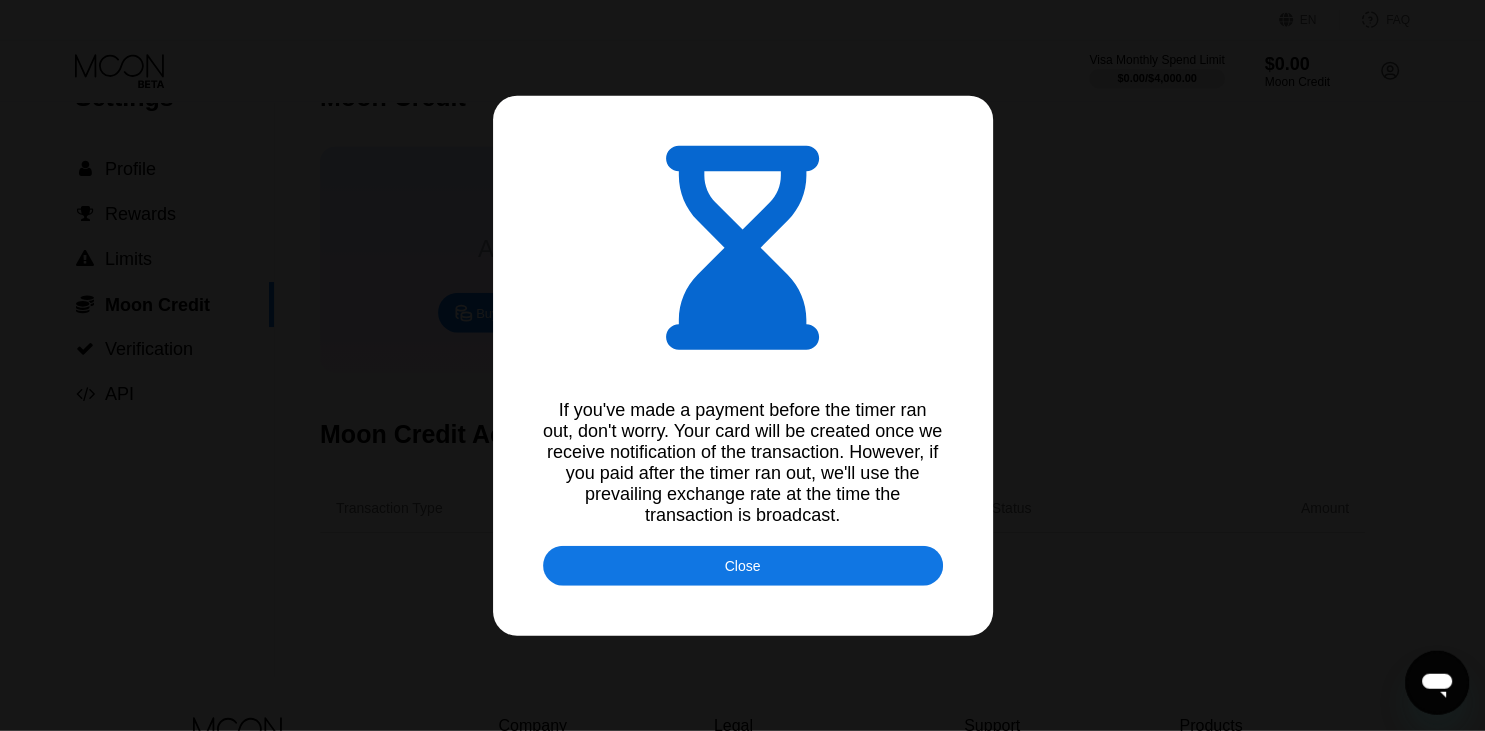 type on "0.00045432" 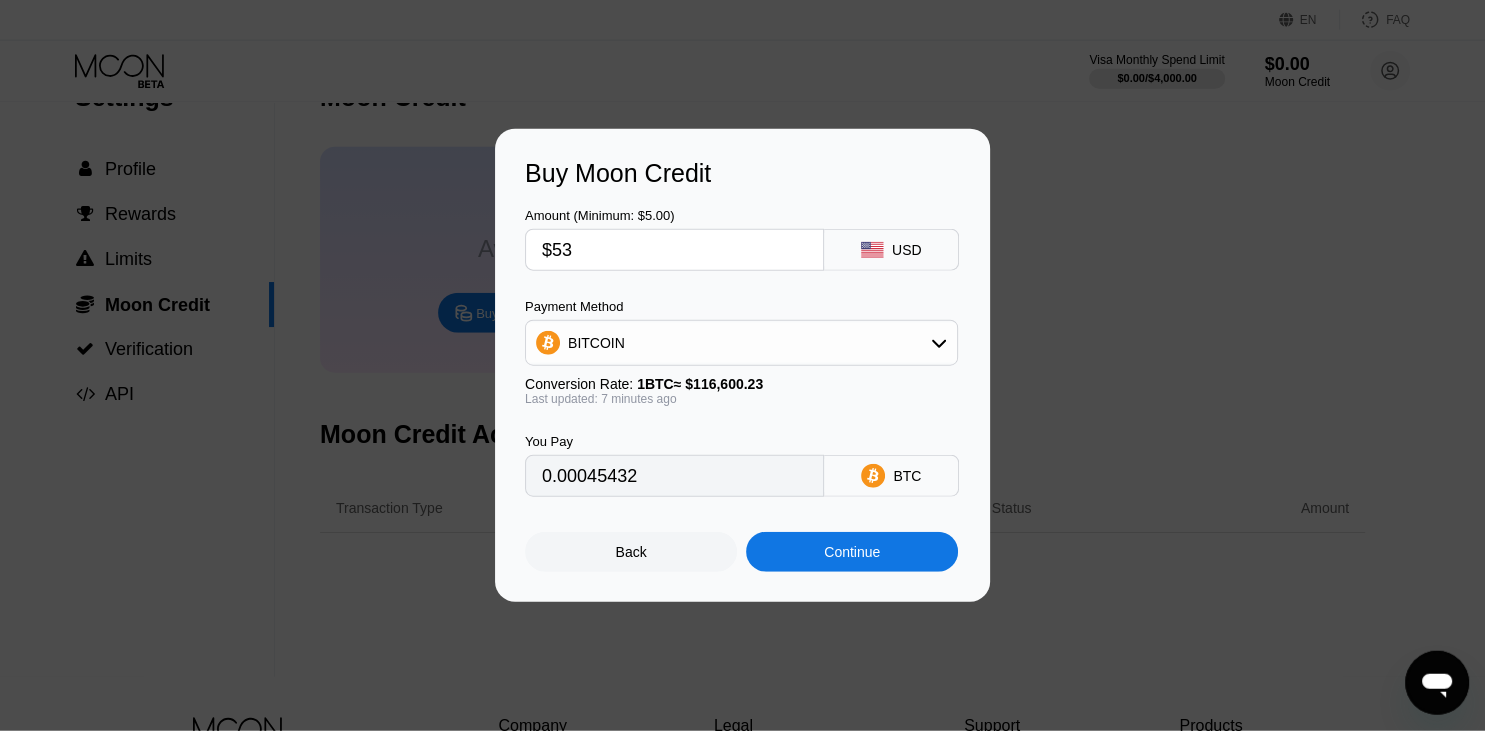 click on "Buy Moon Credit Amount (Minimum: $5.00) $53 USD Payment Method BITCOIN Conversion Rate:   1  BTC  ≈   $116,600.23 Last updated:   7 minutes ago You Pay 0.00045432 BTC Back Continue" at bounding box center [742, 365] 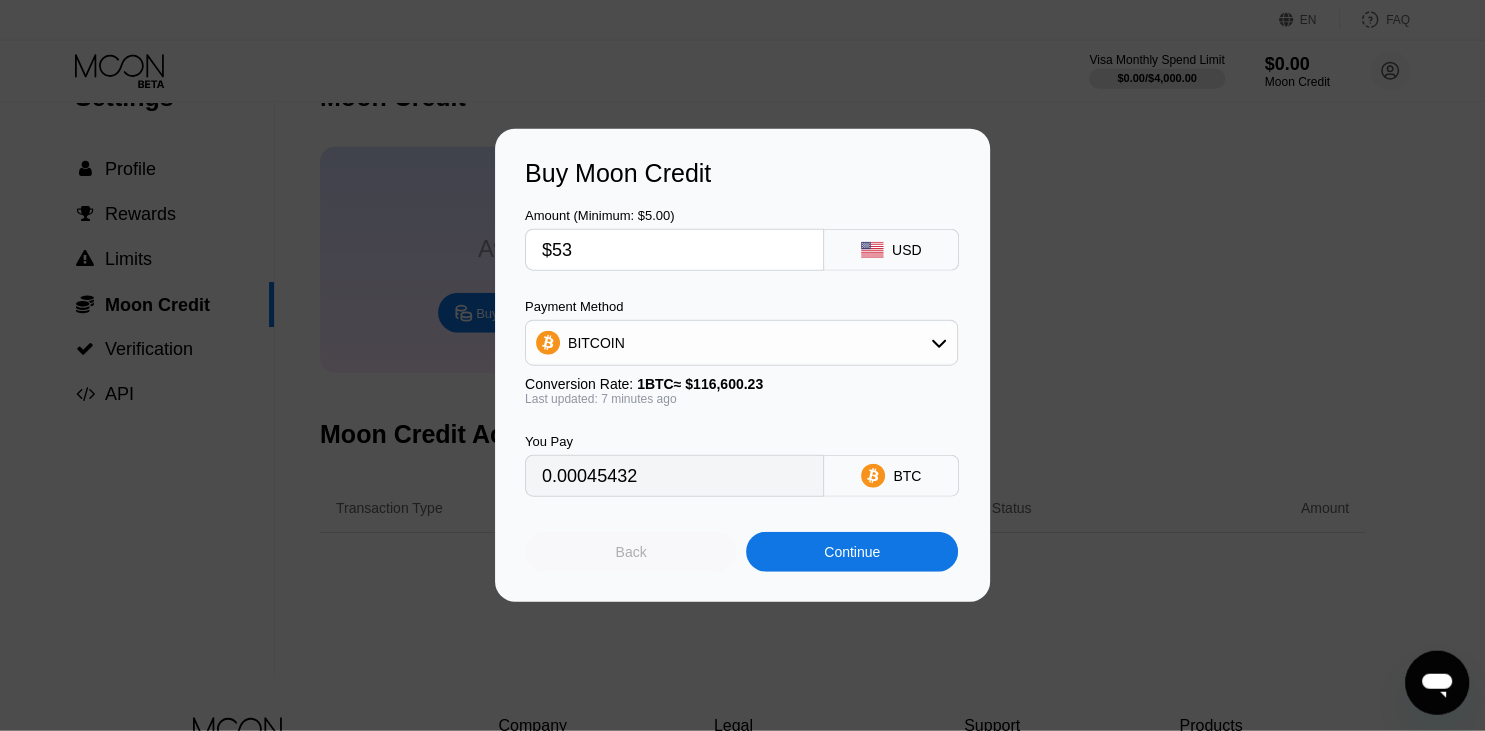 click on "Back" at bounding box center [631, 552] 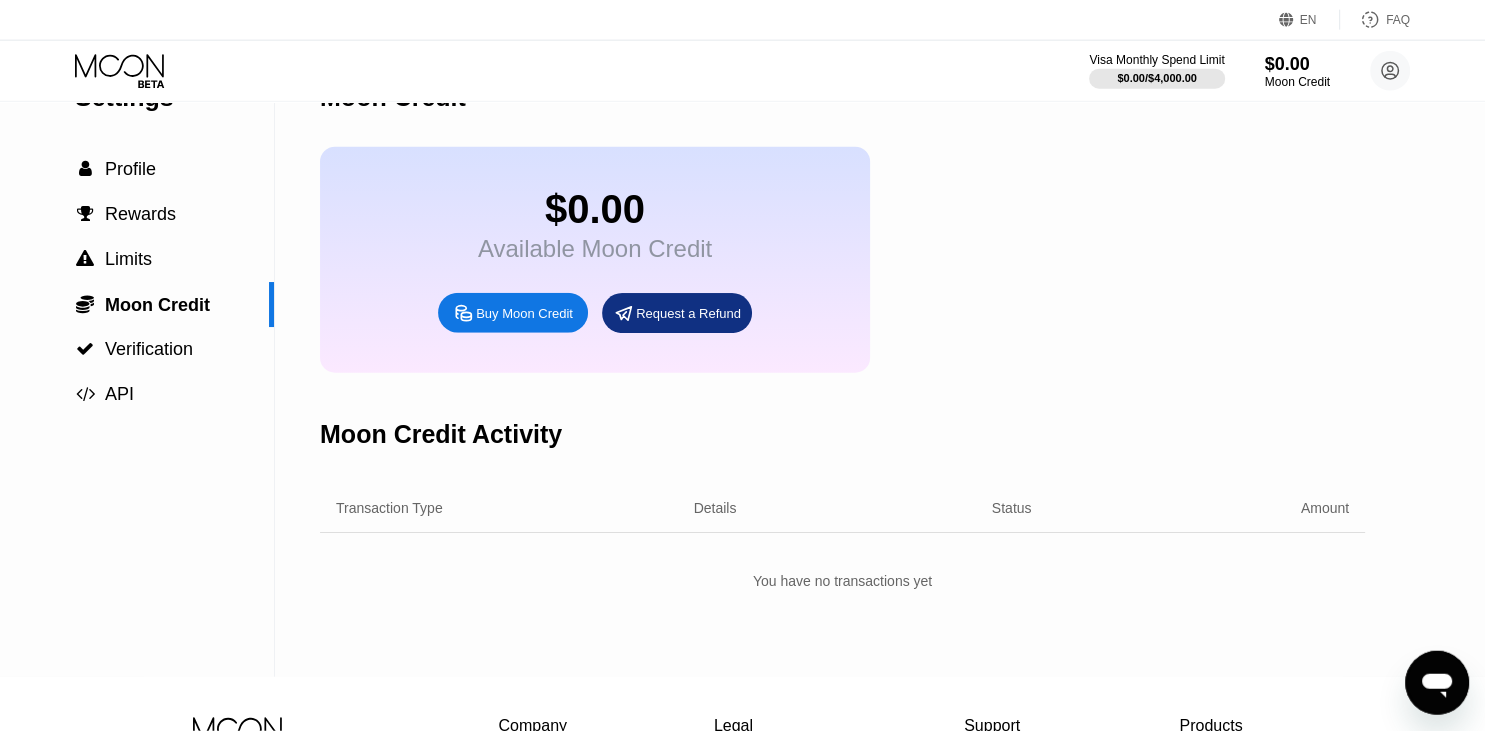 scroll, scrollTop: 0, scrollLeft: 0, axis: both 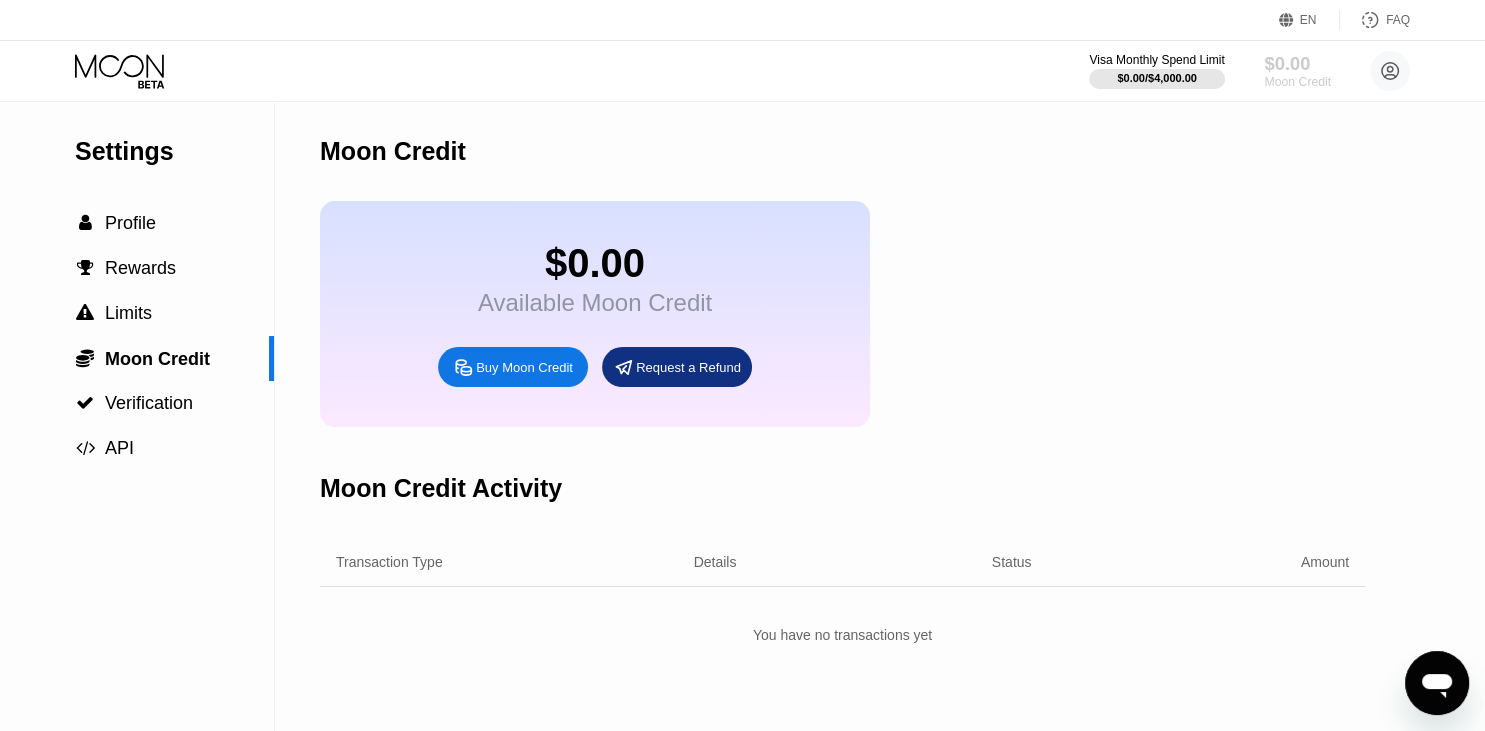 click on "Moon Credit" at bounding box center (1297, 82) 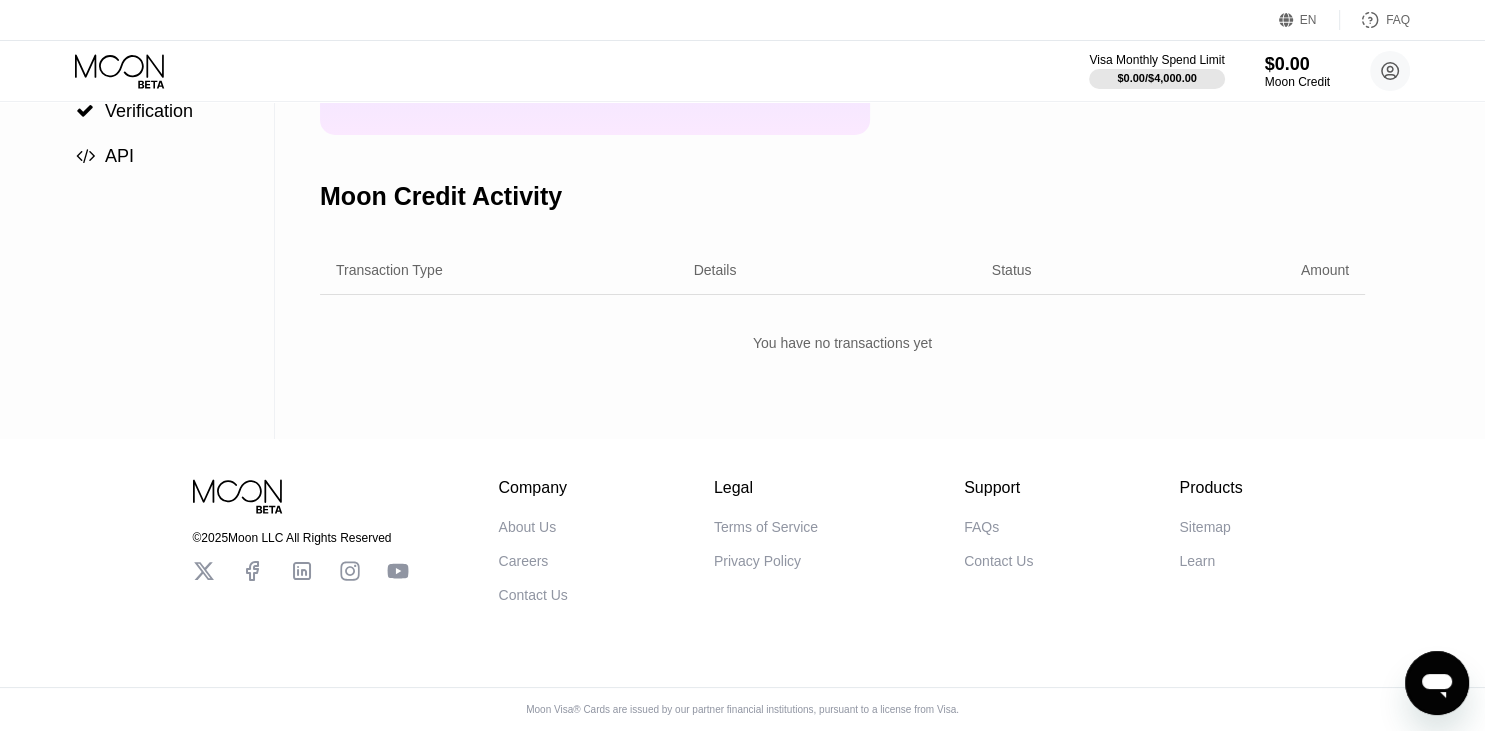 scroll, scrollTop: 0, scrollLeft: 0, axis: both 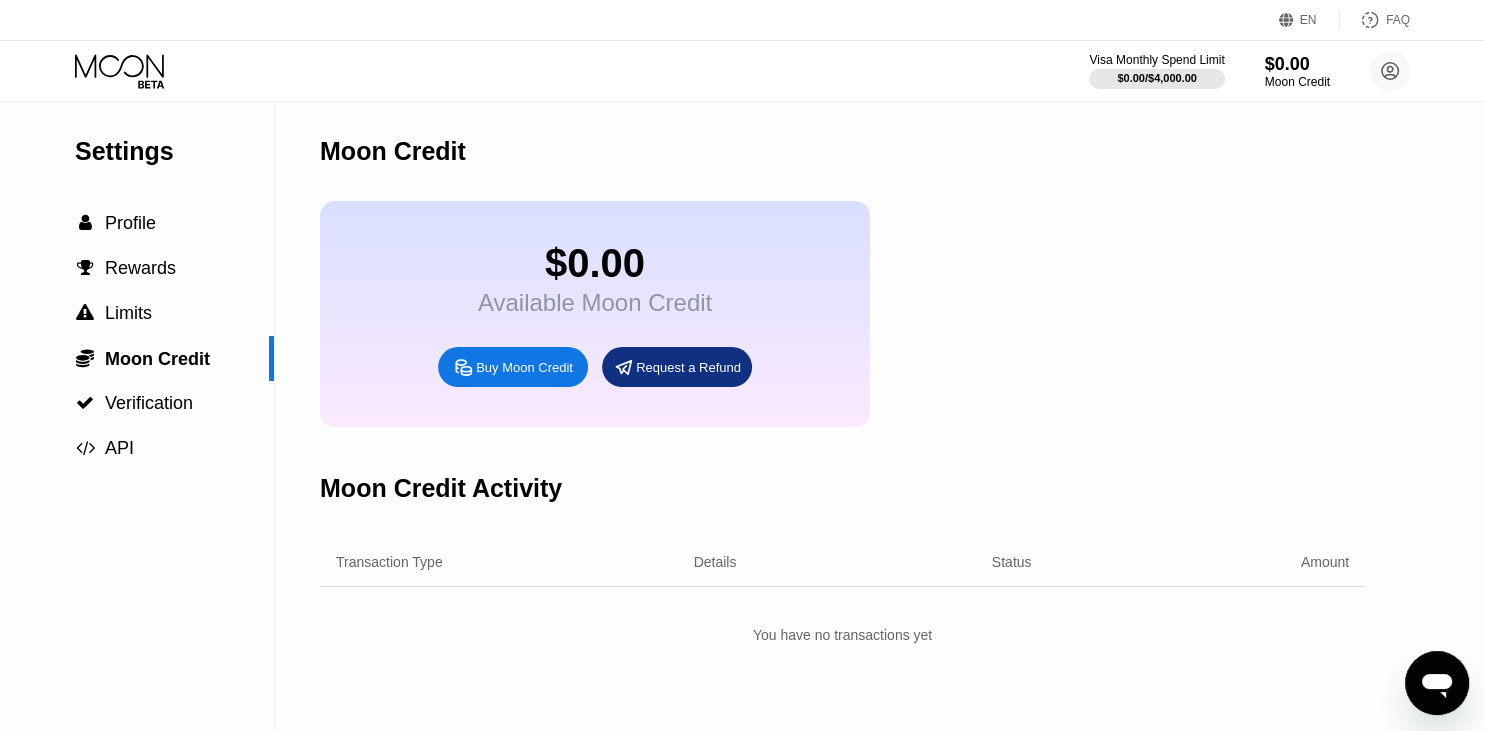 click 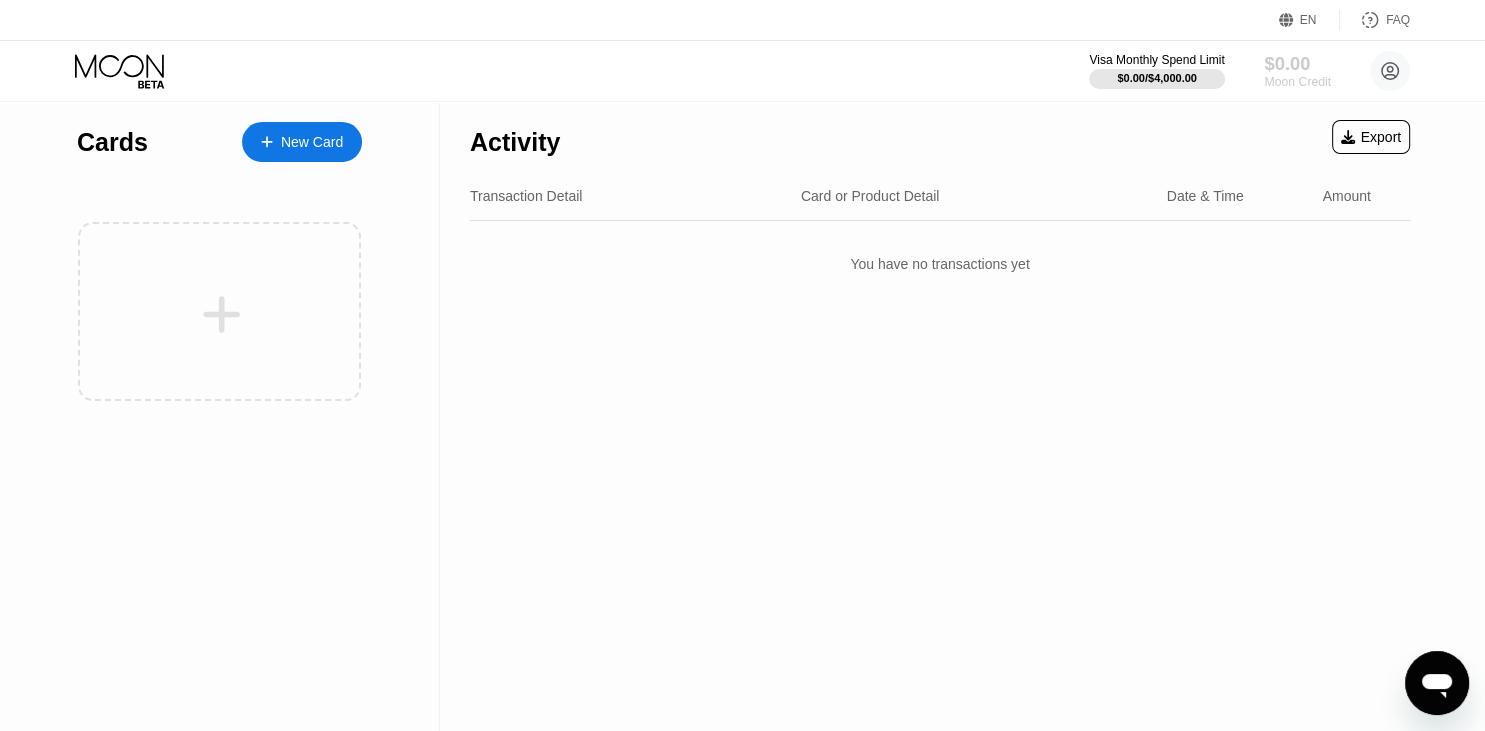 click on "Moon Credit" at bounding box center (1297, 82) 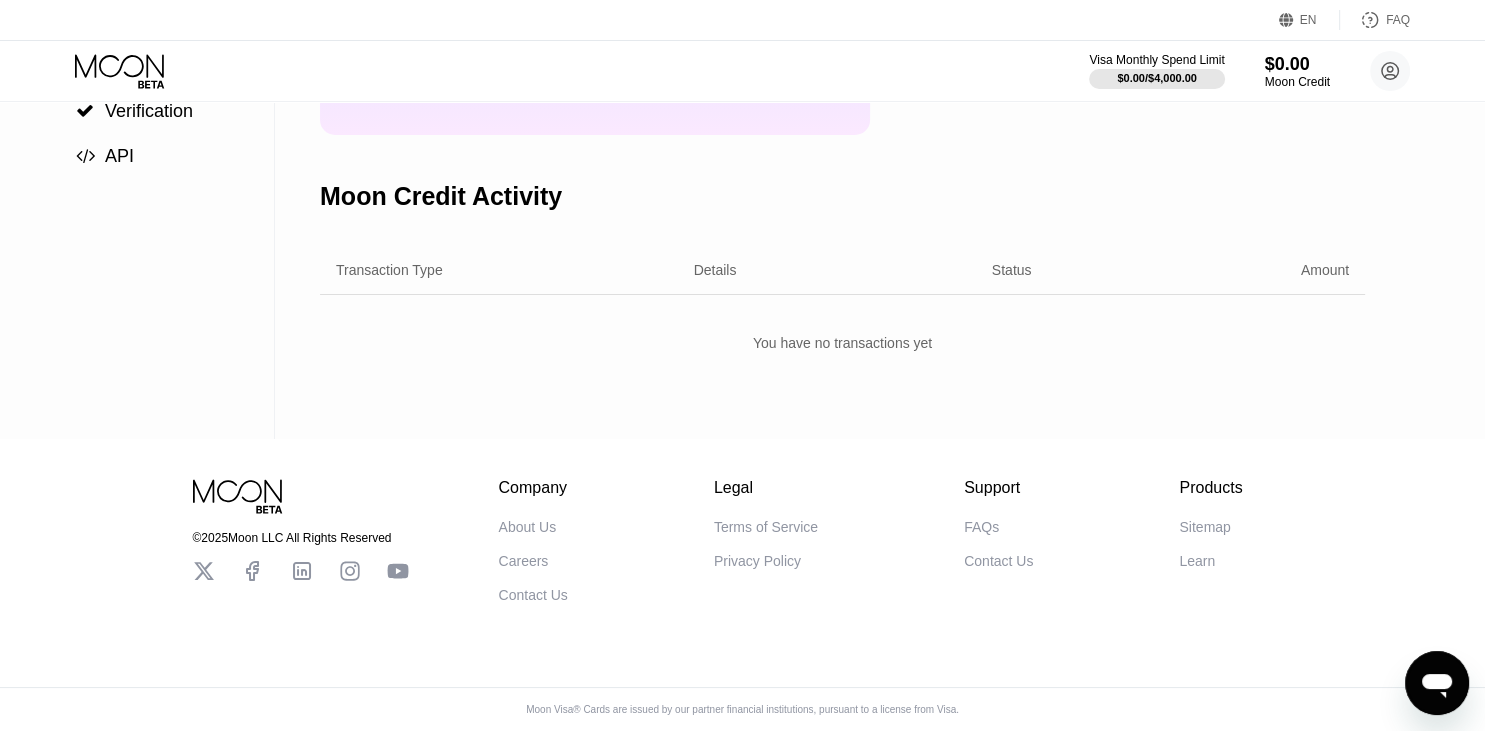 scroll, scrollTop: 0, scrollLeft: 0, axis: both 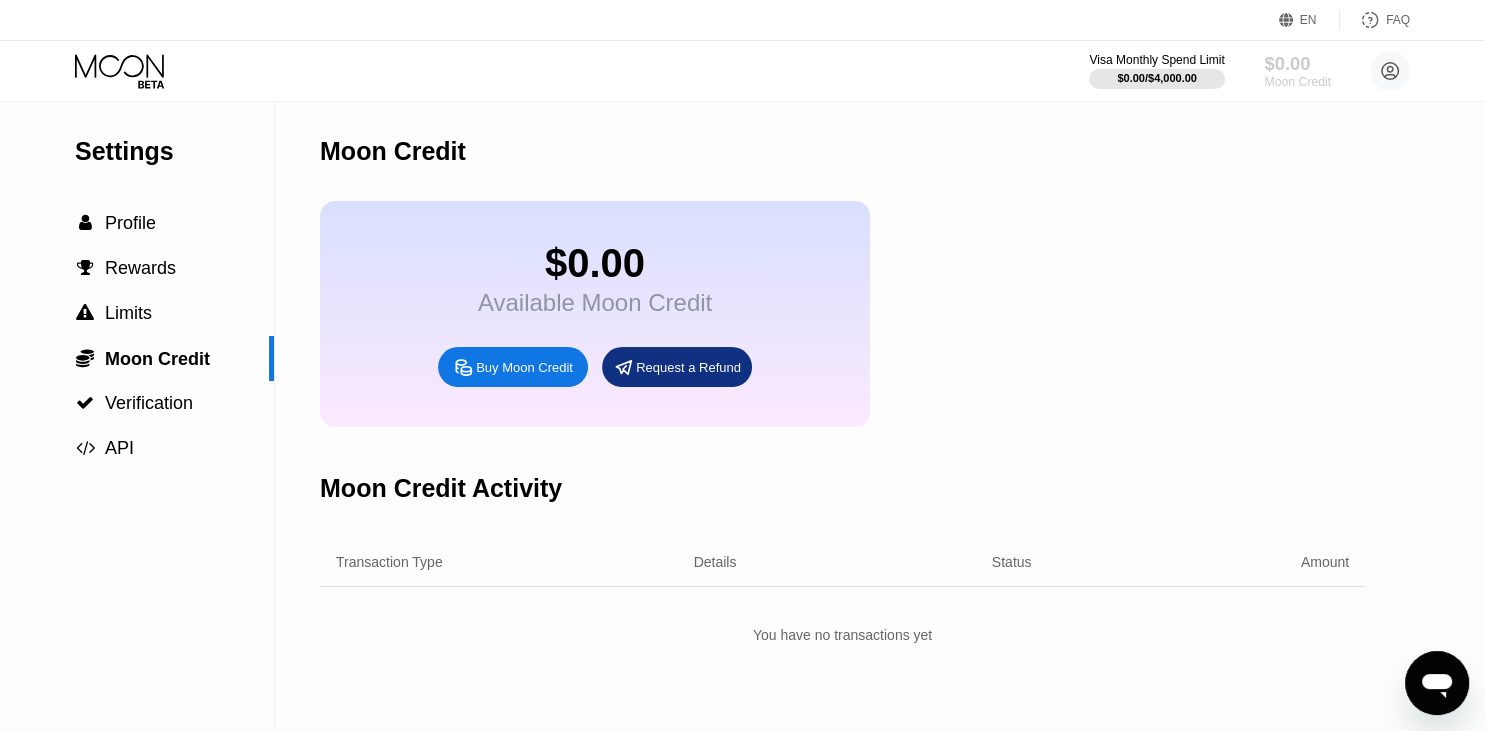 click on "$0.00" at bounding box center [1297, 63] 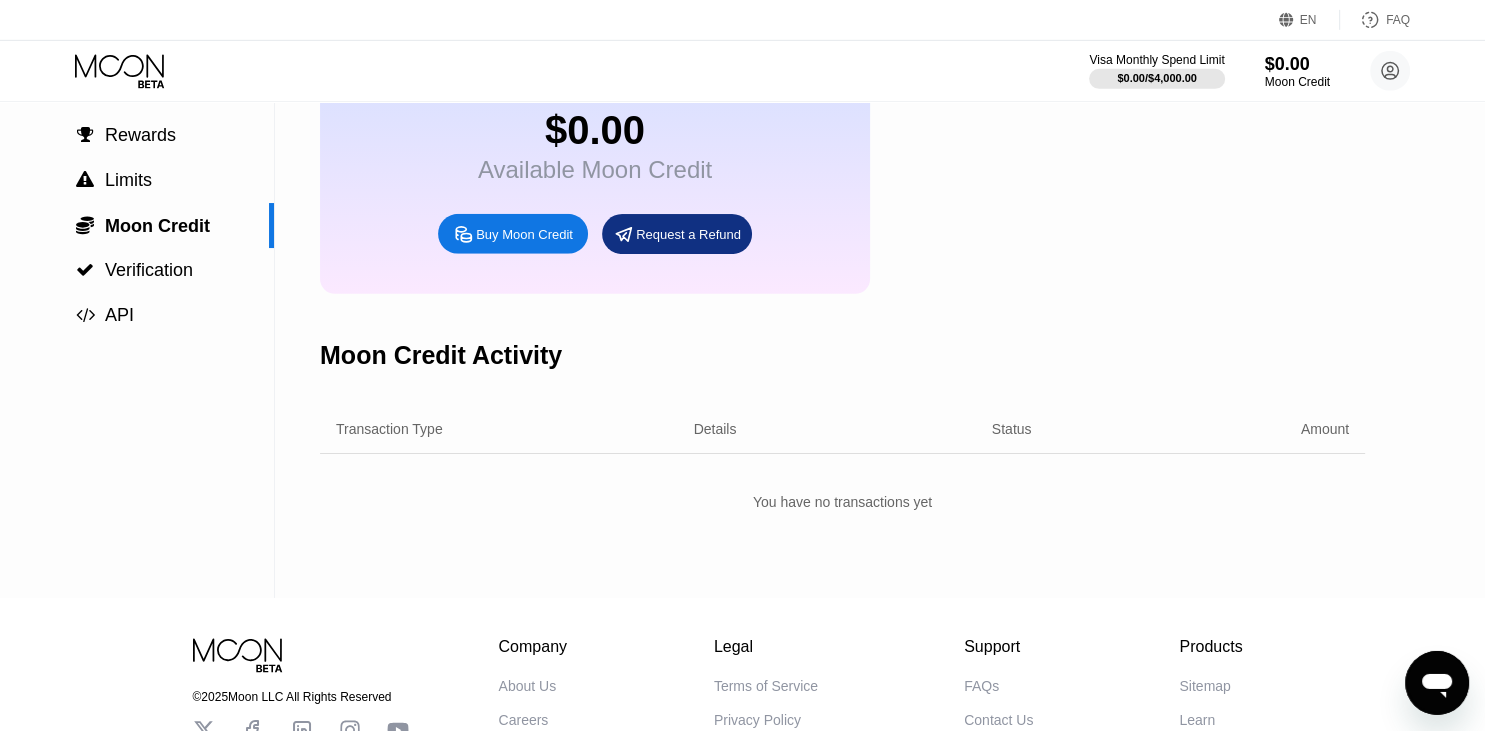 scroll, scrollTop: 136, scrollLeft: 0, axis: vertical 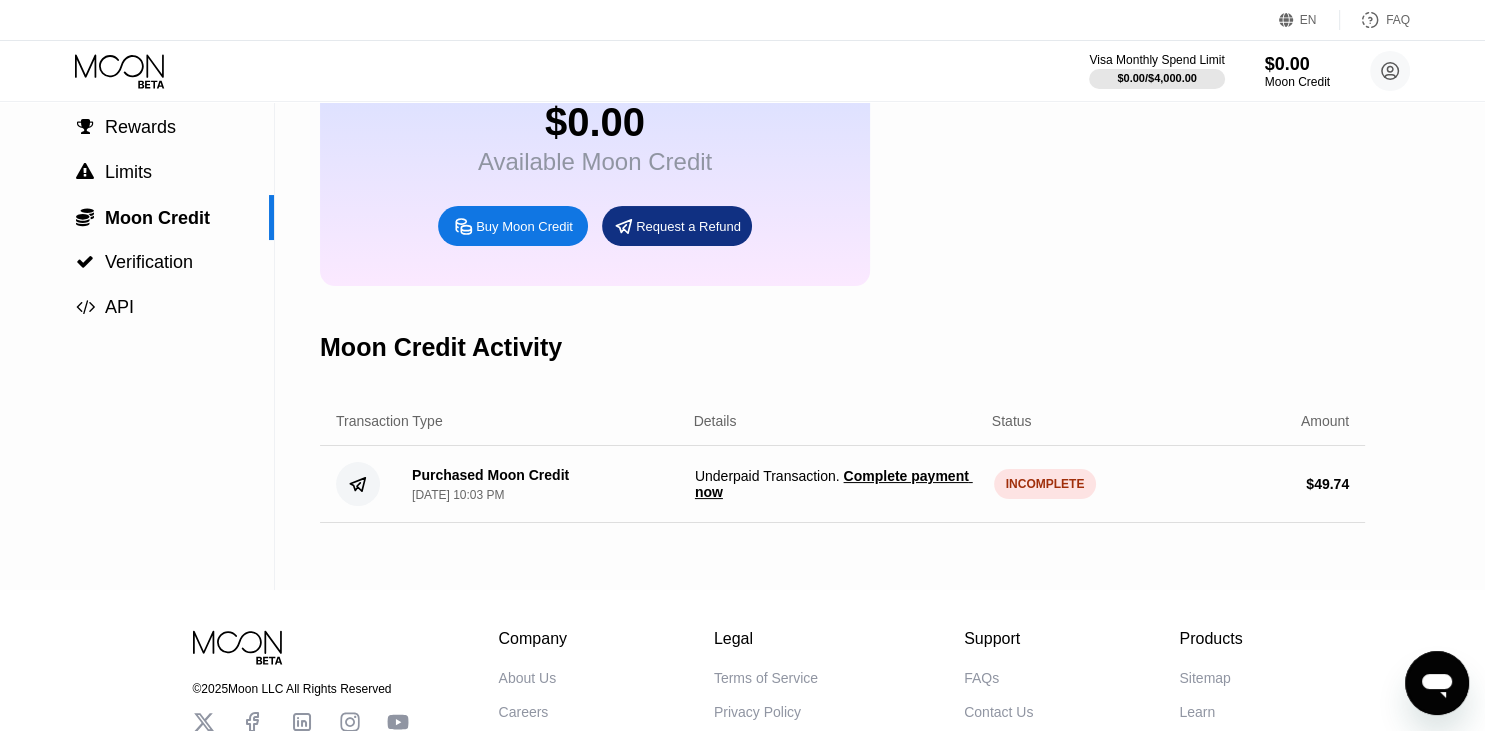 click on "Complete payment now" at bounding box center (834, 484) 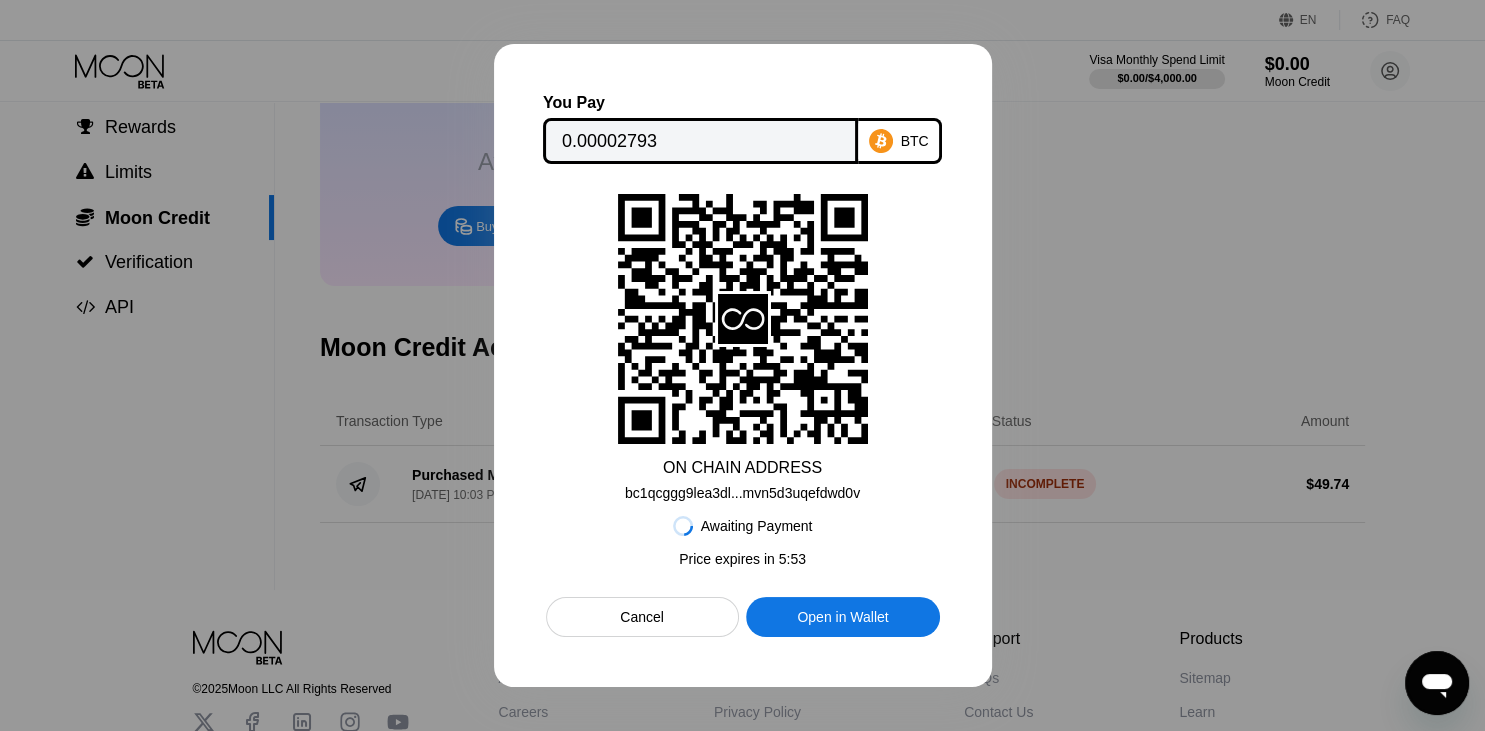 click 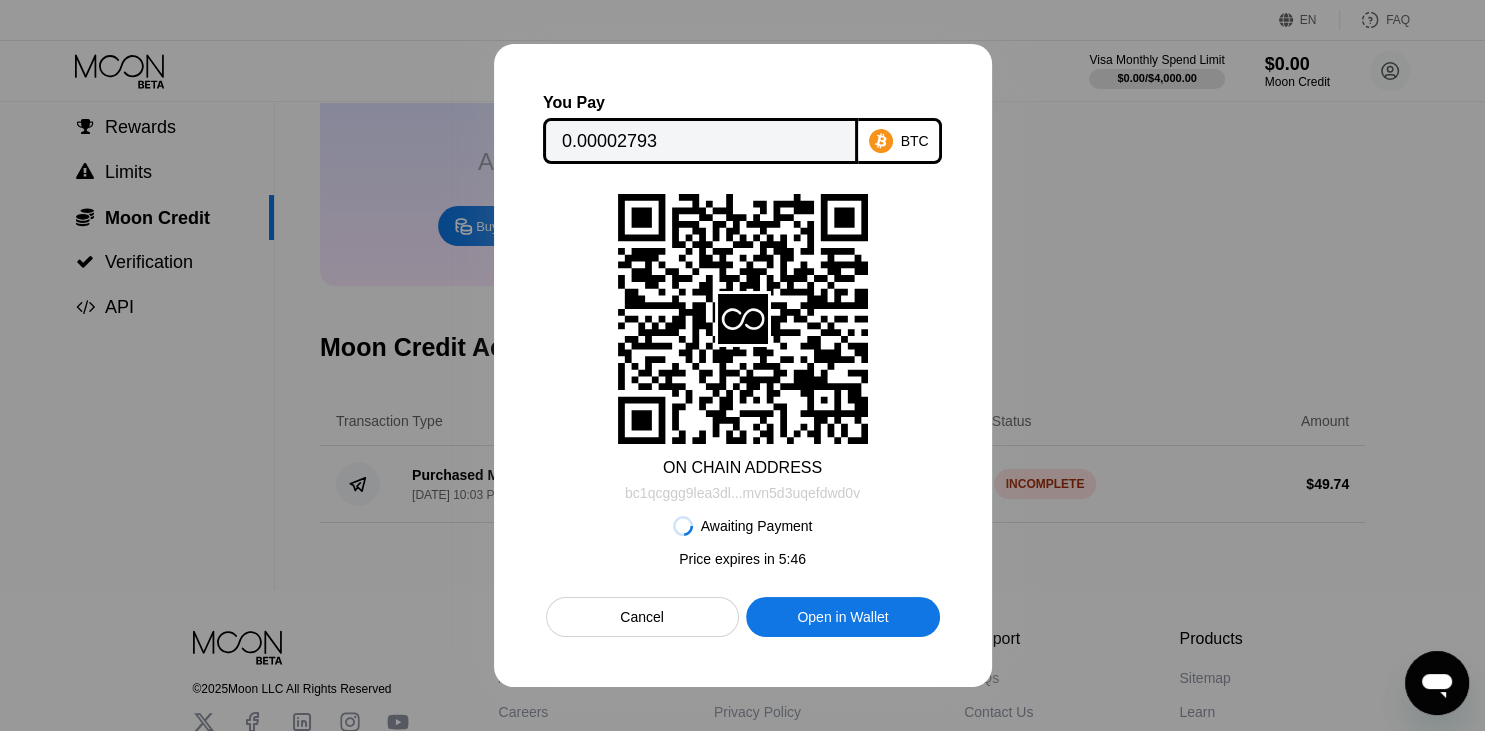 click on "bc1qcggg9lea3dl...mvn5d3uqefdwd0v" at bounding box center (742, 493) 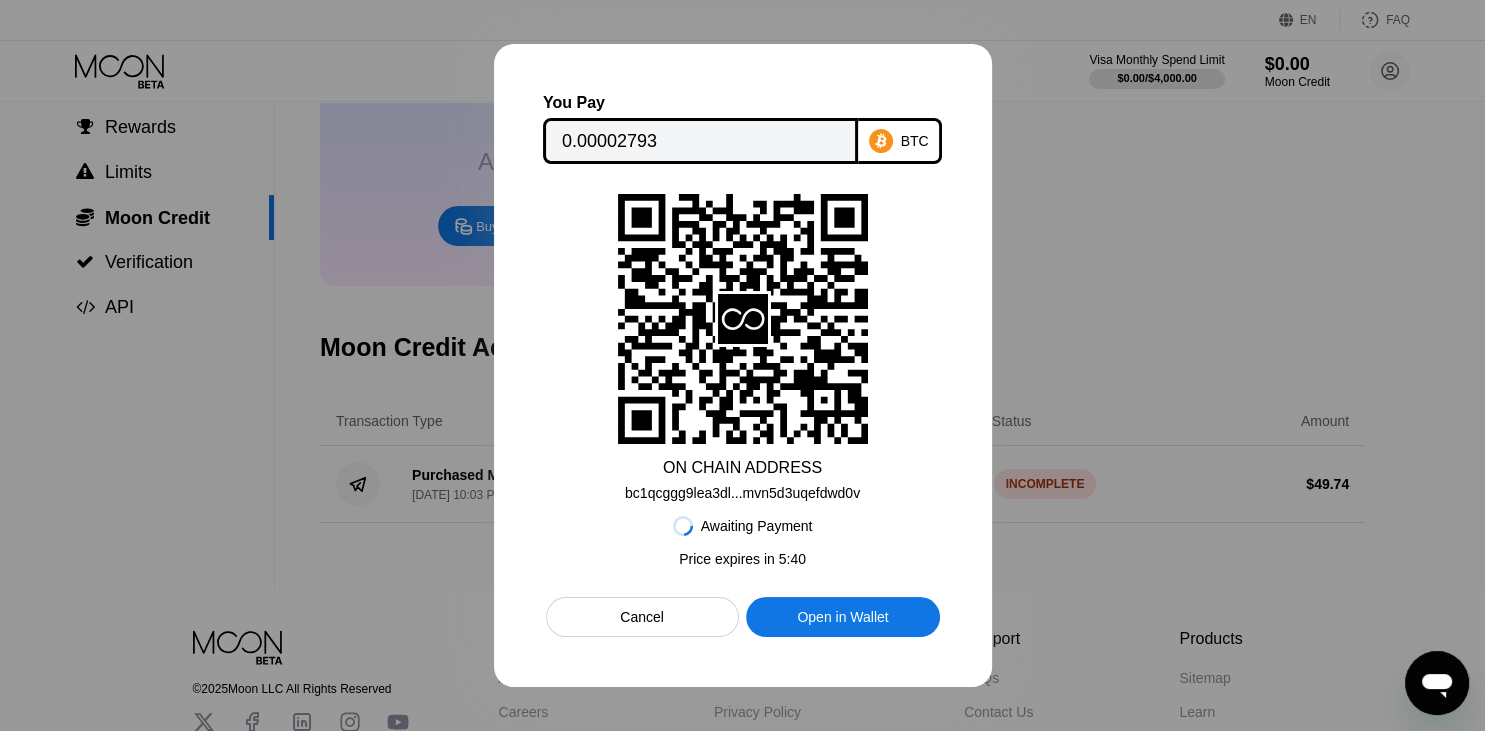 click on "You Pay 0.00002793 BTC ON CHAIN   ADDRESS bc1qcggg9lea3dl...mvn5d3uqefdwd0v Awaiting Payment Price expires in   5 : 40 Cancel Open in Wallet" at bounding box center (743, 365) 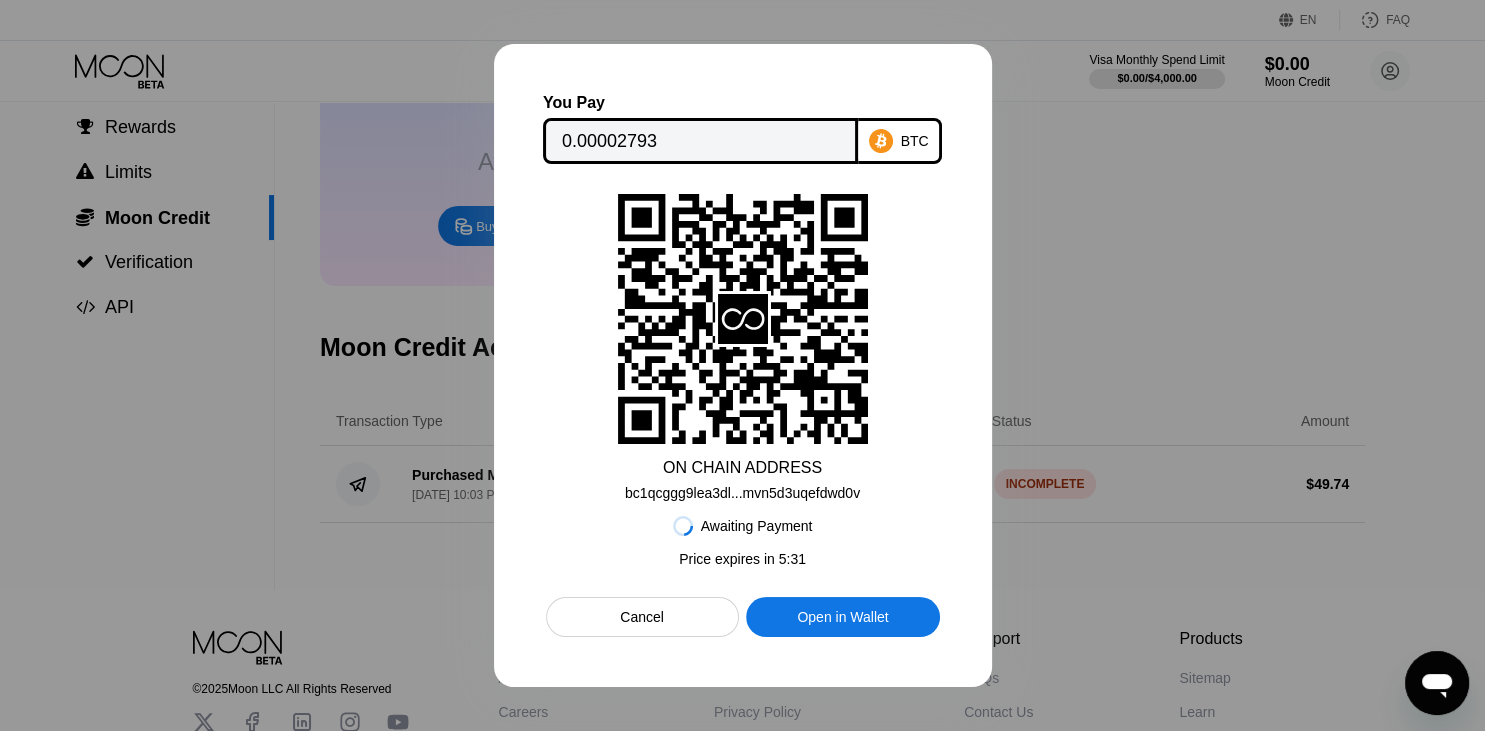 click on "bc1qcggg9lea3dl...mvn5d3uqefdwd0v" at bounding box center [742, 493] 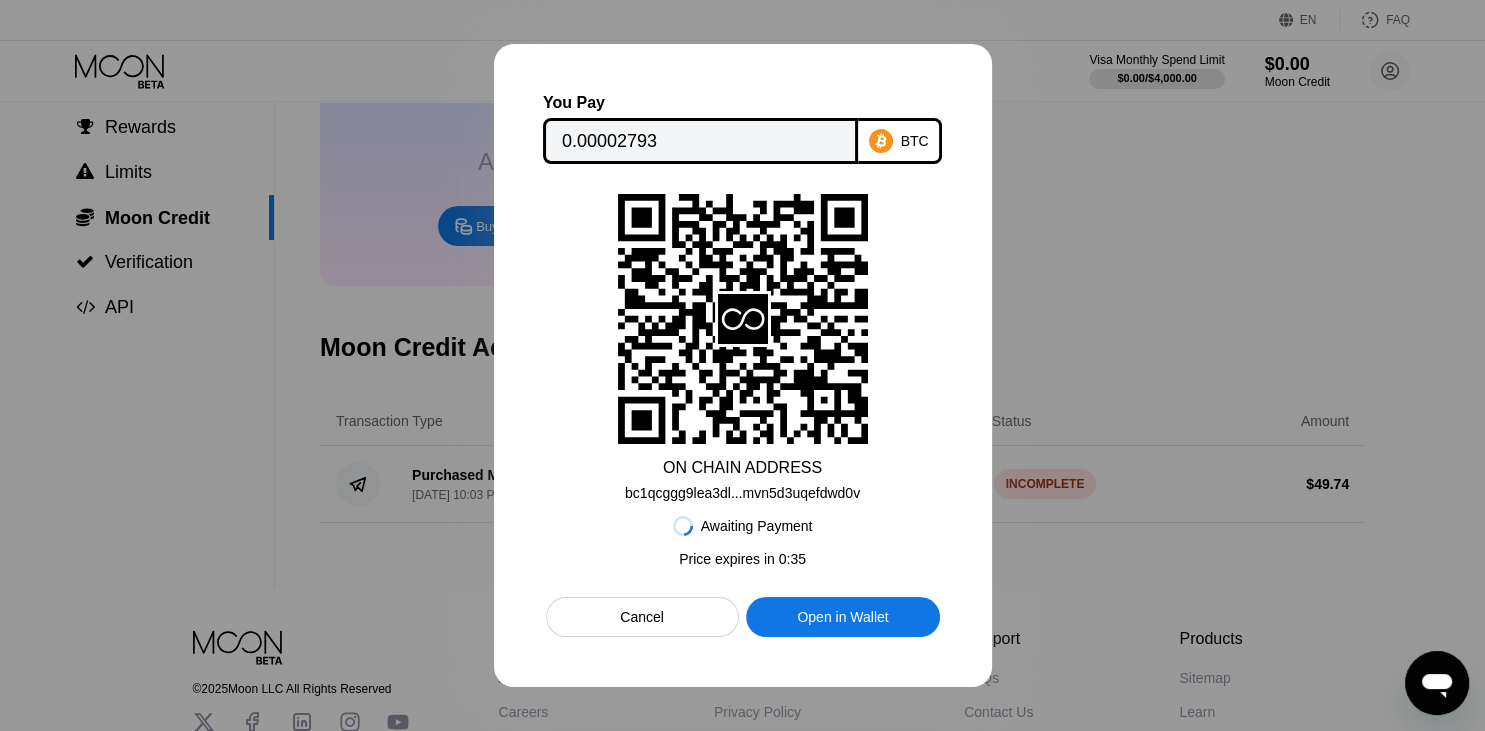 click on "You Pay 0.00002793 BTC ON CHAIN   ADDRESS bc1qcggg9lea3dl...mvn5d3uqefdwd0v Awaiting Payment Price expires in   0 : 35 Cancel Open in Wallet" at bounding box center (743, 365) 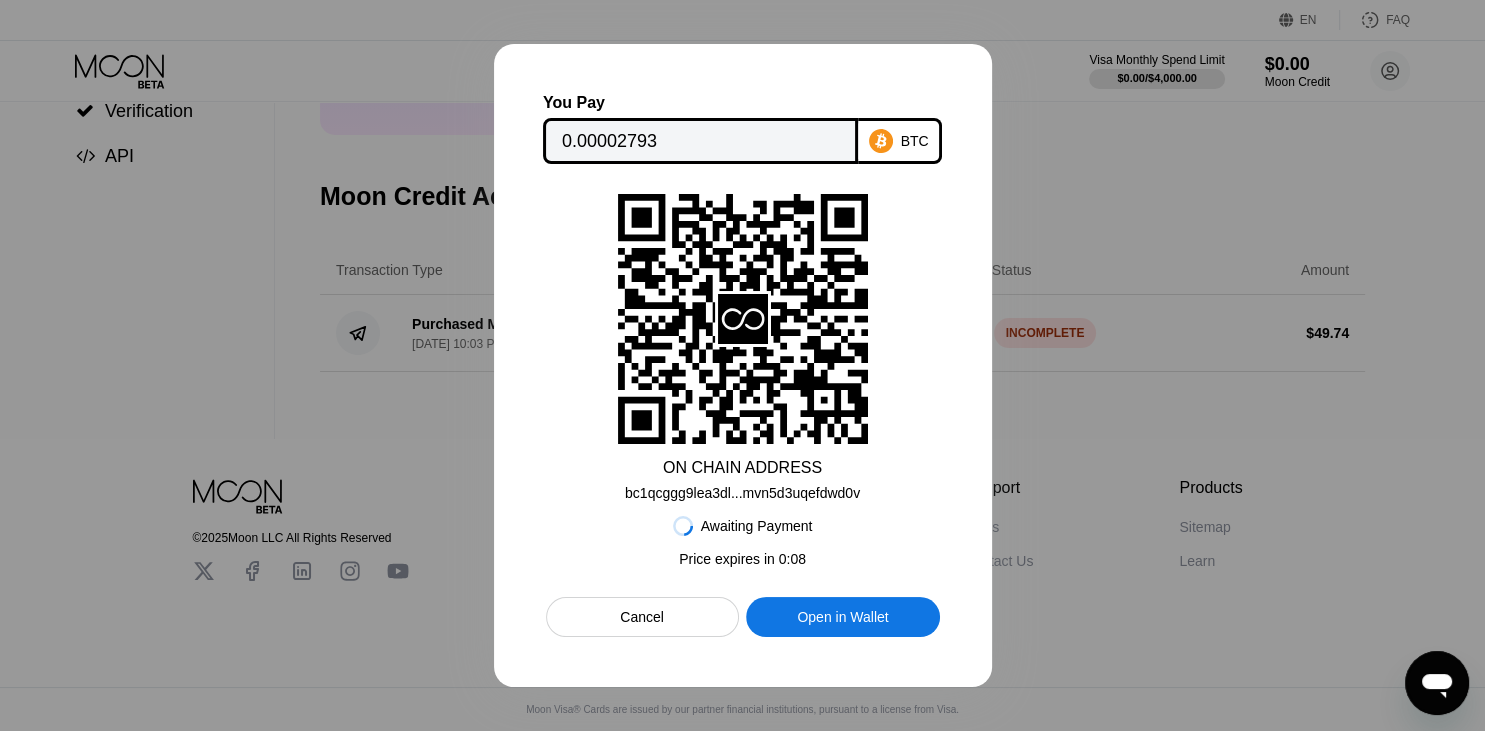 scroll, scrollTop: 301, scrollLeft: 0, axis: vertical 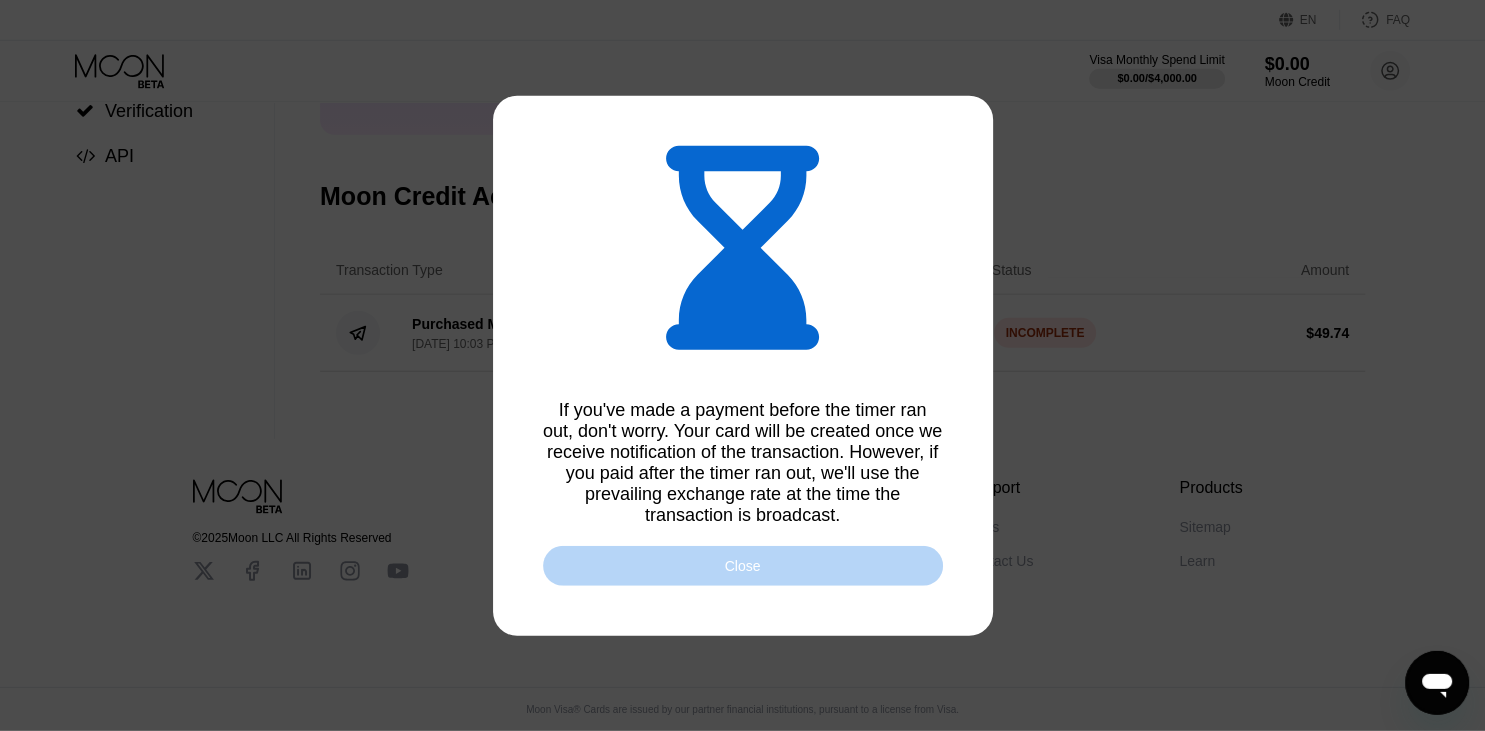 click on "Close" at bounding box center (743, 566) 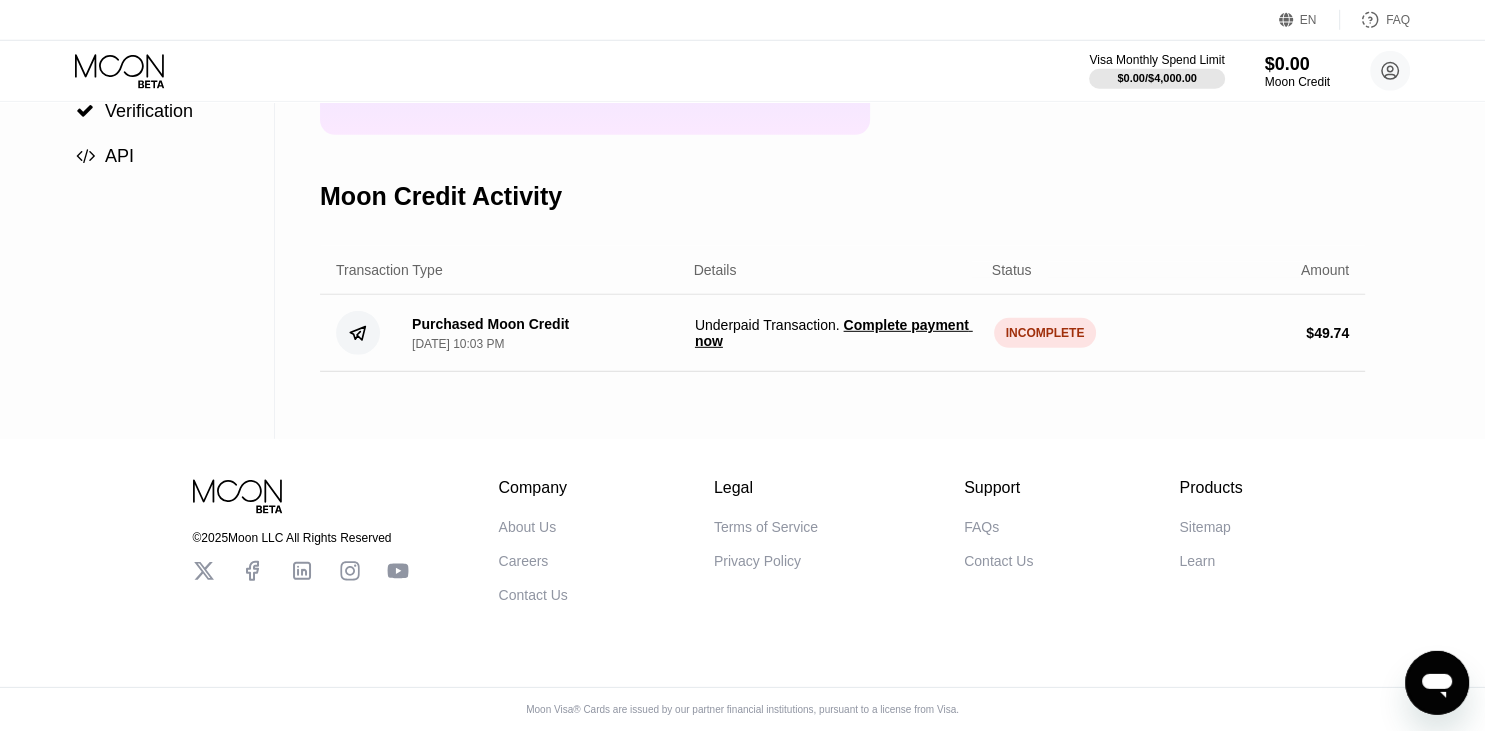click on "Complete payment now" at bounding box center [834, 333] 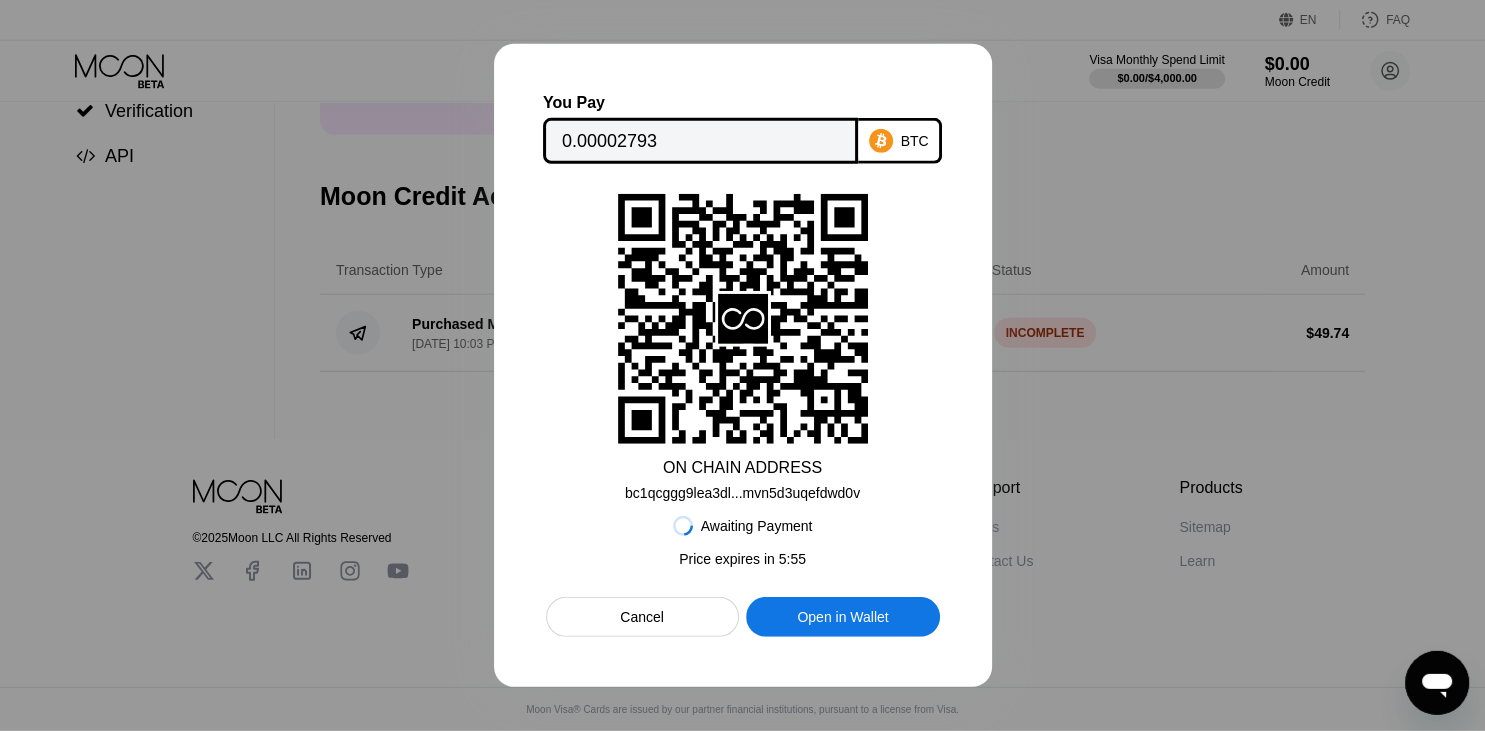click on "bc1qcggg9lea3dl...mvn5d3uqefdwd0v" at bounding box center (742, 493) 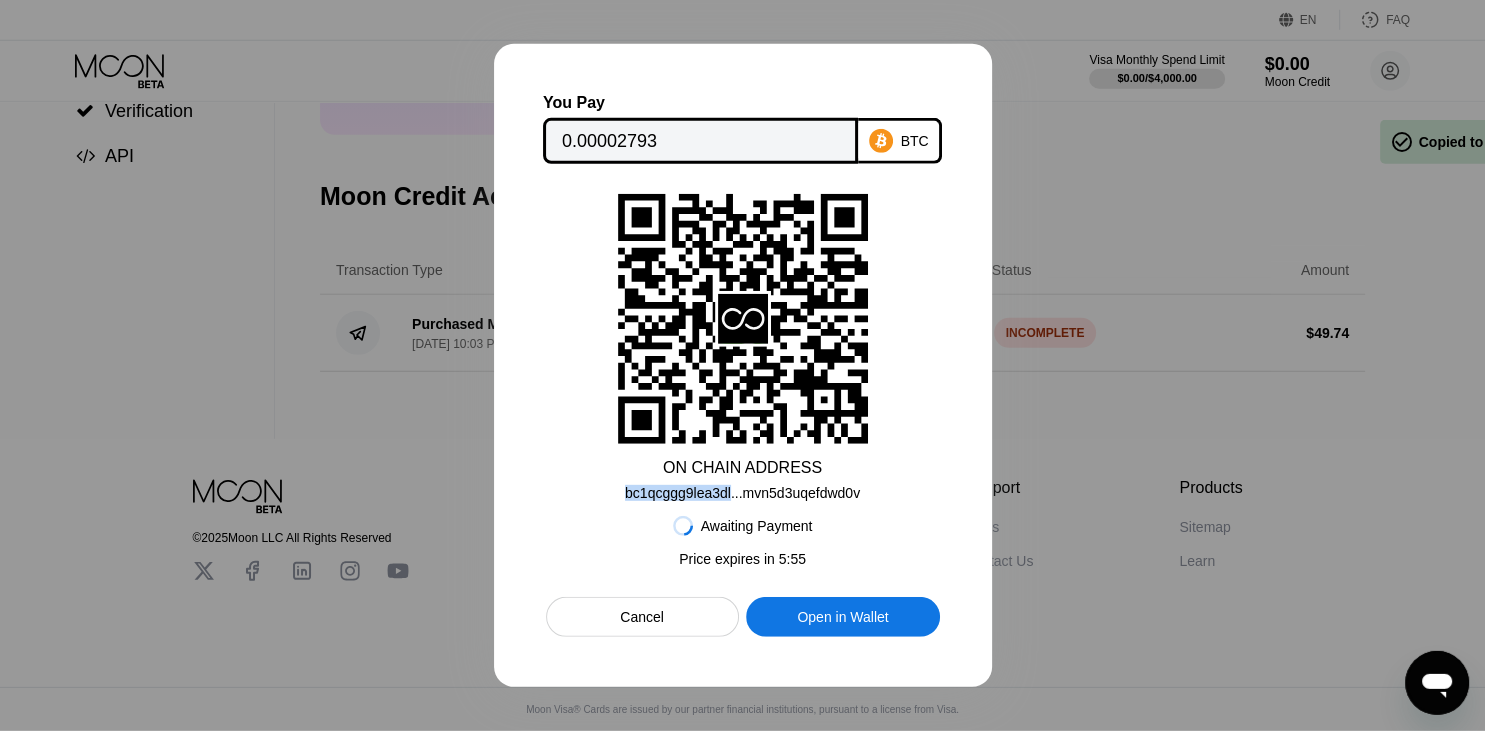 click on "bc1qcggg9lea3dl...mvn5d3uqefdwd0v" at bounding box center (742, 493) 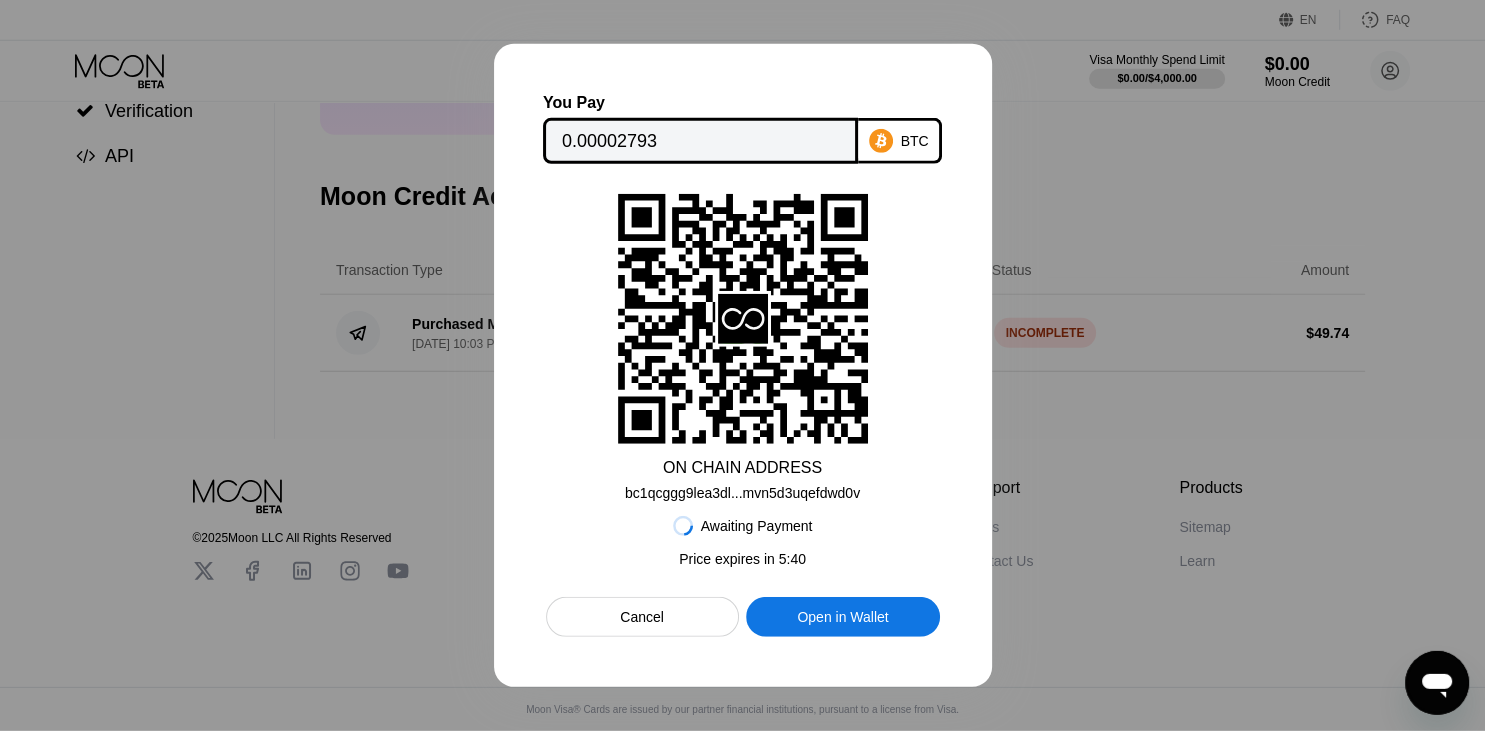 click on "ON CHAIN   ADDRESS bc1qcggg9lea3dl...mvn5d3uqefdwd0v" at bounding box center [743, 347] 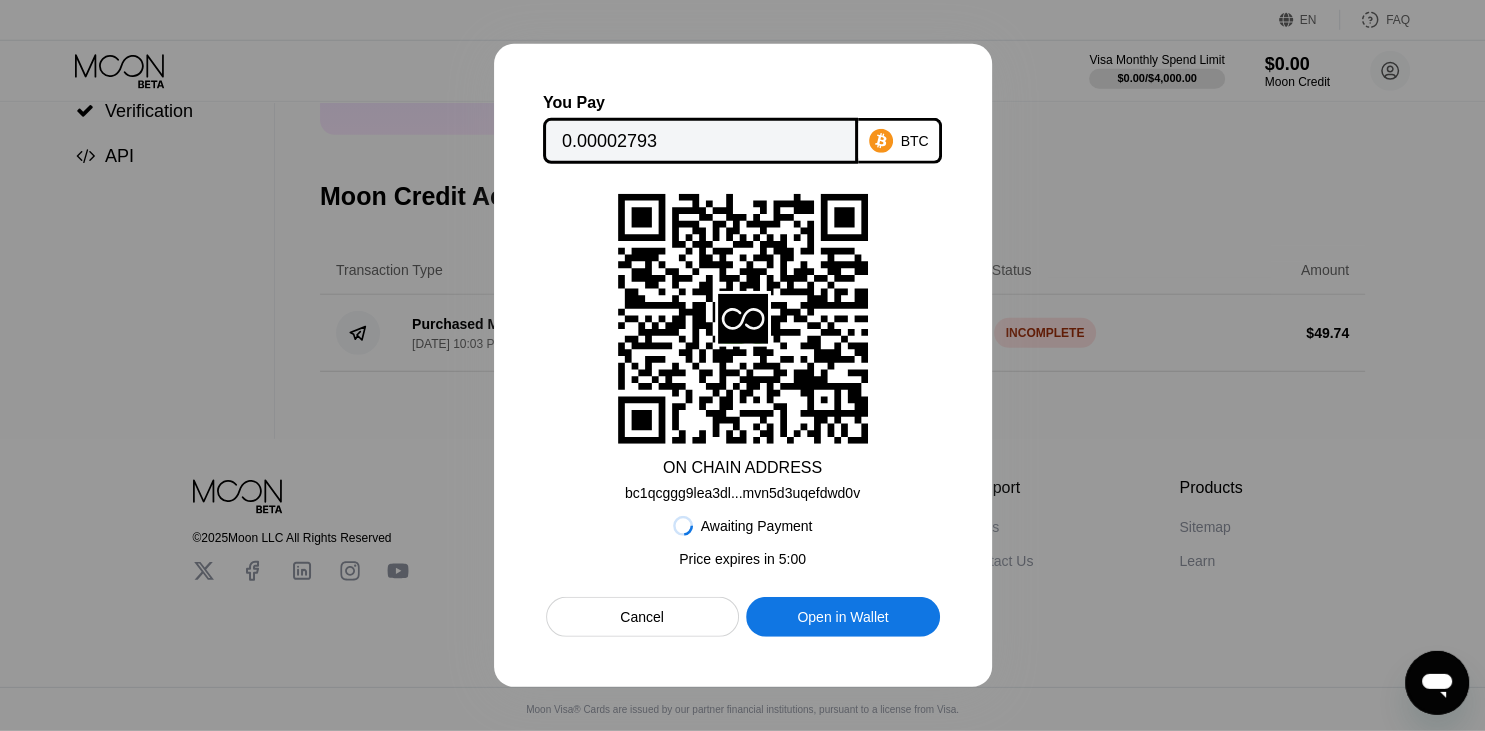 click on "You Pay 0.00002793 BTC ON CHAIN   ADDRESS bc1qcggg9lea3dl...mvn5d3uqefdwd0v Awaiting Payment Price expires in   5 : 00 Cancel Open in Wallet" at bounding box center [743, 365] 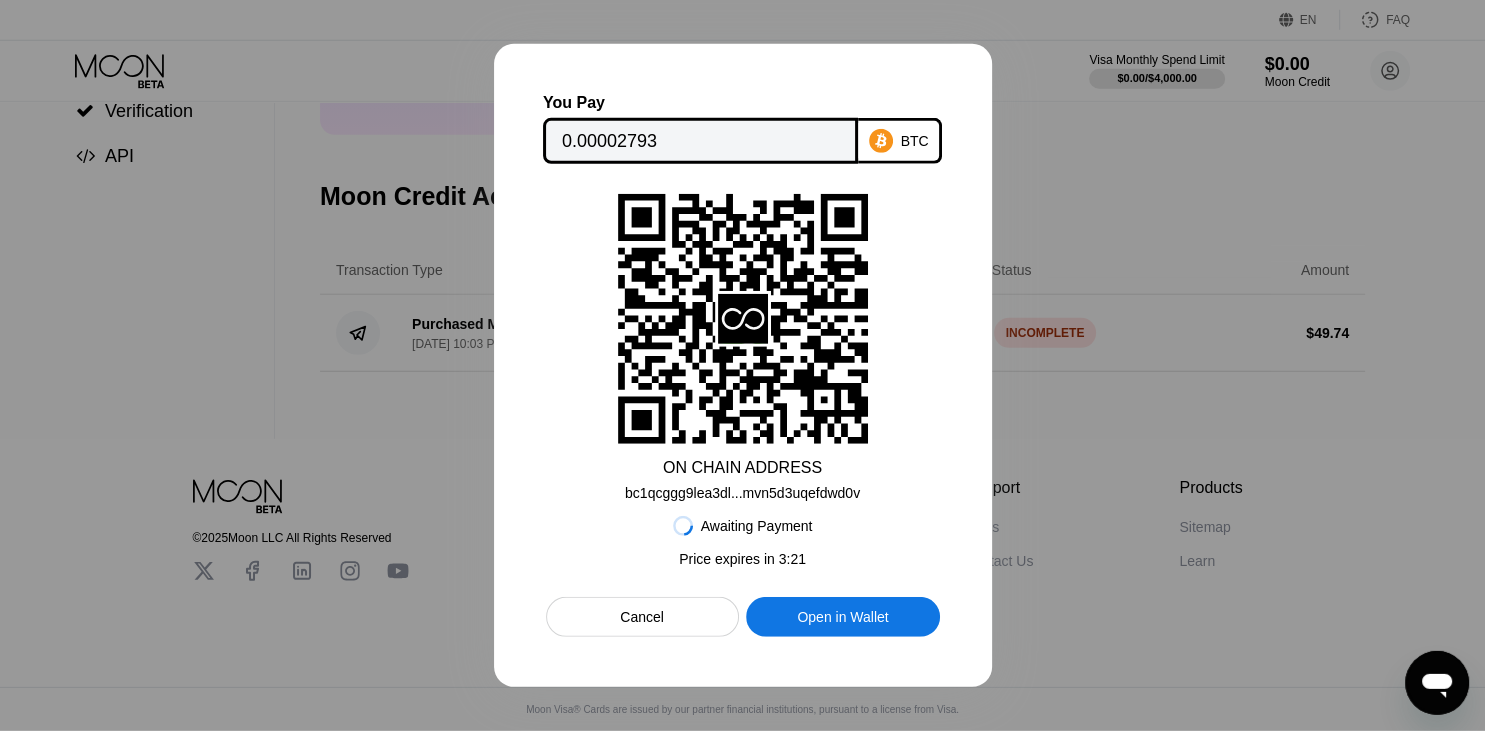 click on "ON CHAIN   ADDRESS bc1qcggg9lea3dl...mvn5d3uqefdwd0v" at bounding box center [743, 347] 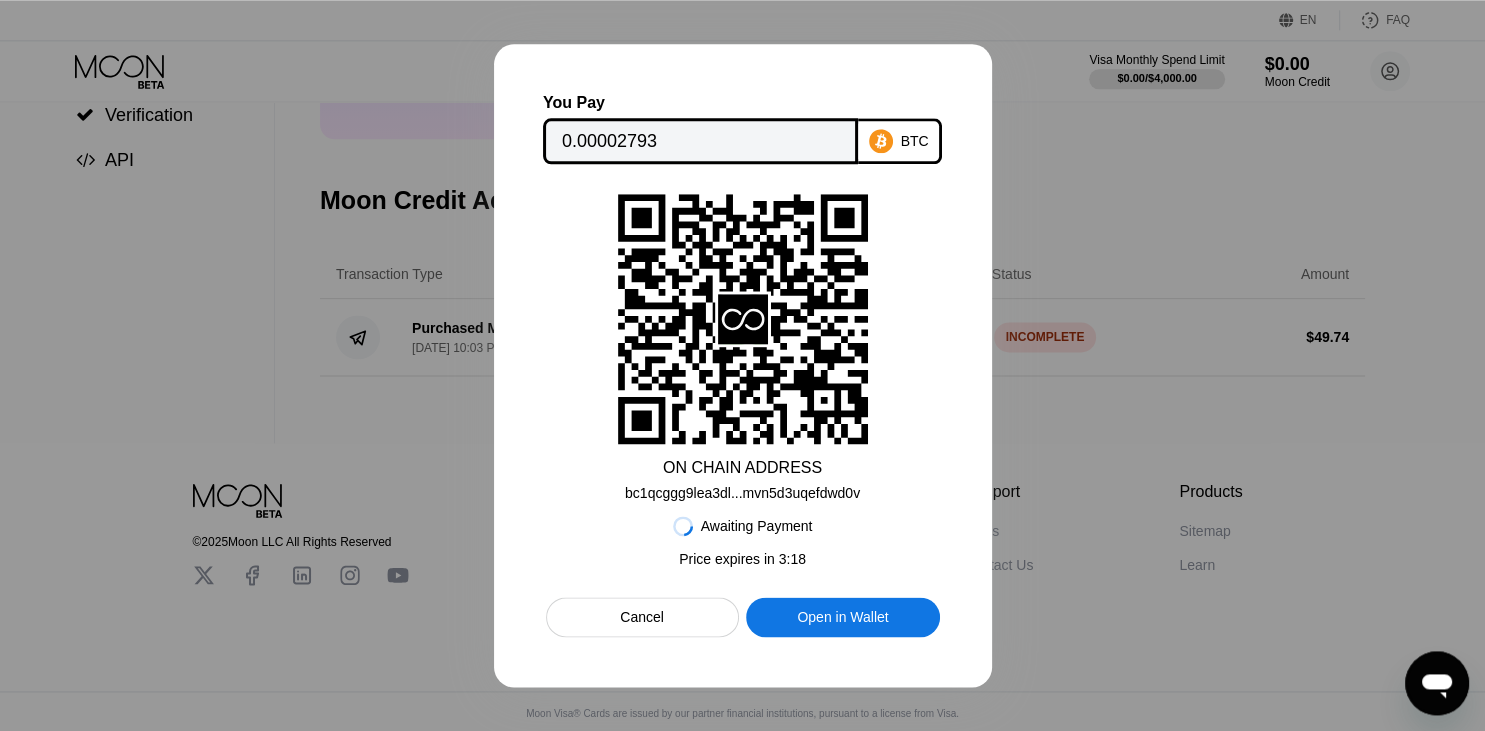 scroll, scrollTop: 287, scrollLeft: 0, axis: vertical 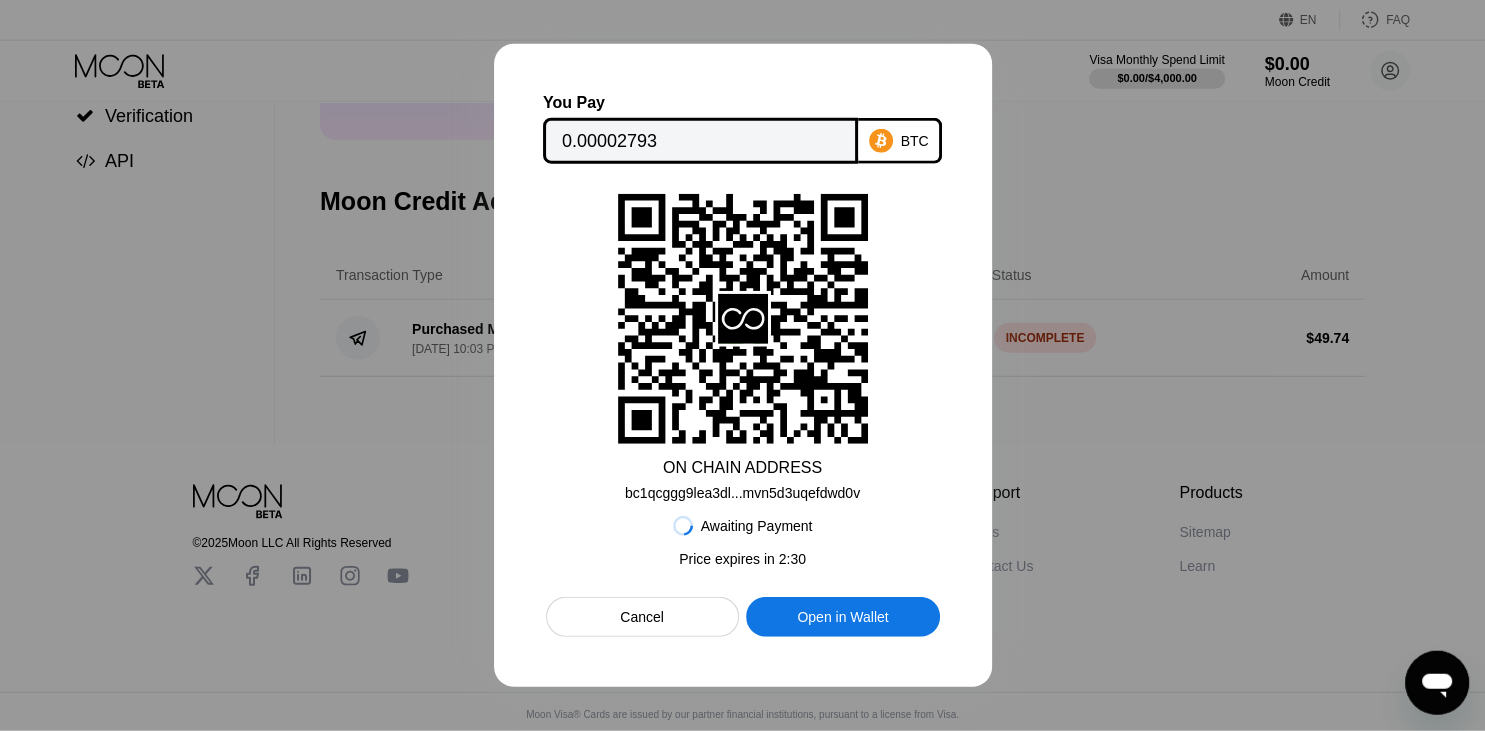 click on "0.00002793" at bounding box center (700, 141) 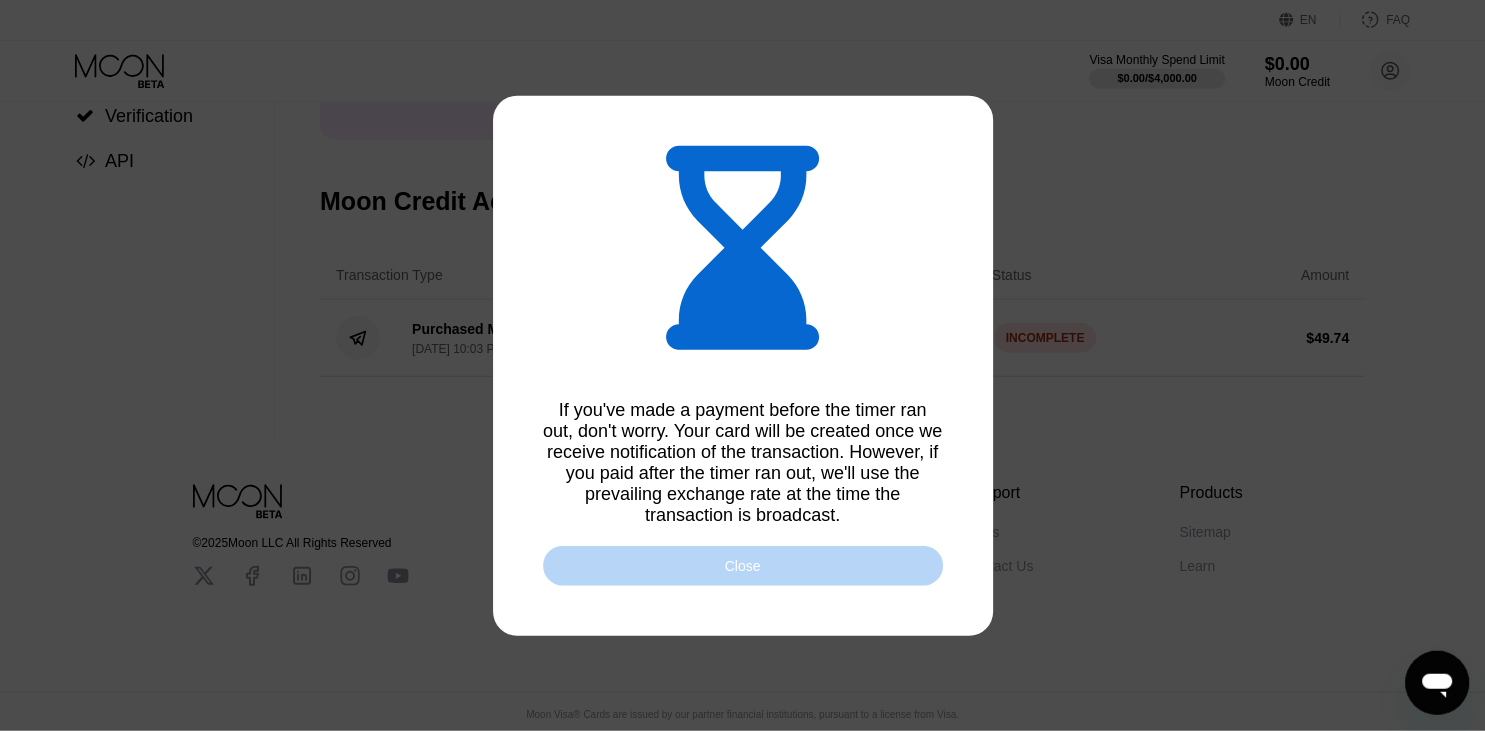 click on "Close" at bounding box center [743, 566] 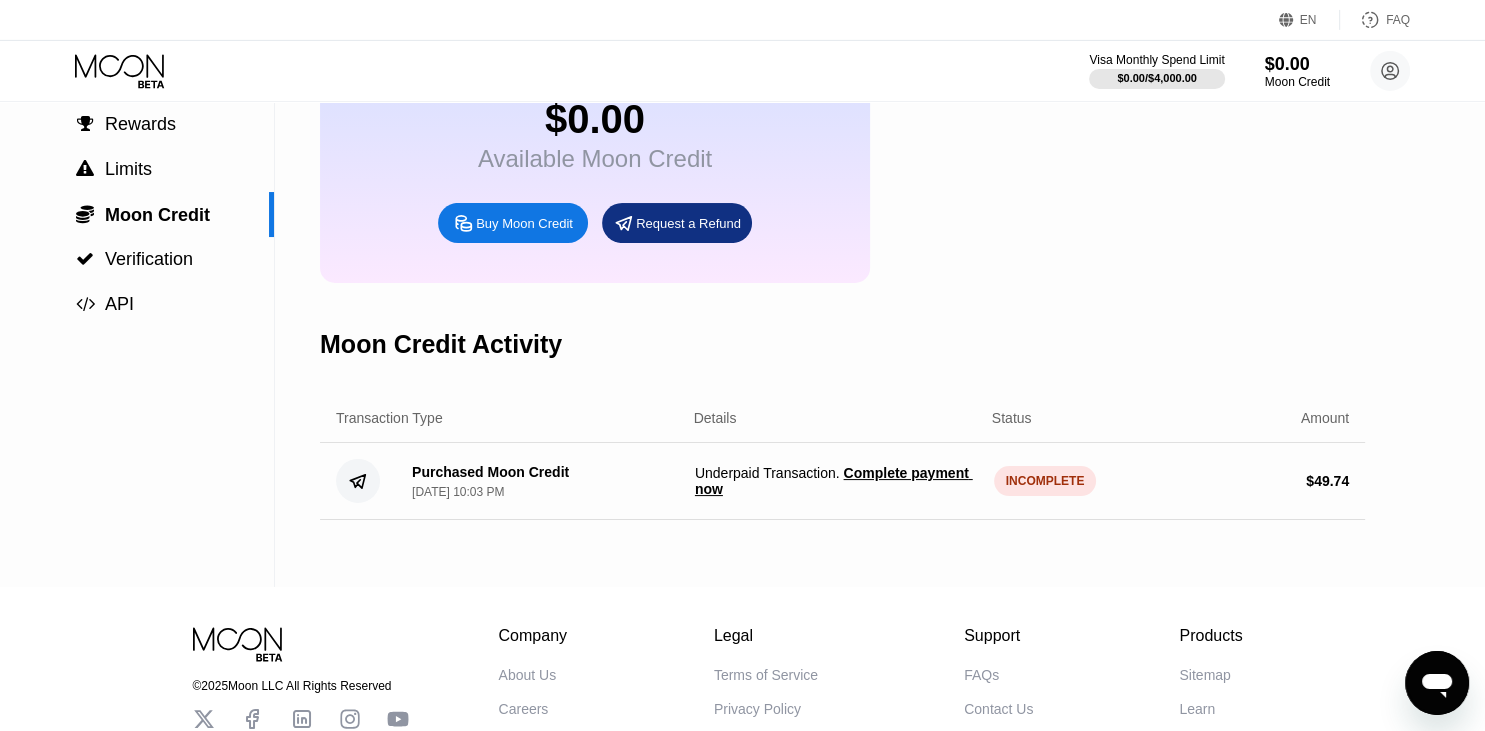 scroll, scrollTop: 0, scrollLeft: 0, axis: both 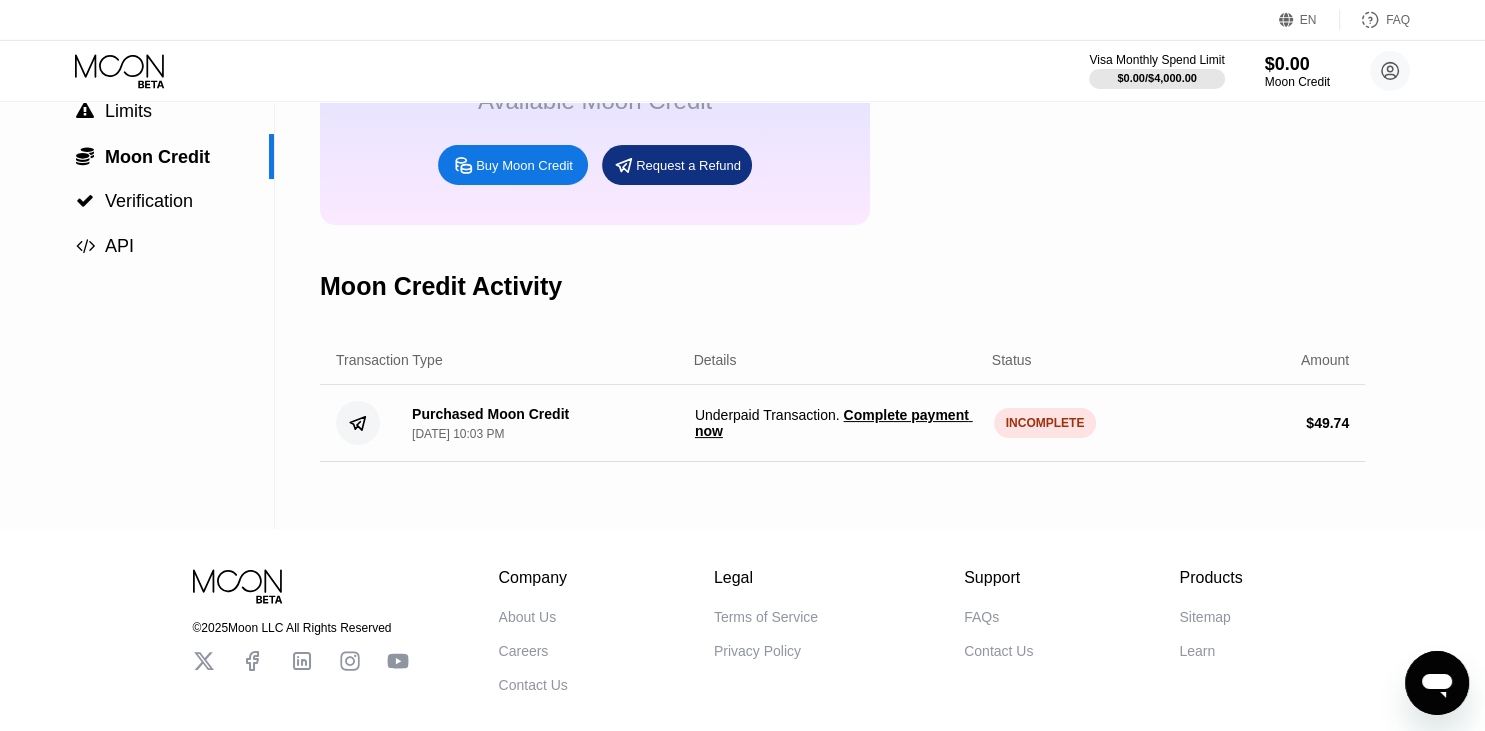 click on "Complete payment now" at bounding box center (834, 423) 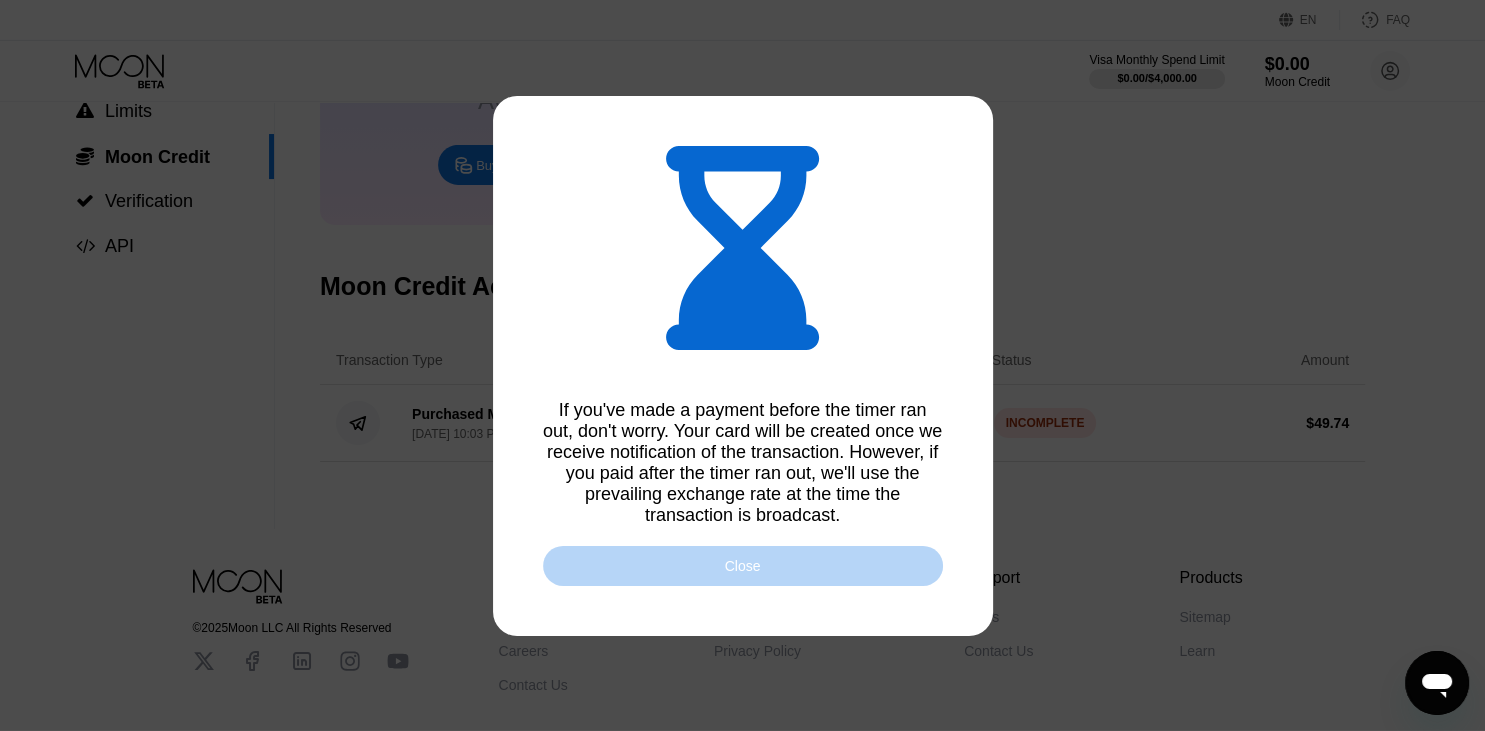 click on "Close" at bounding box center [743, 566] 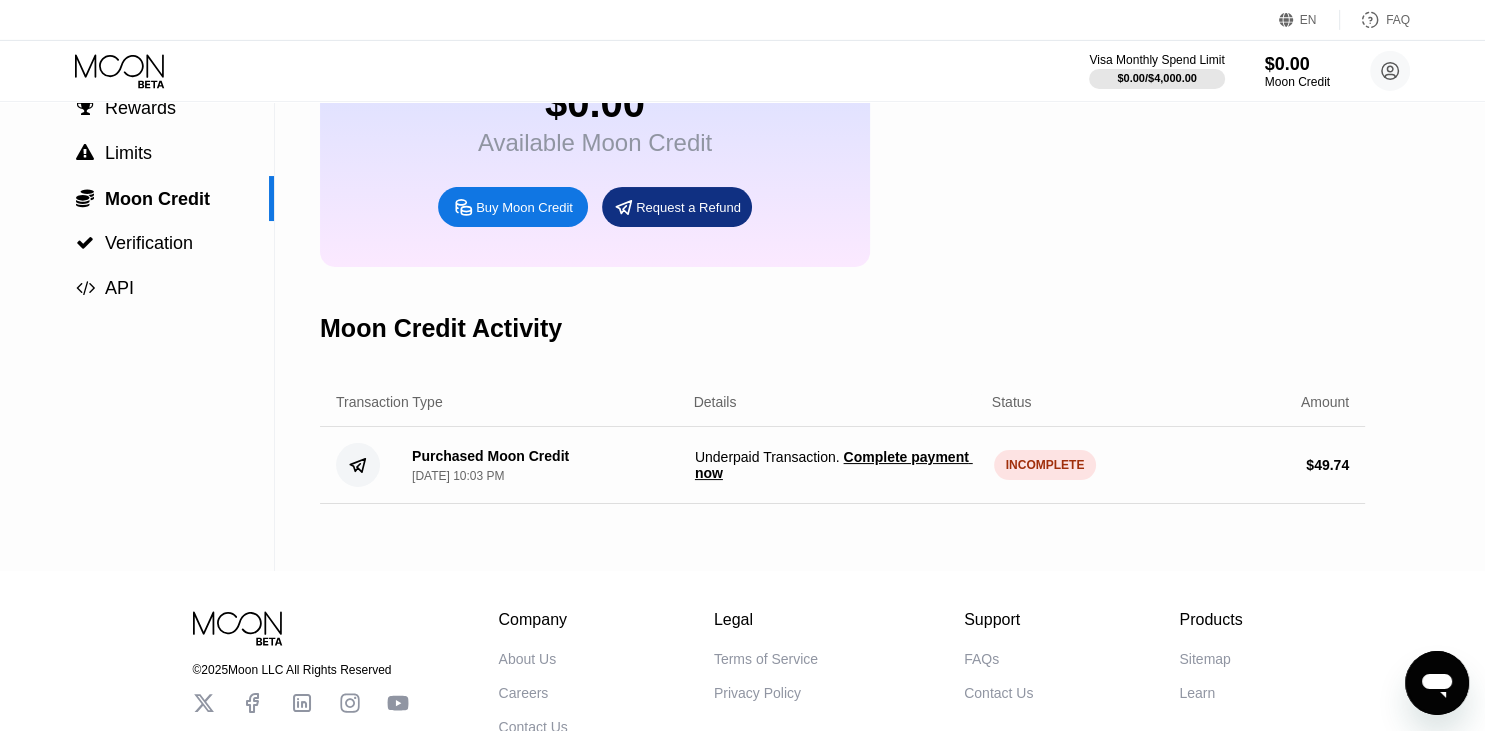 scroll, scrollTop: 155, scrollLeft: 0, axis: vertical 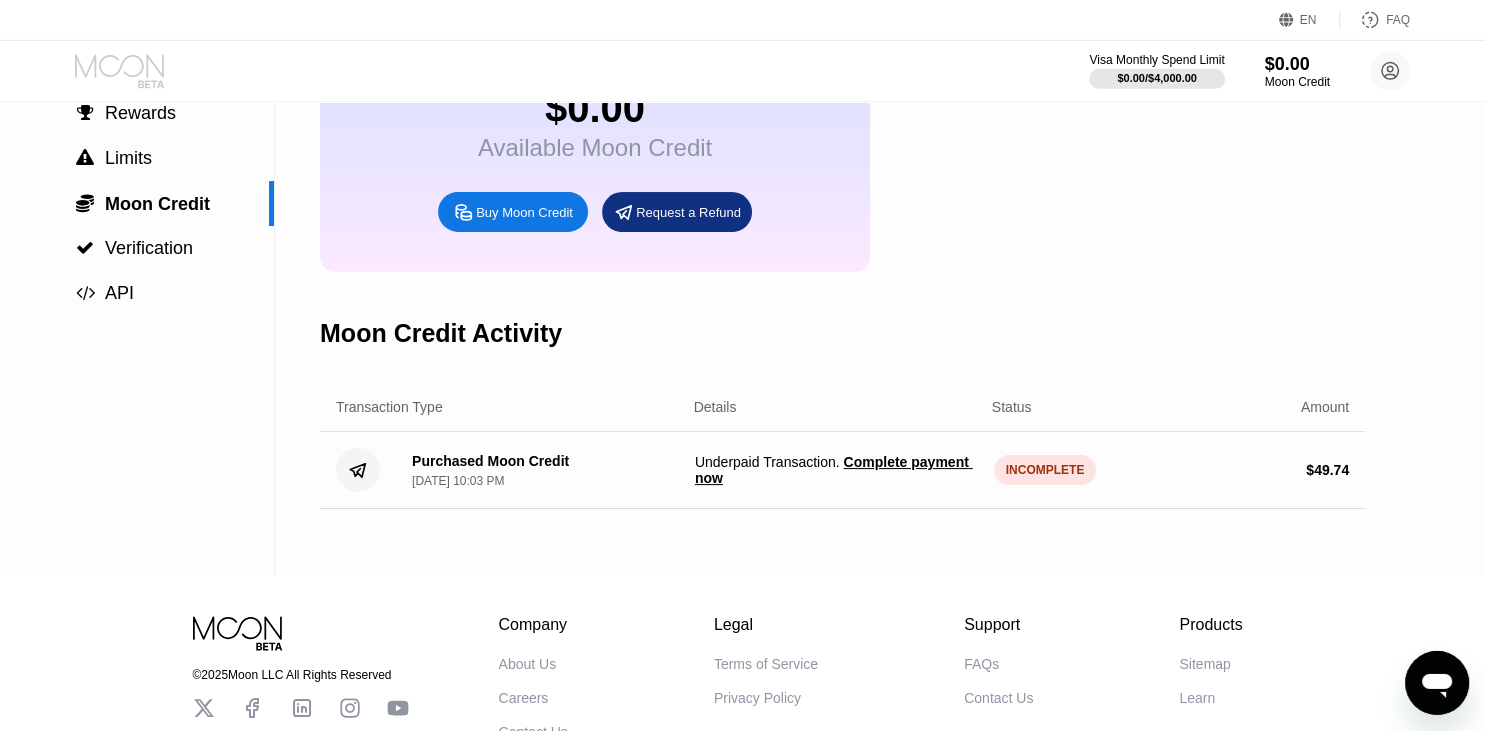 click 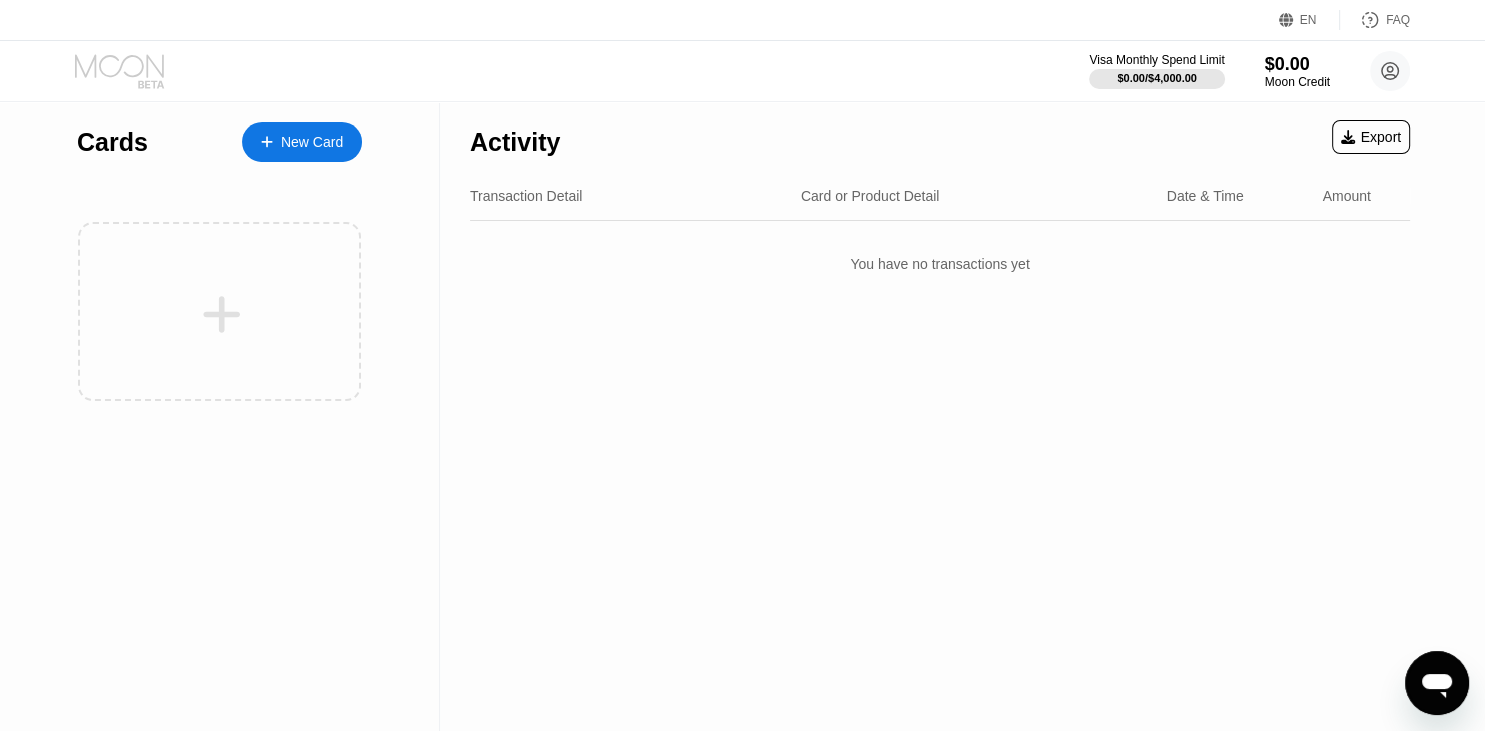 click 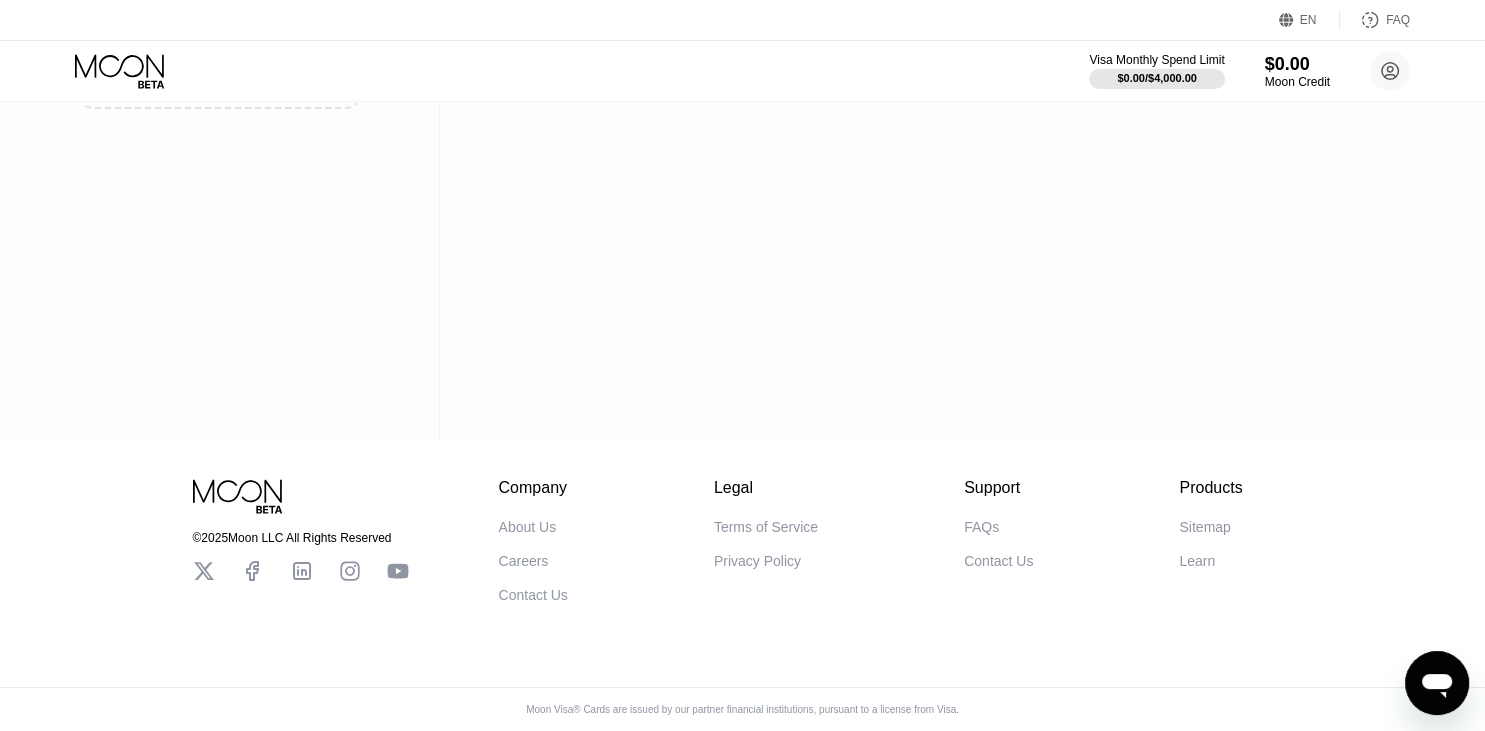 scroll, scrollTop: 0, scrollLeft: 0, axis: both 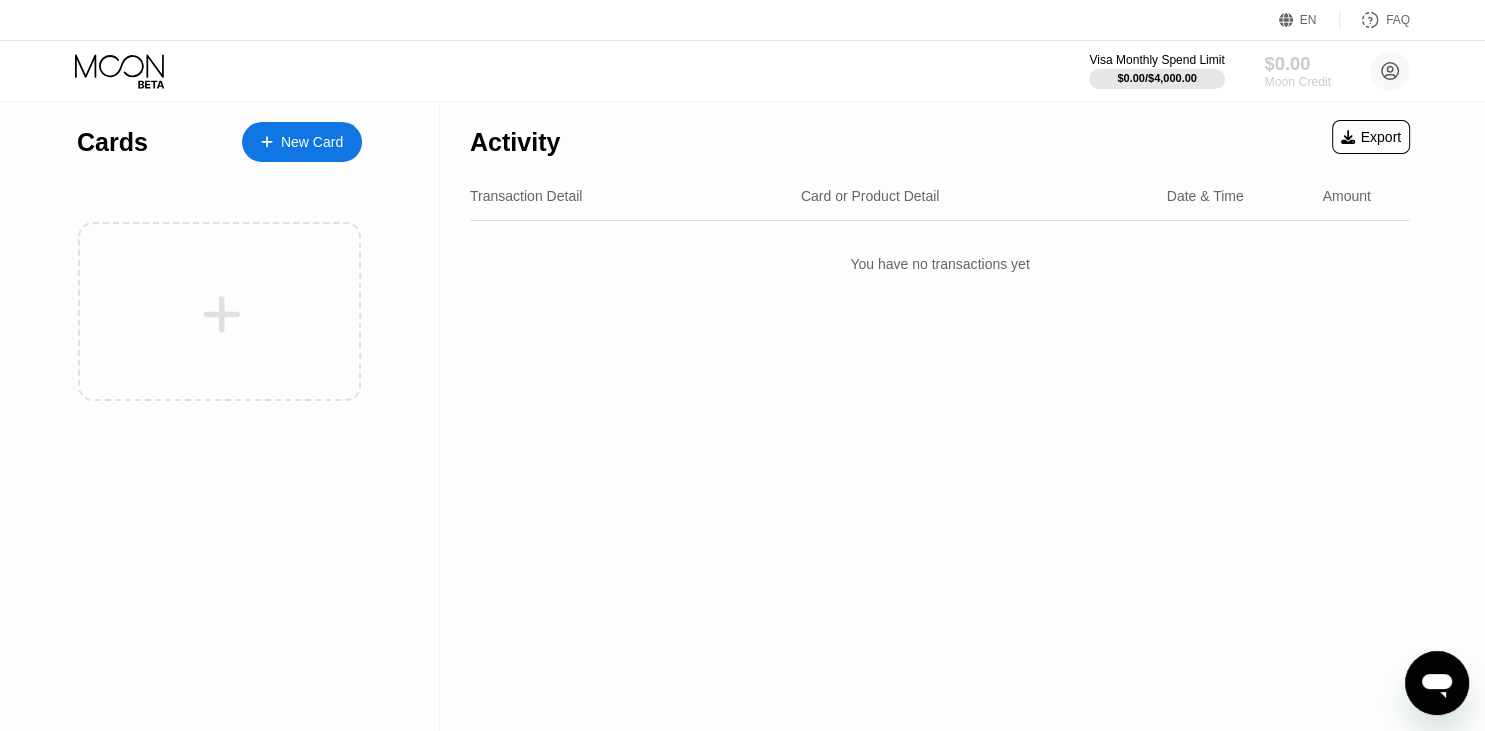 click on "Moon Credit" at bounding box center (1297, 82) 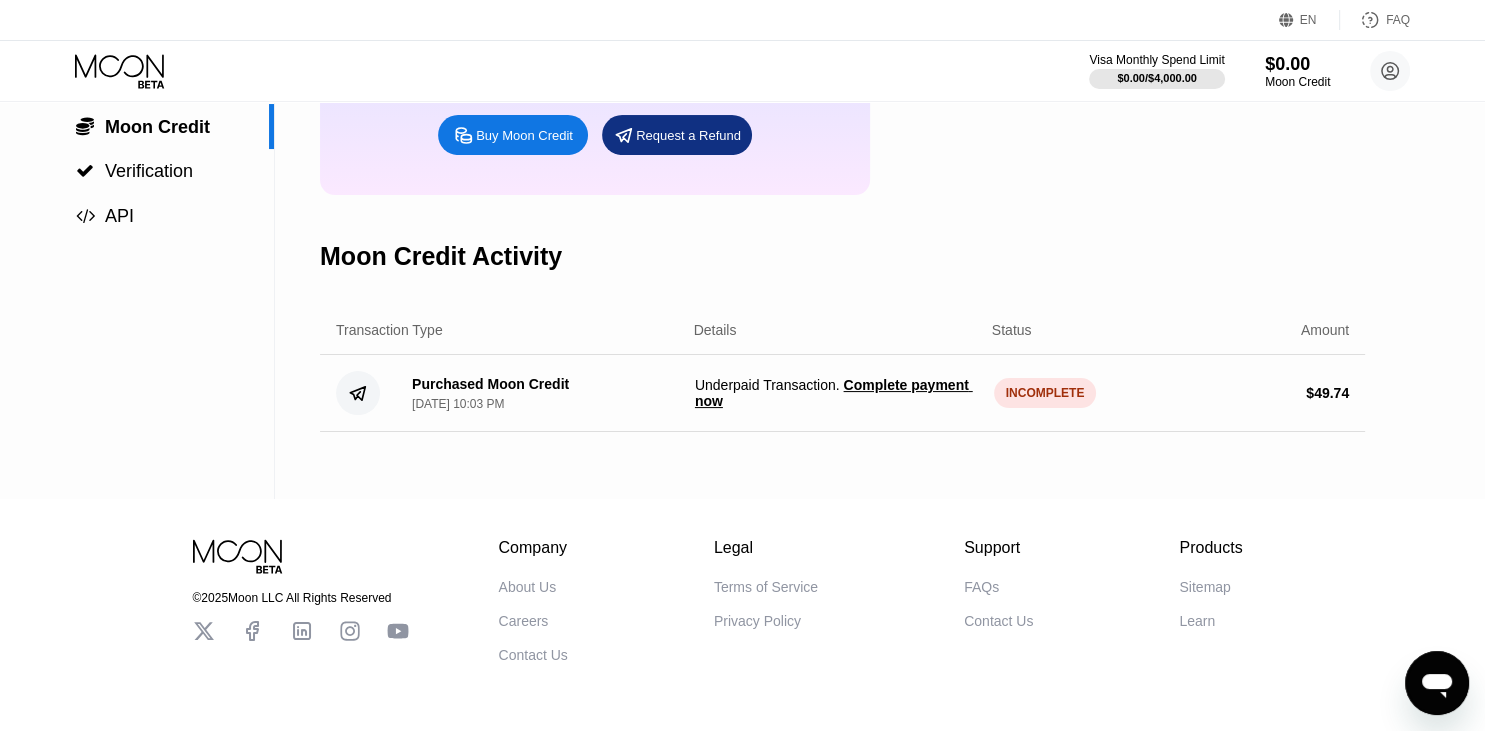 scroll, scrollTop: 236, scrollLeft: 0, axis: vertical 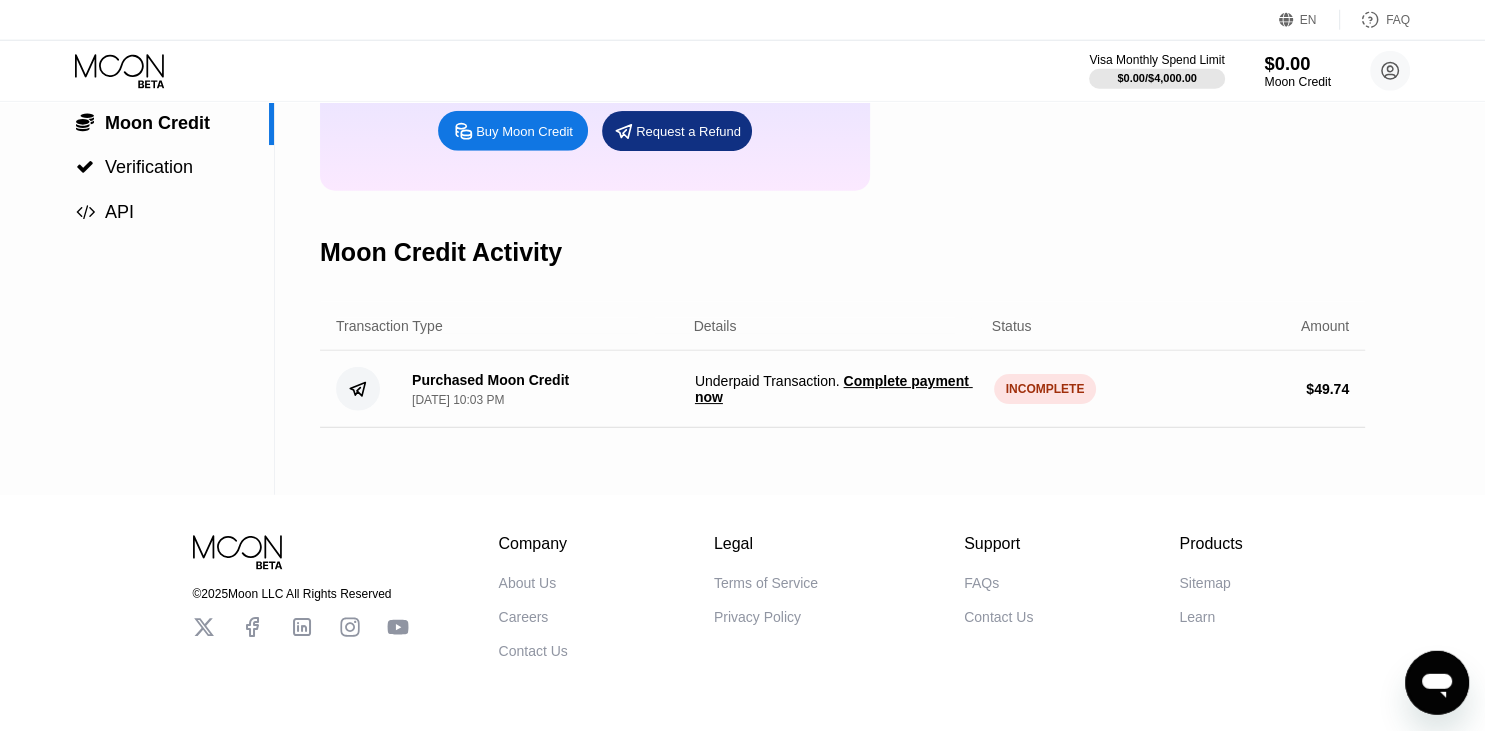 click on "$0.00" at bounding box center [1297, 63] 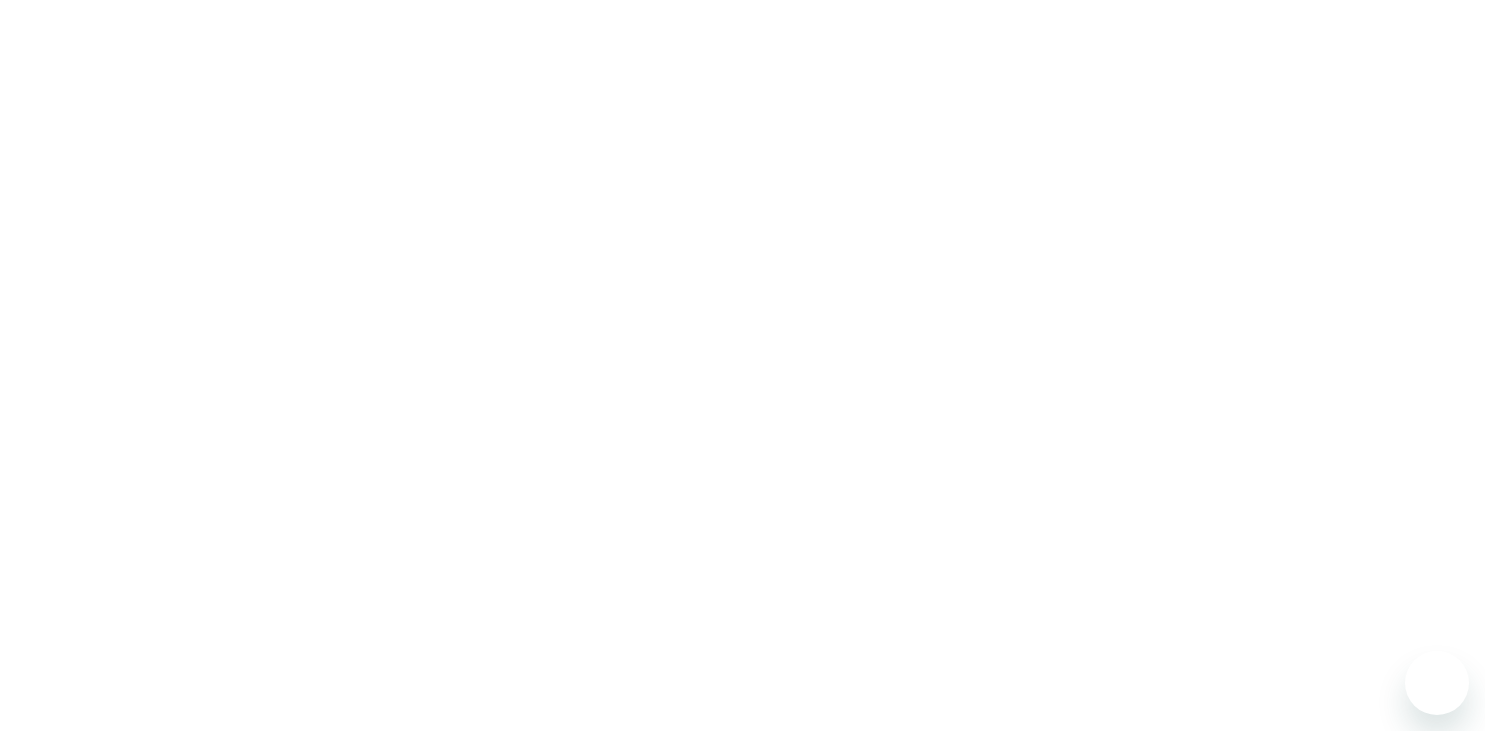 scroll, scrollTop: 0, scrollLeft: 0, axis: both 